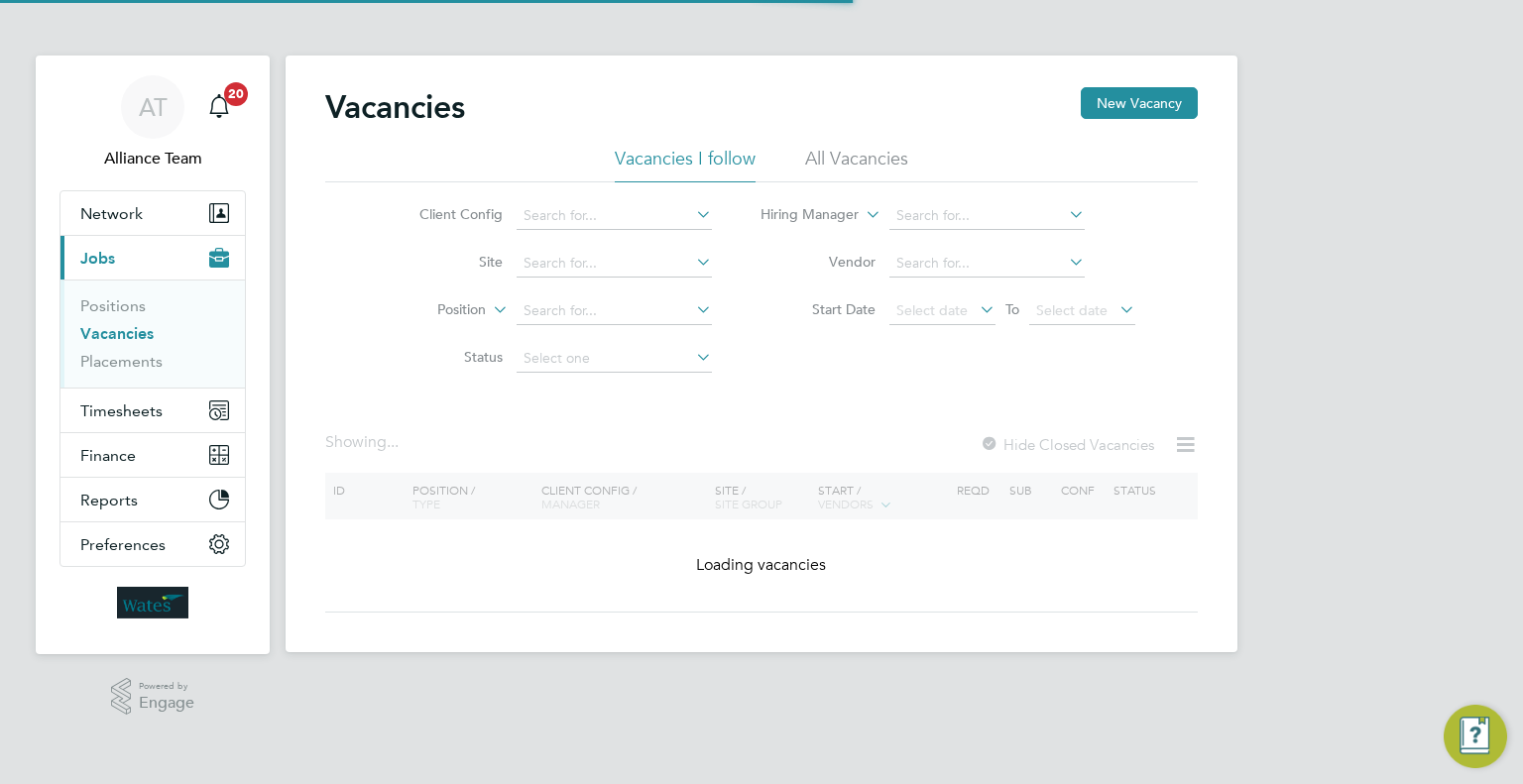 scroll, scrollTop: 0, scrollLeft: 0, axis: both 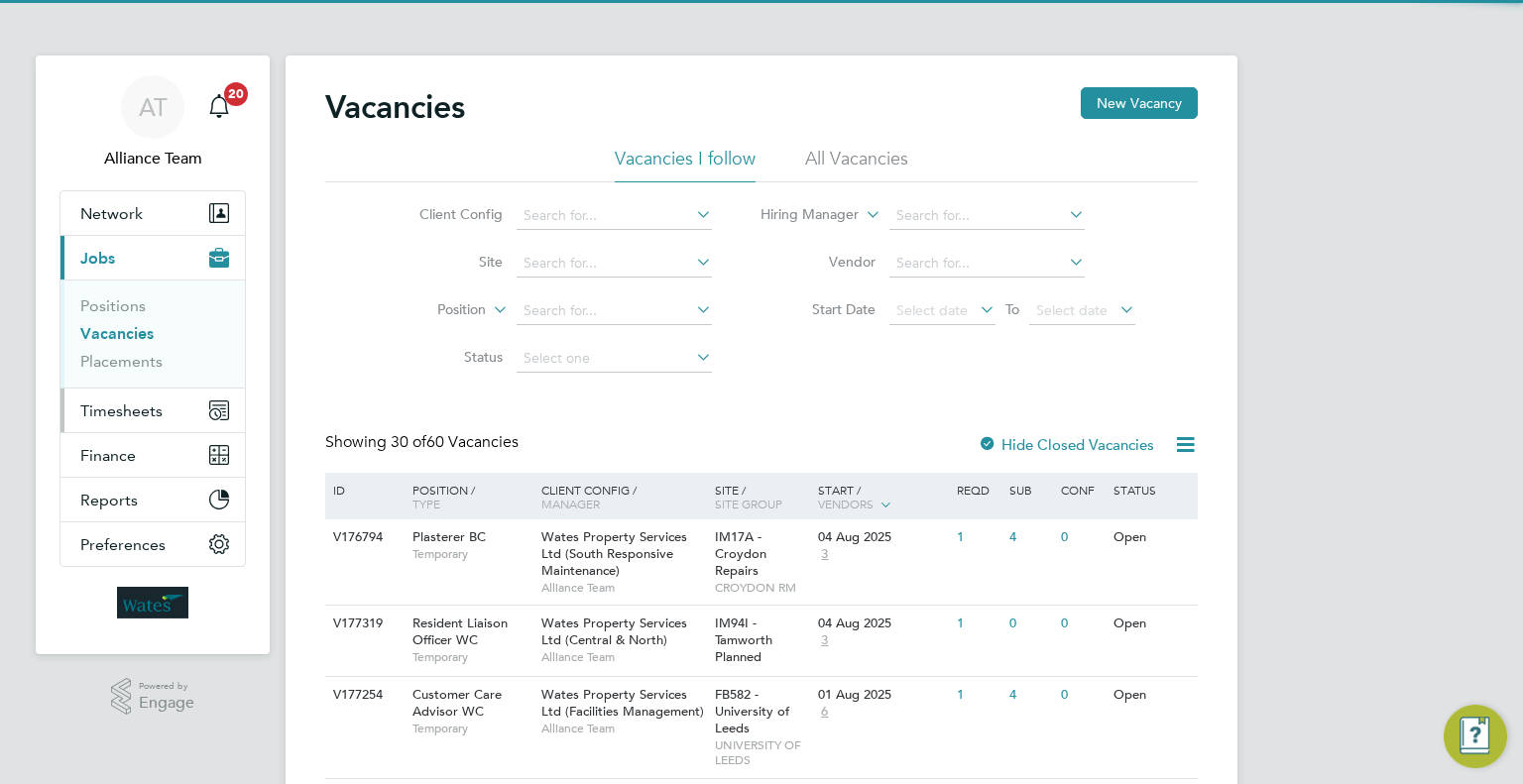 click on "Timesheets" at bounding box center (121, 410) 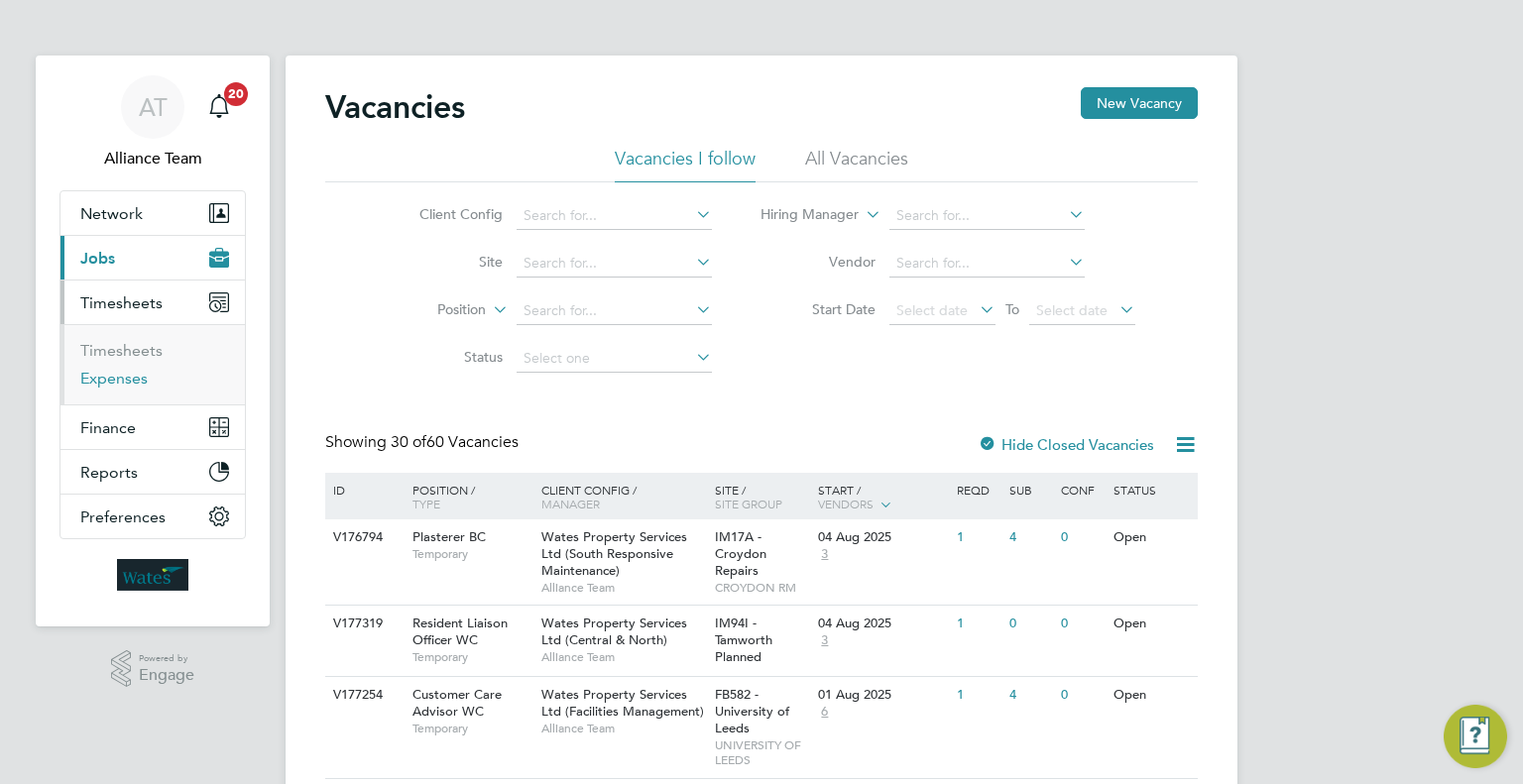 click on "Expenses" at bounding box center (114, 378) 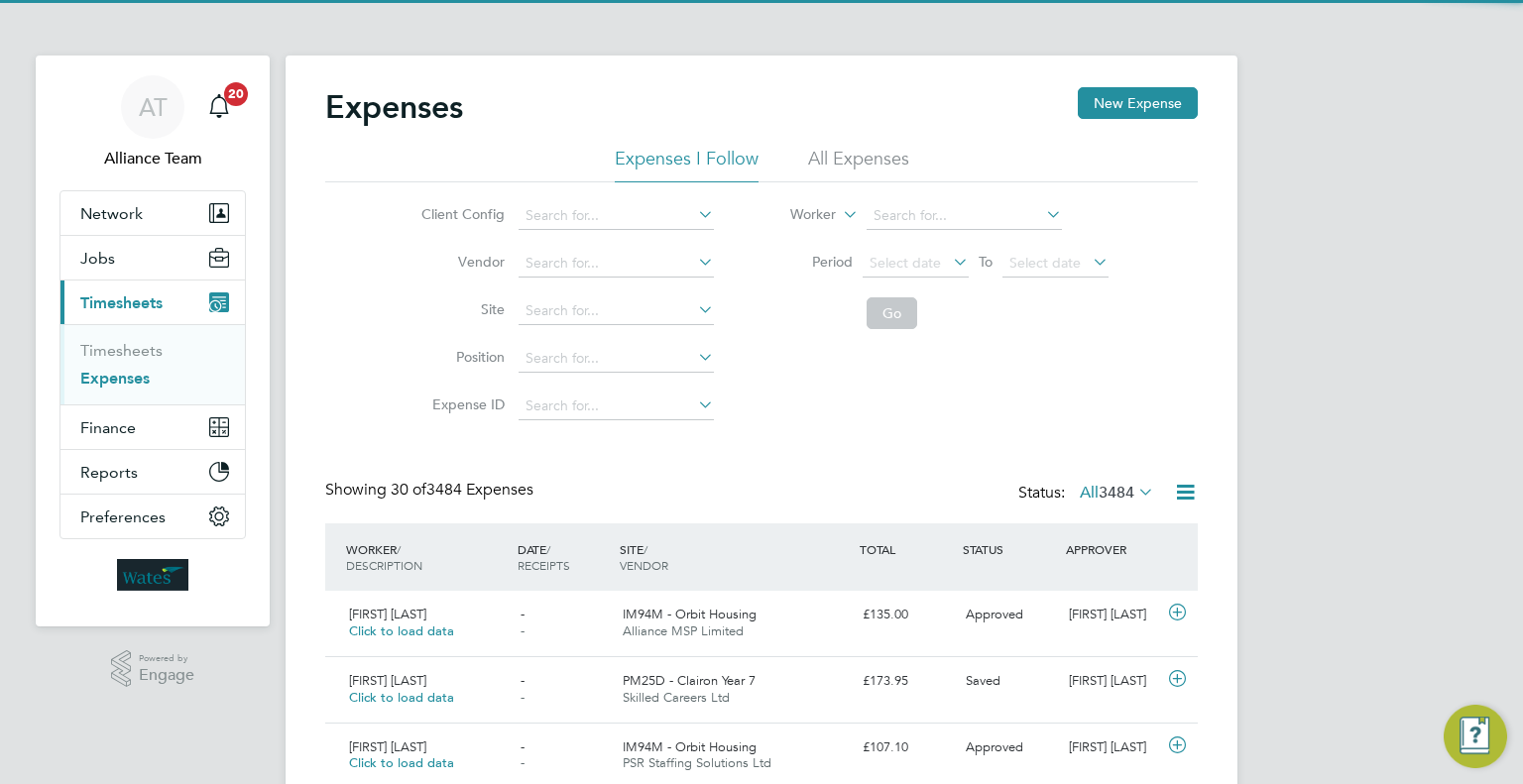 scroll, scrollTop: 9, scrollLeft: 10, axis: both 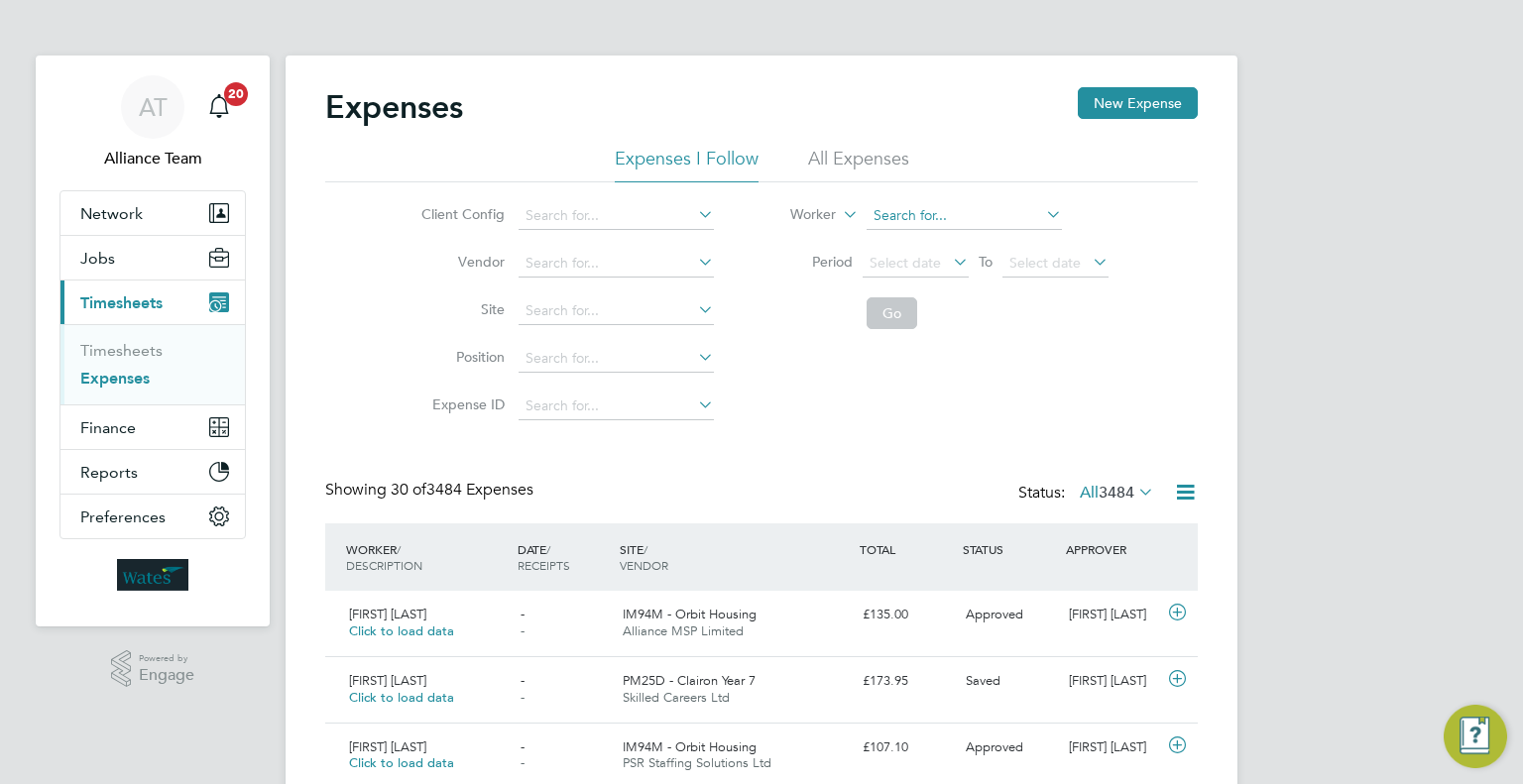 click 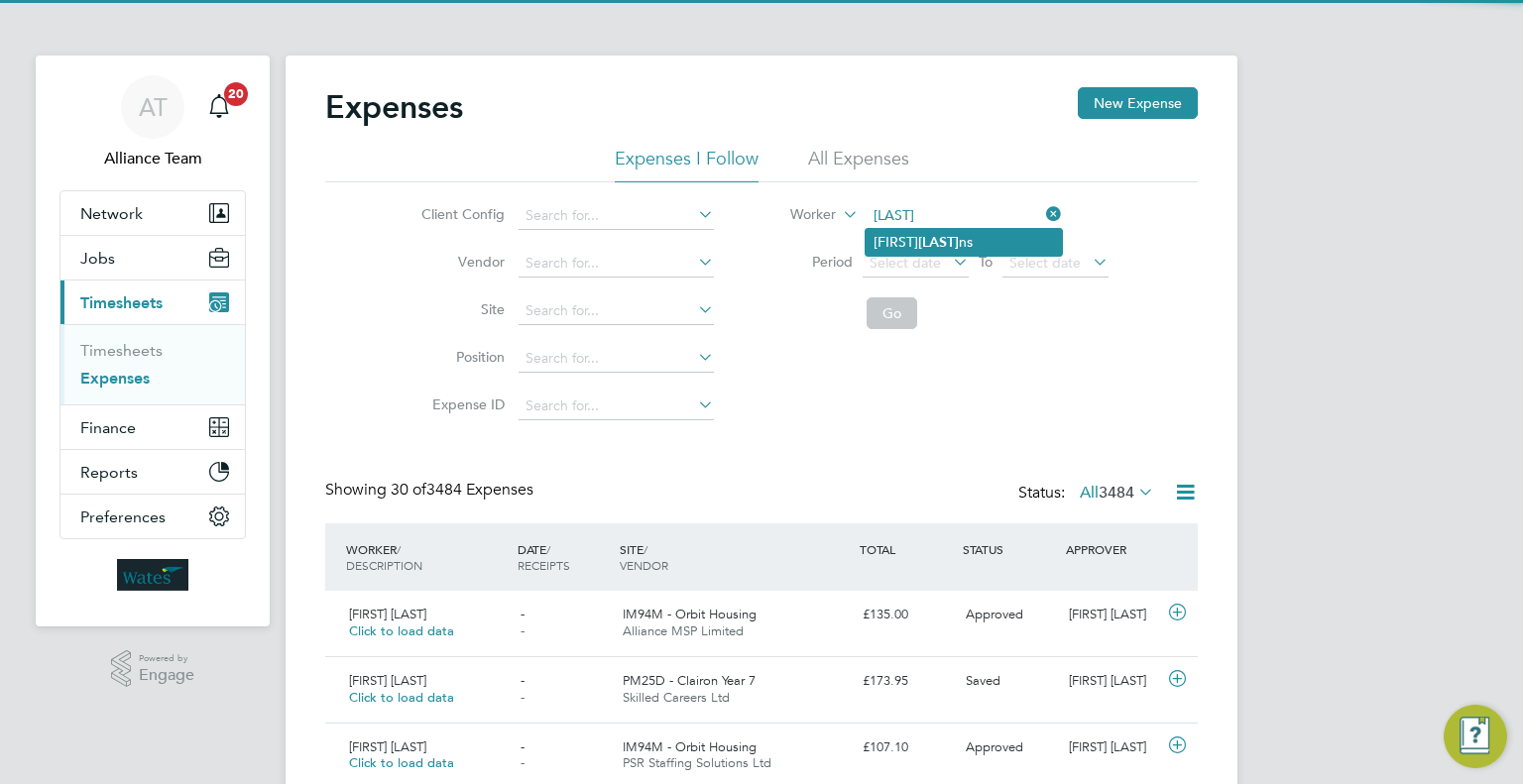 click on "Bill  Gibbi ns" 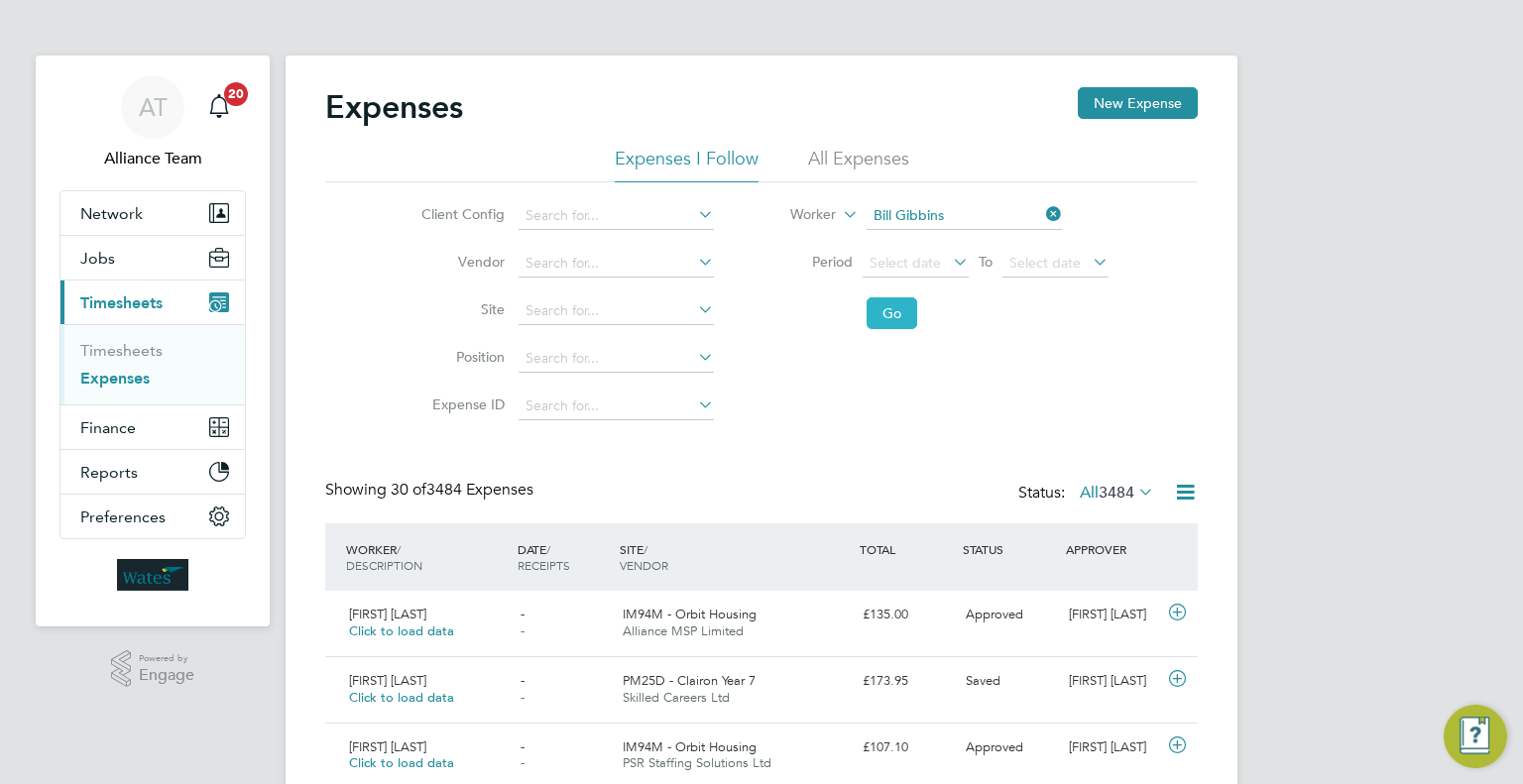 click on "Go" 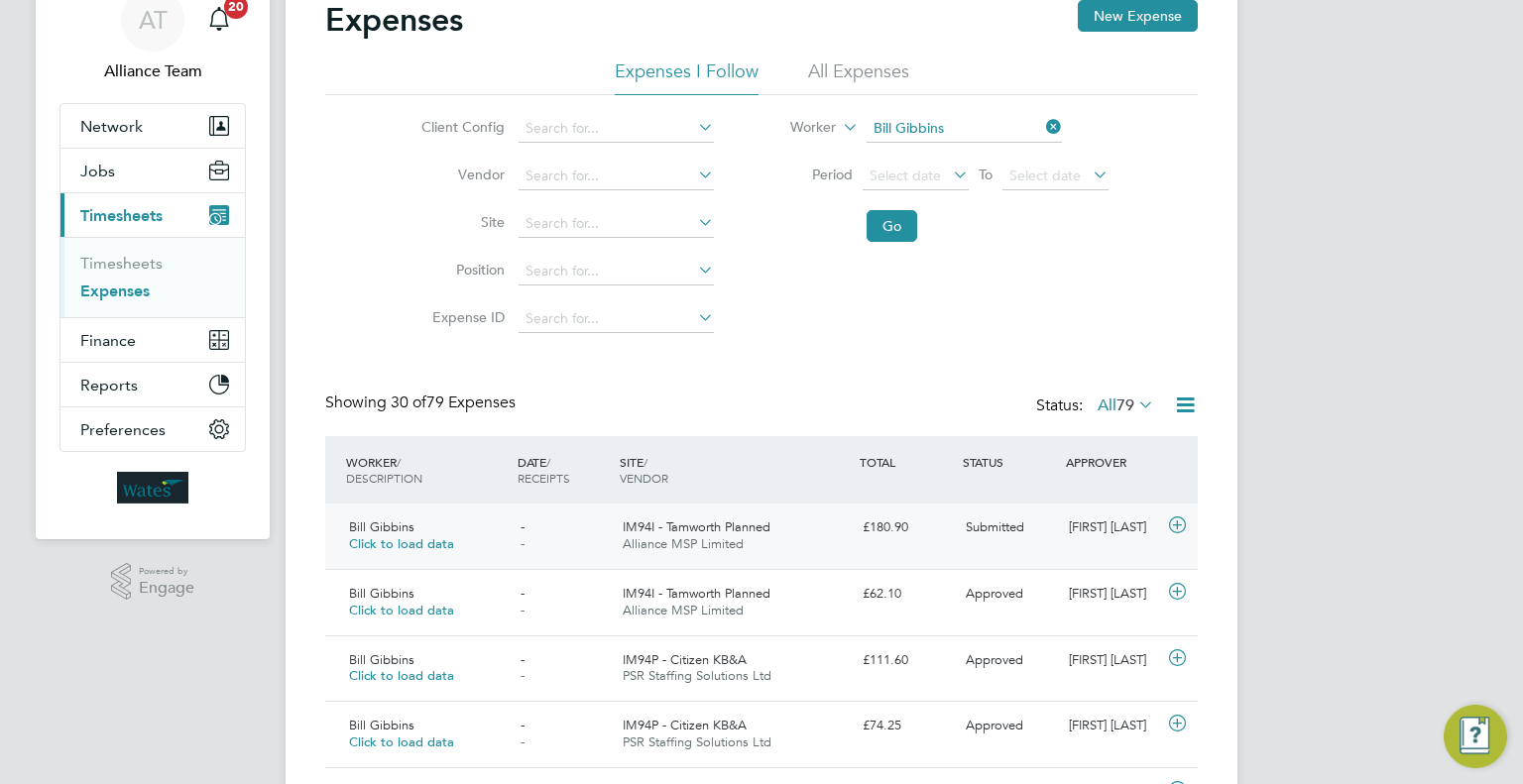 click on "Submitted" 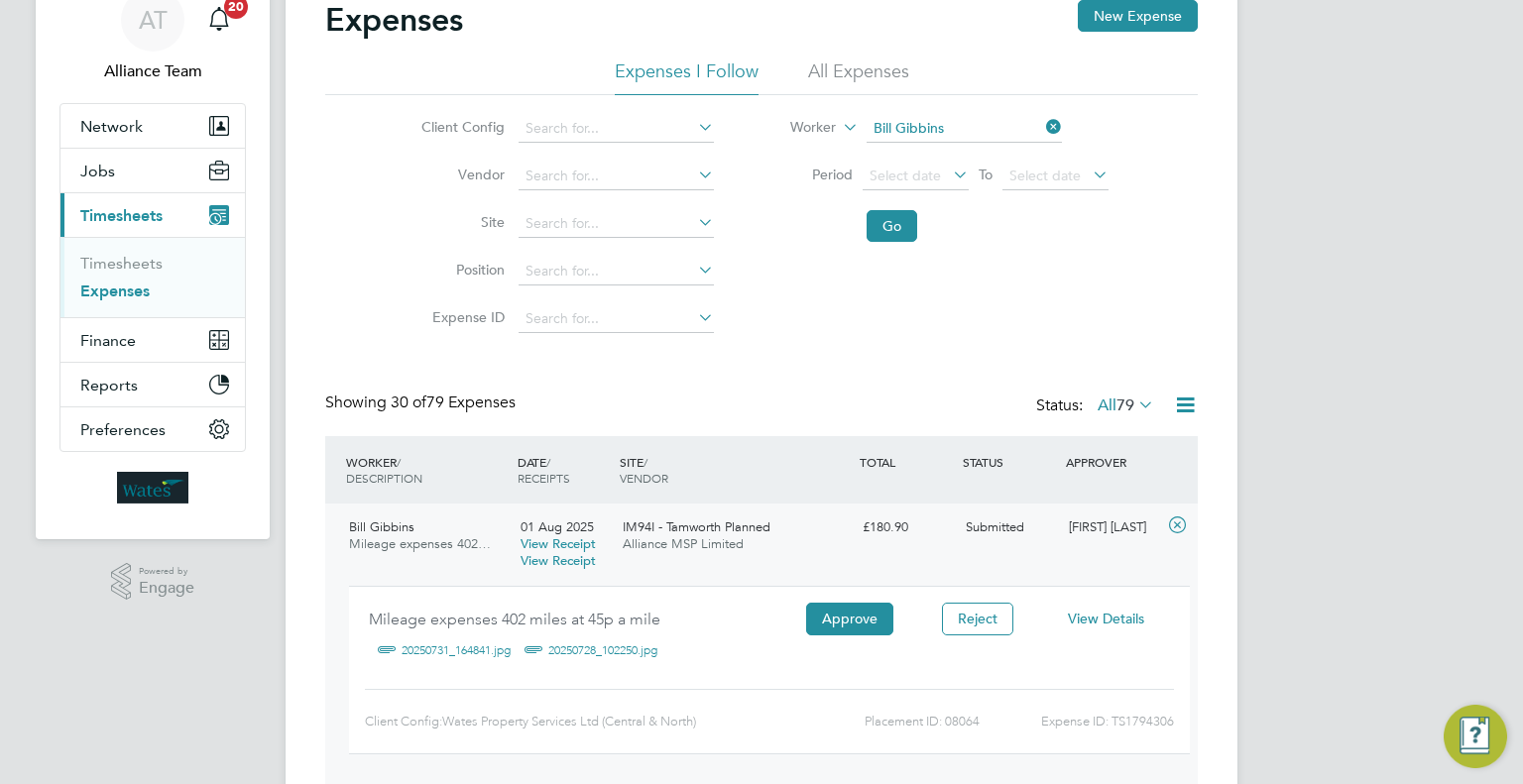 click on "View Details" 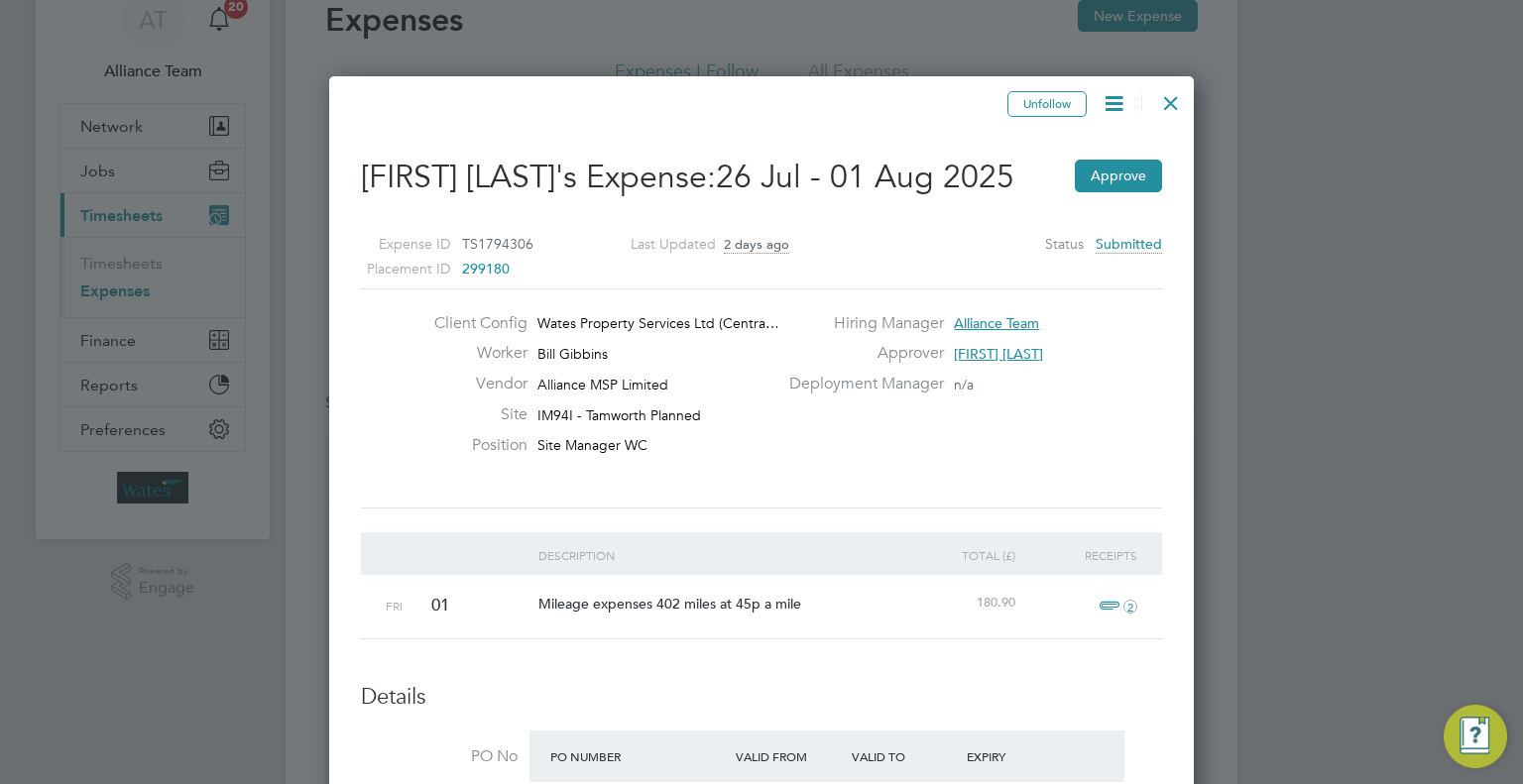 click at bounding box center [1113, 103] 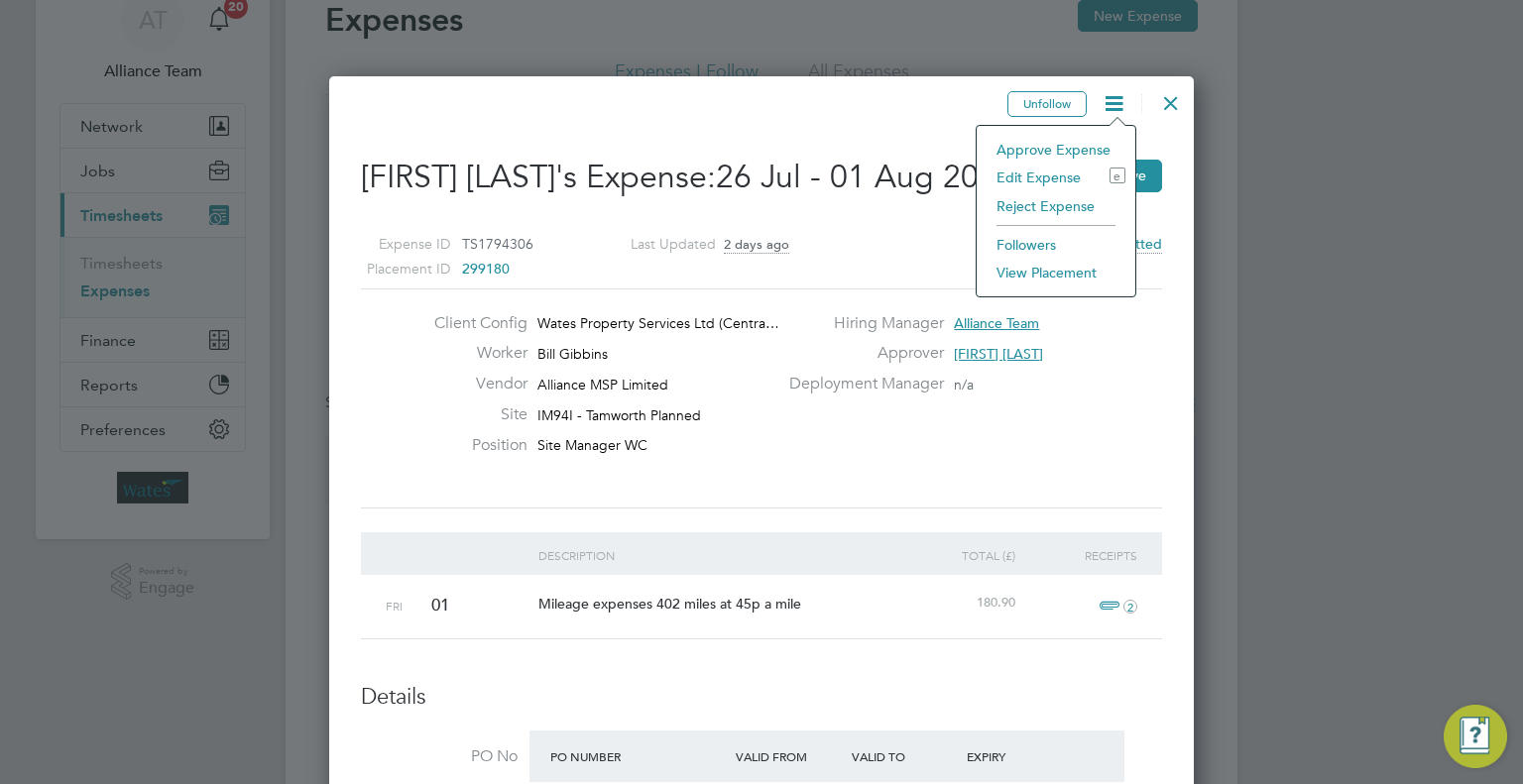 click on "Edit Expense e" 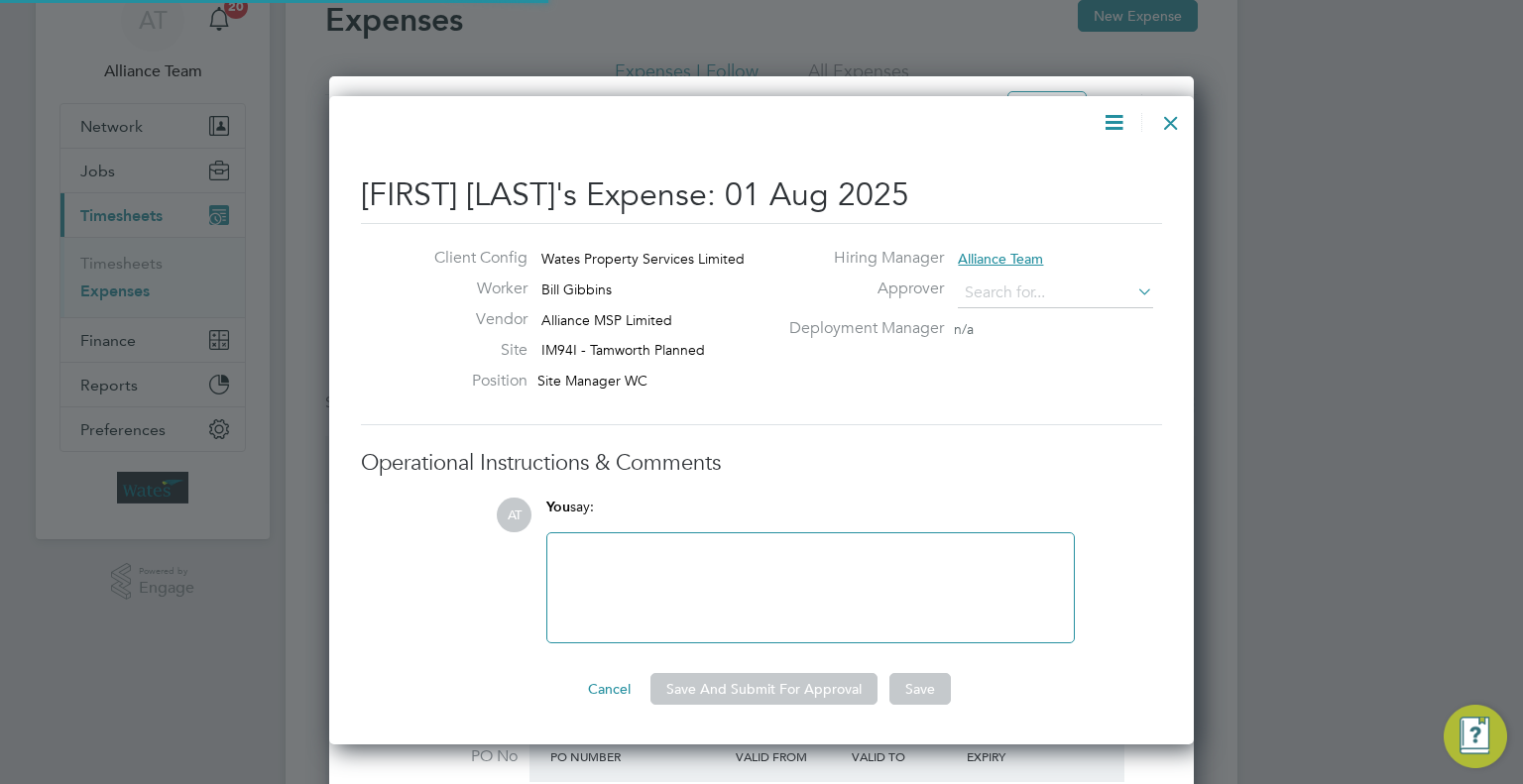 type on "Josh Handley" 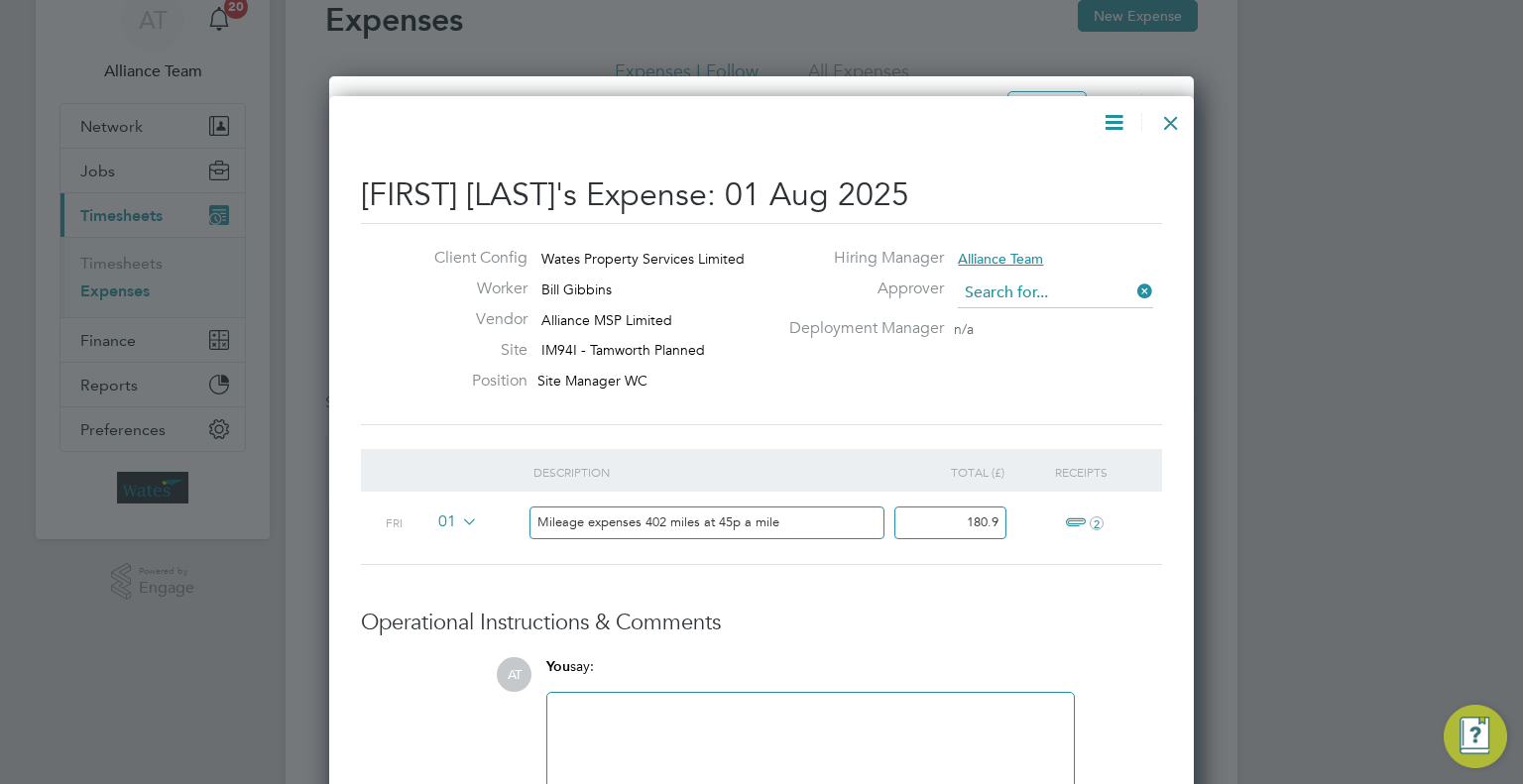 click at bounding box center (1055, 293) 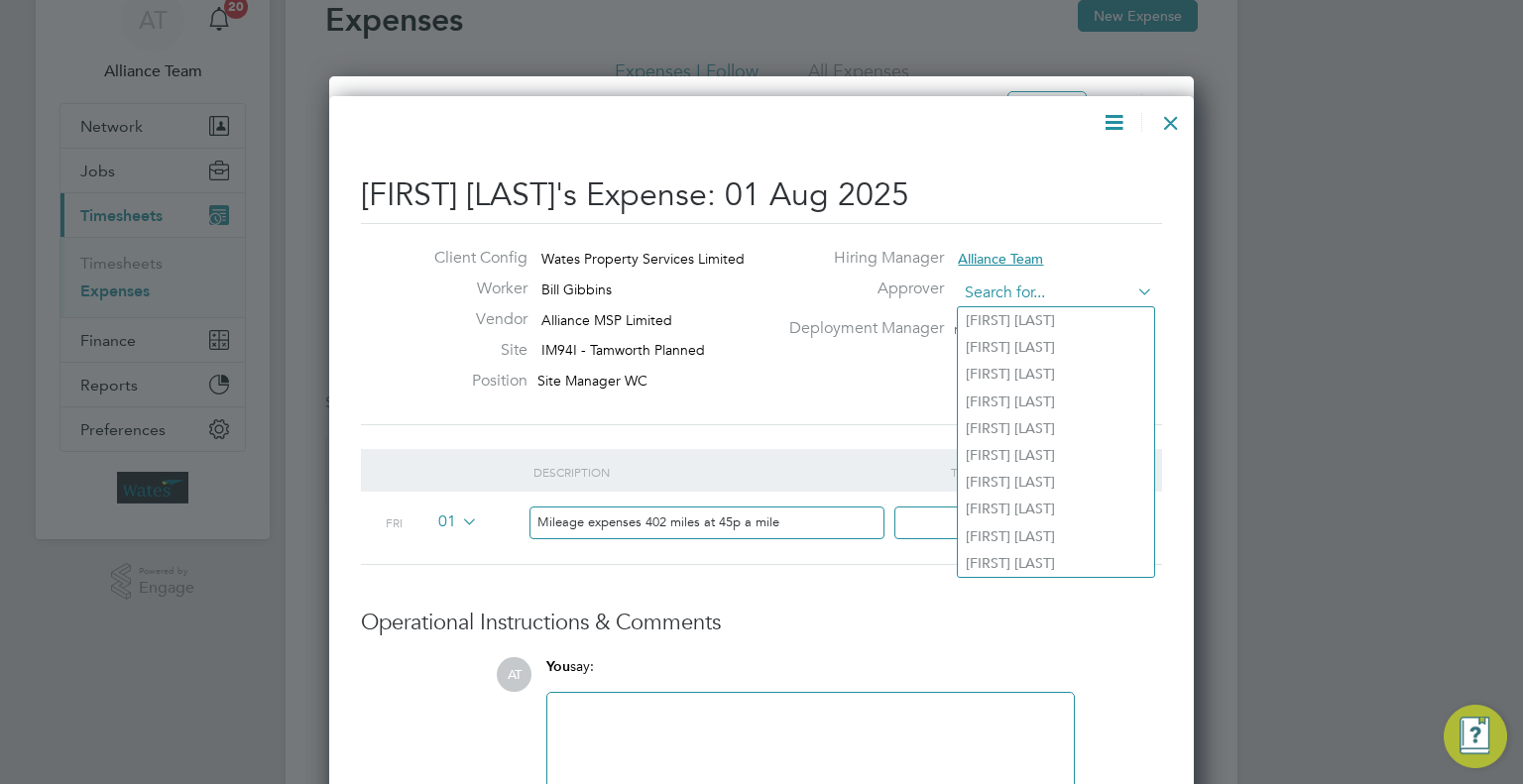 type on "u" 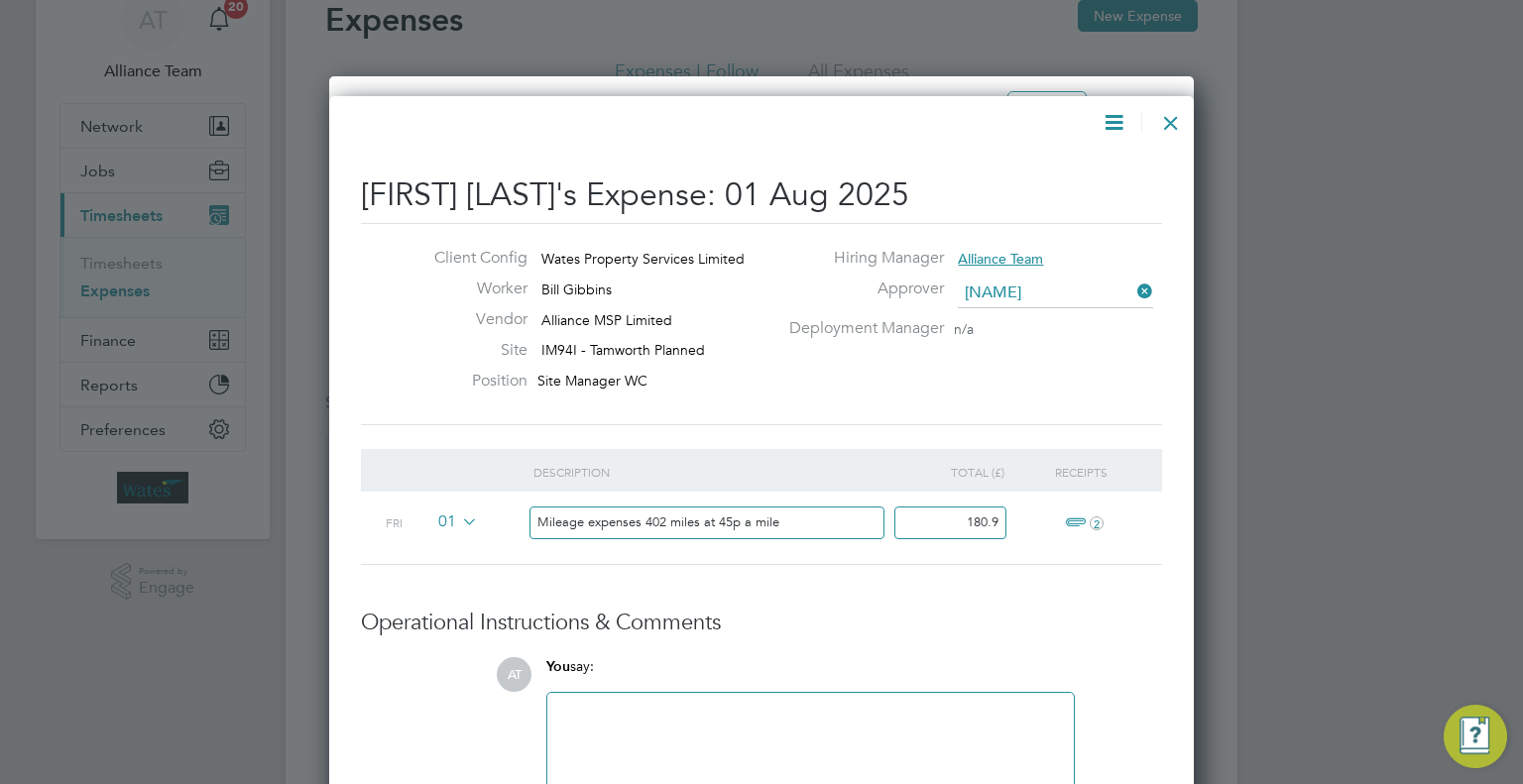 click on "Dug" 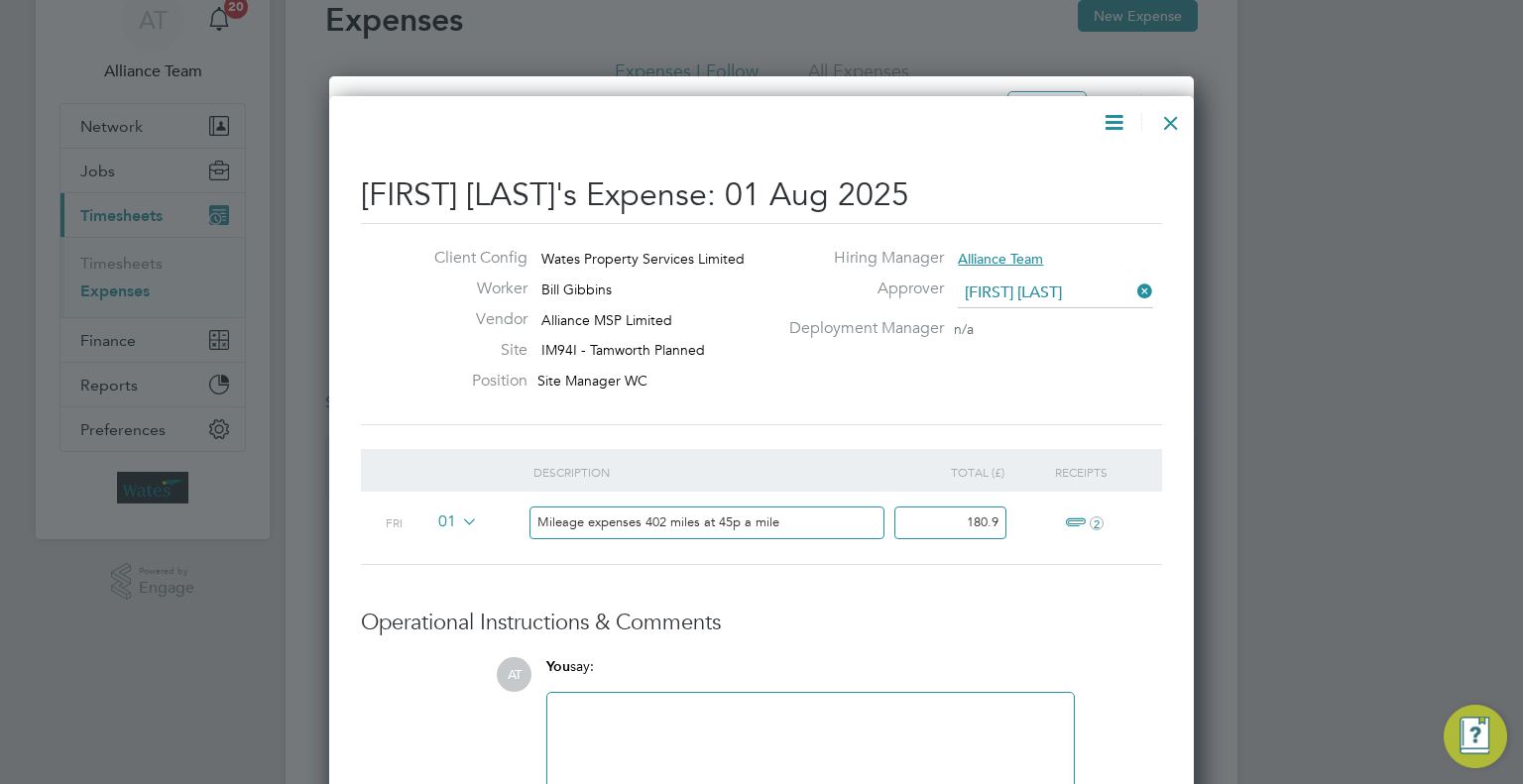 click at bounding box center [810, 747] 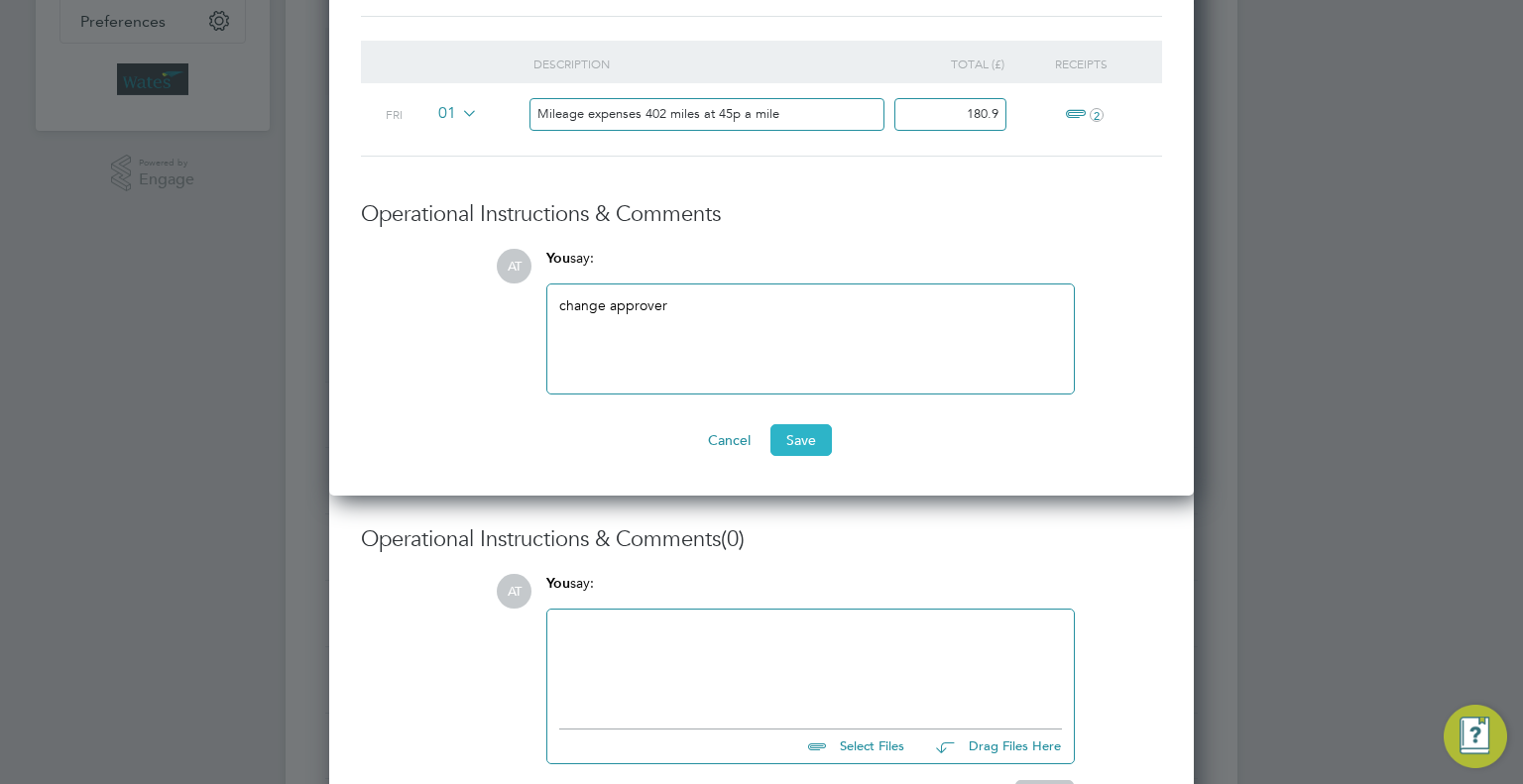 click on "Save" at bounding box center [801, 440] 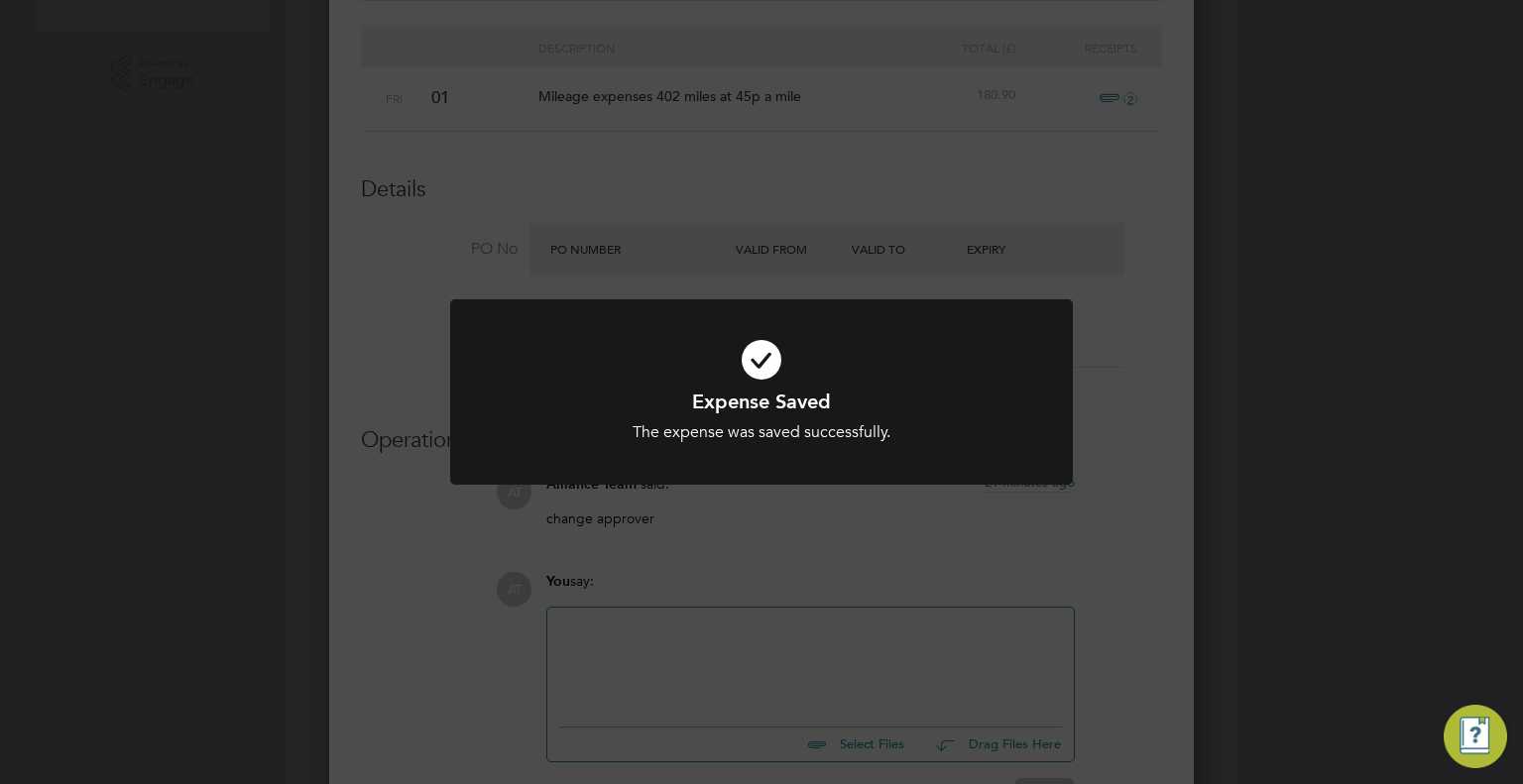 click on "Expense Saved The expense was saved successfully. Cancel Okay" 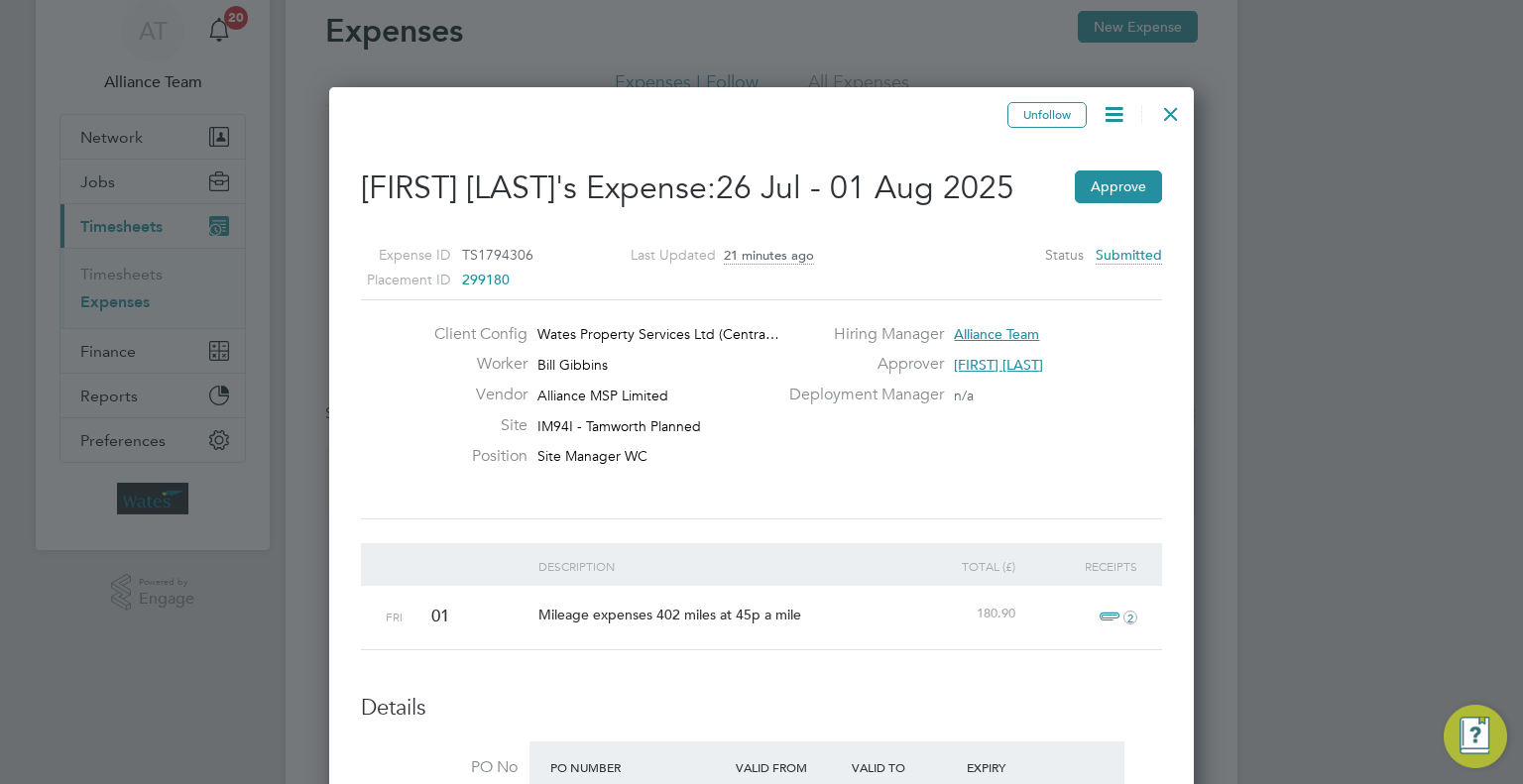 scroll, scrollTop: 0, scrollLeft: 0, axis: both 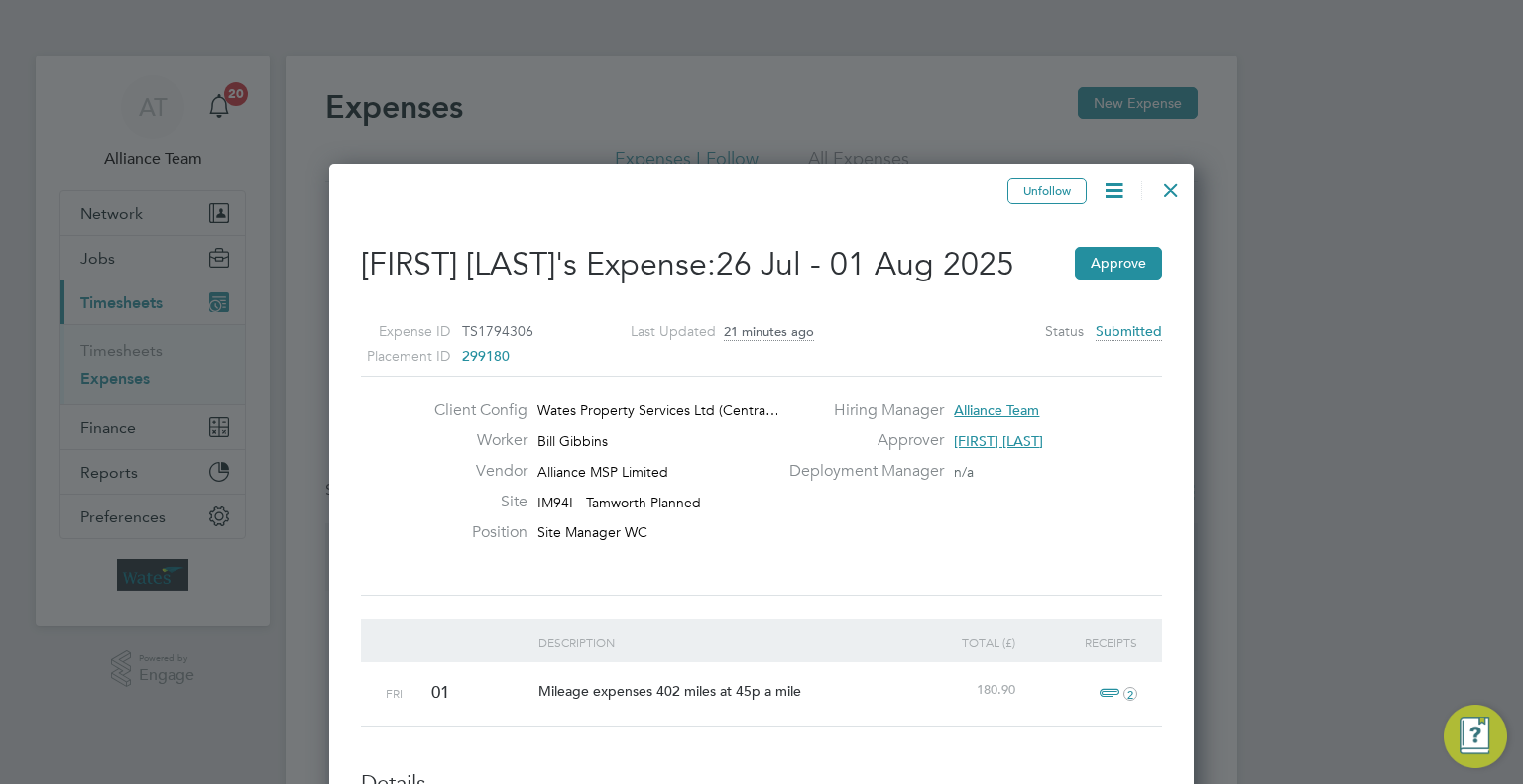 click 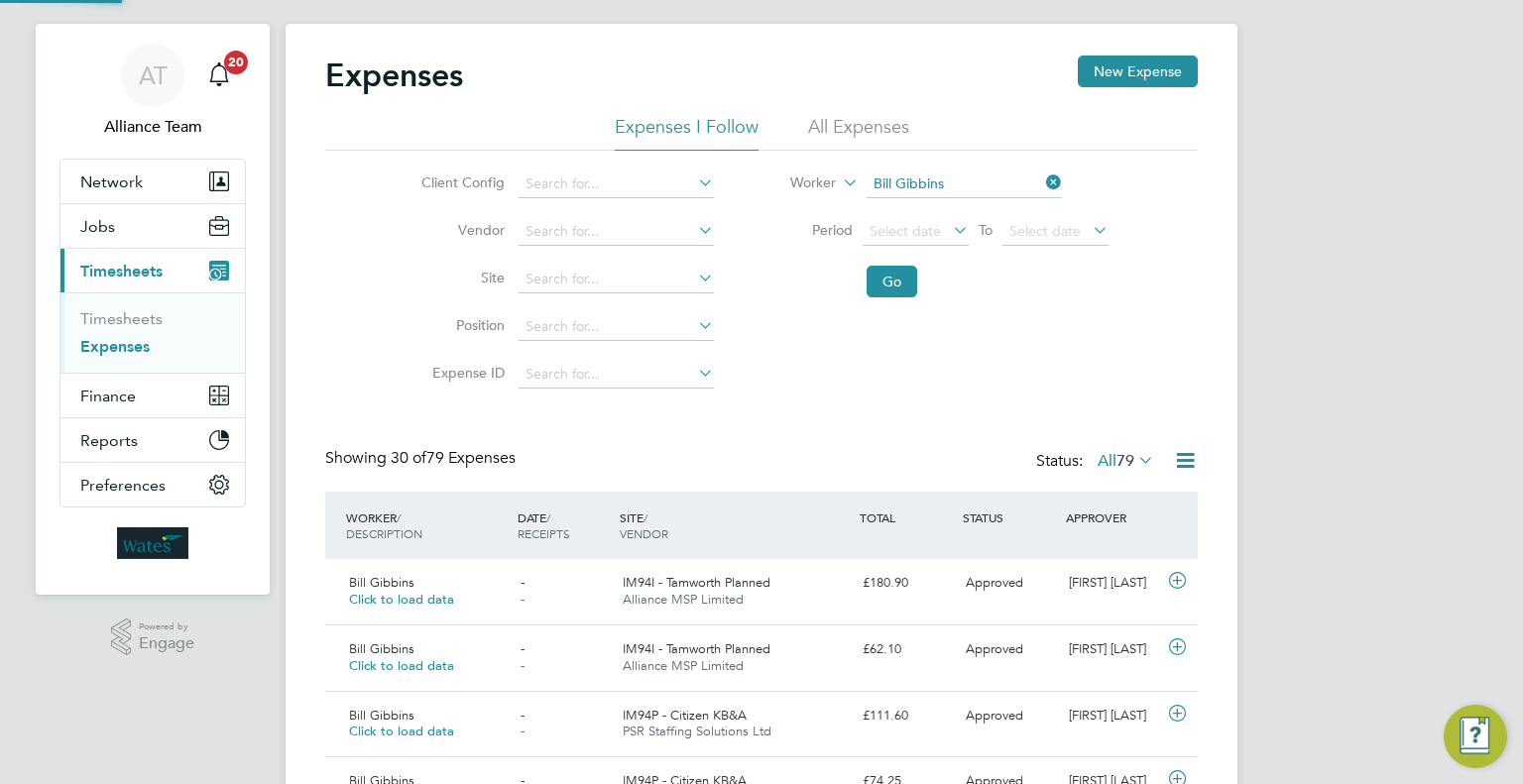scroll, scrollTop: 87, scrollLeft: 0, axis: vertical 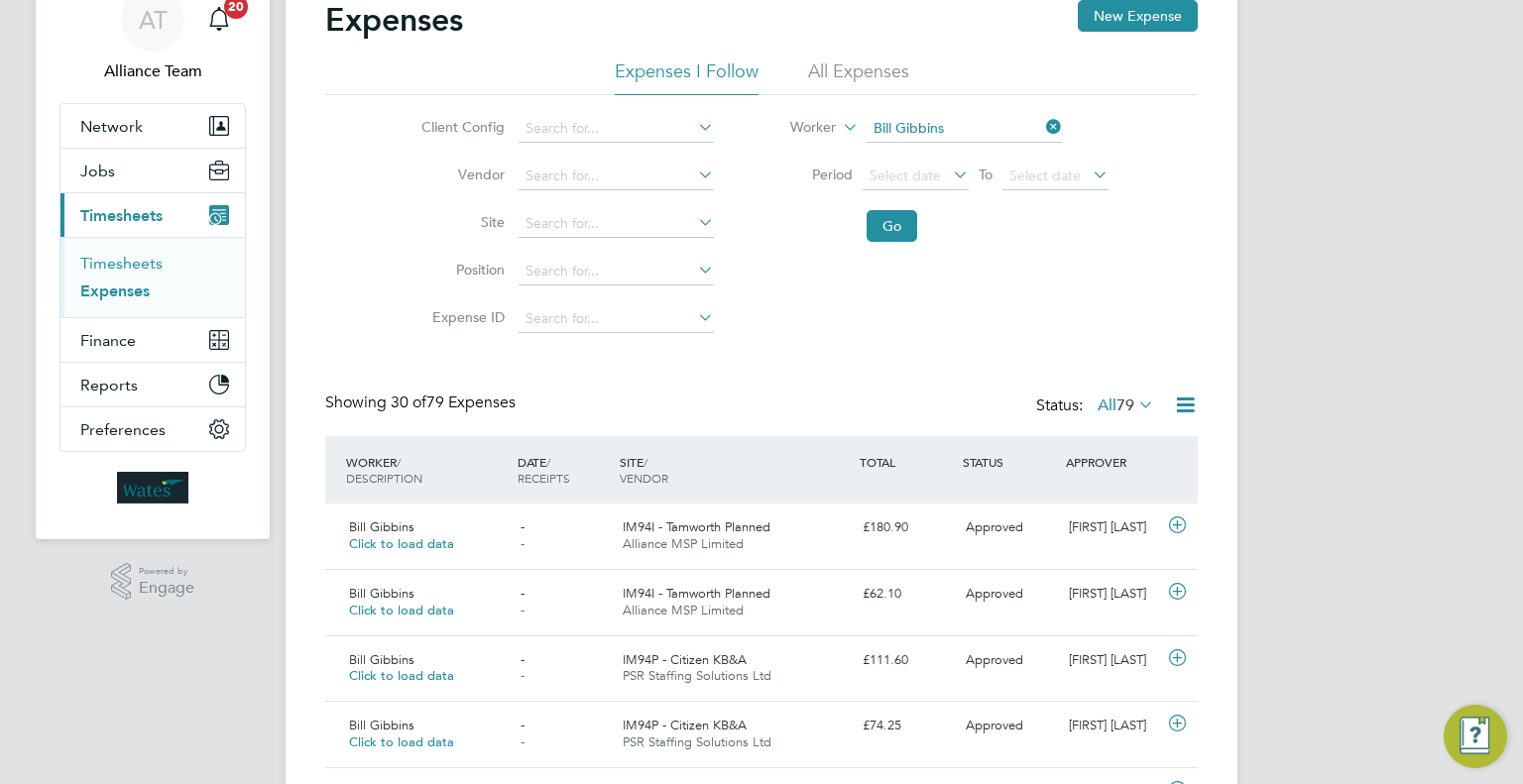 click on "Timesheets" at bounding box center [121, 263] 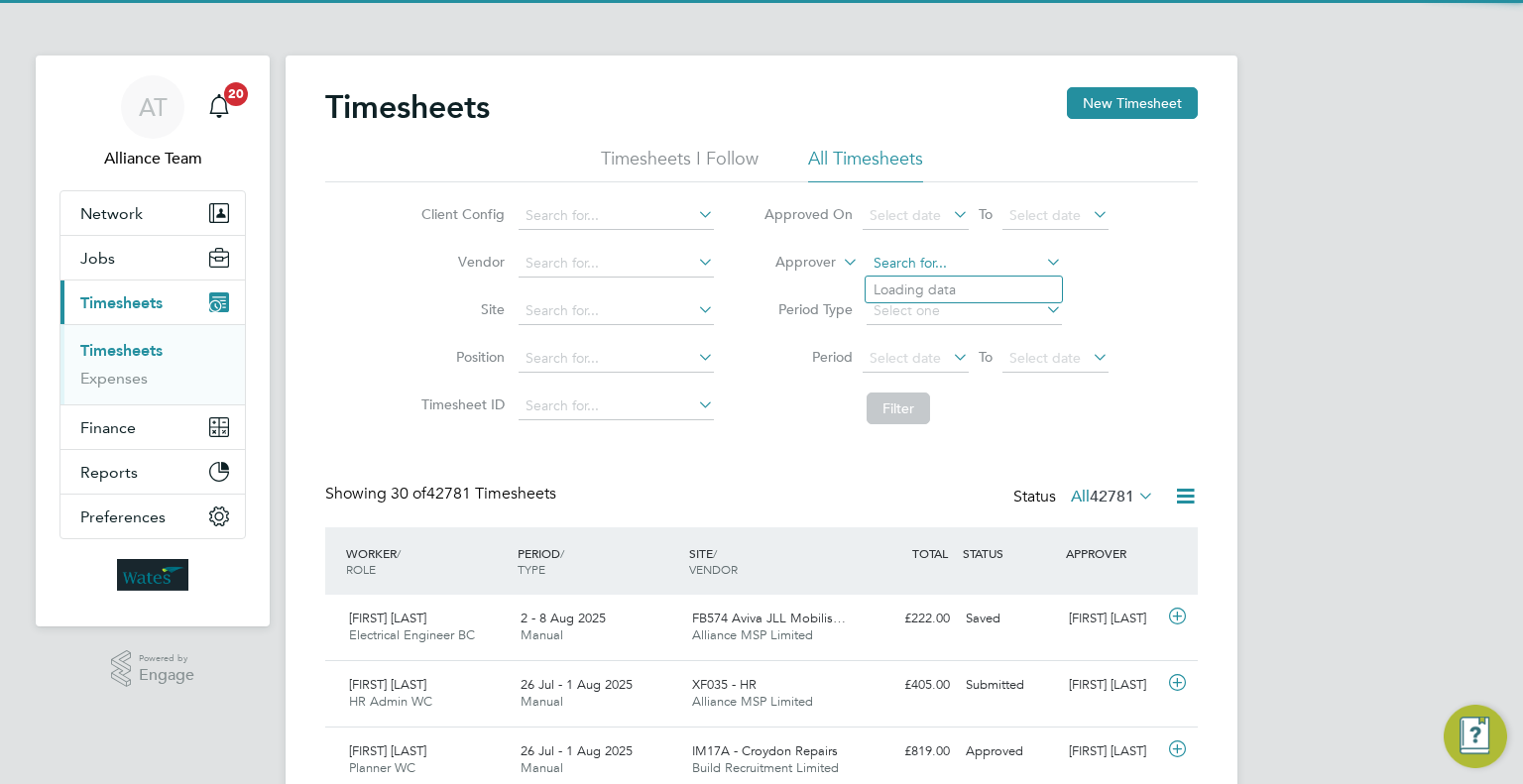 click 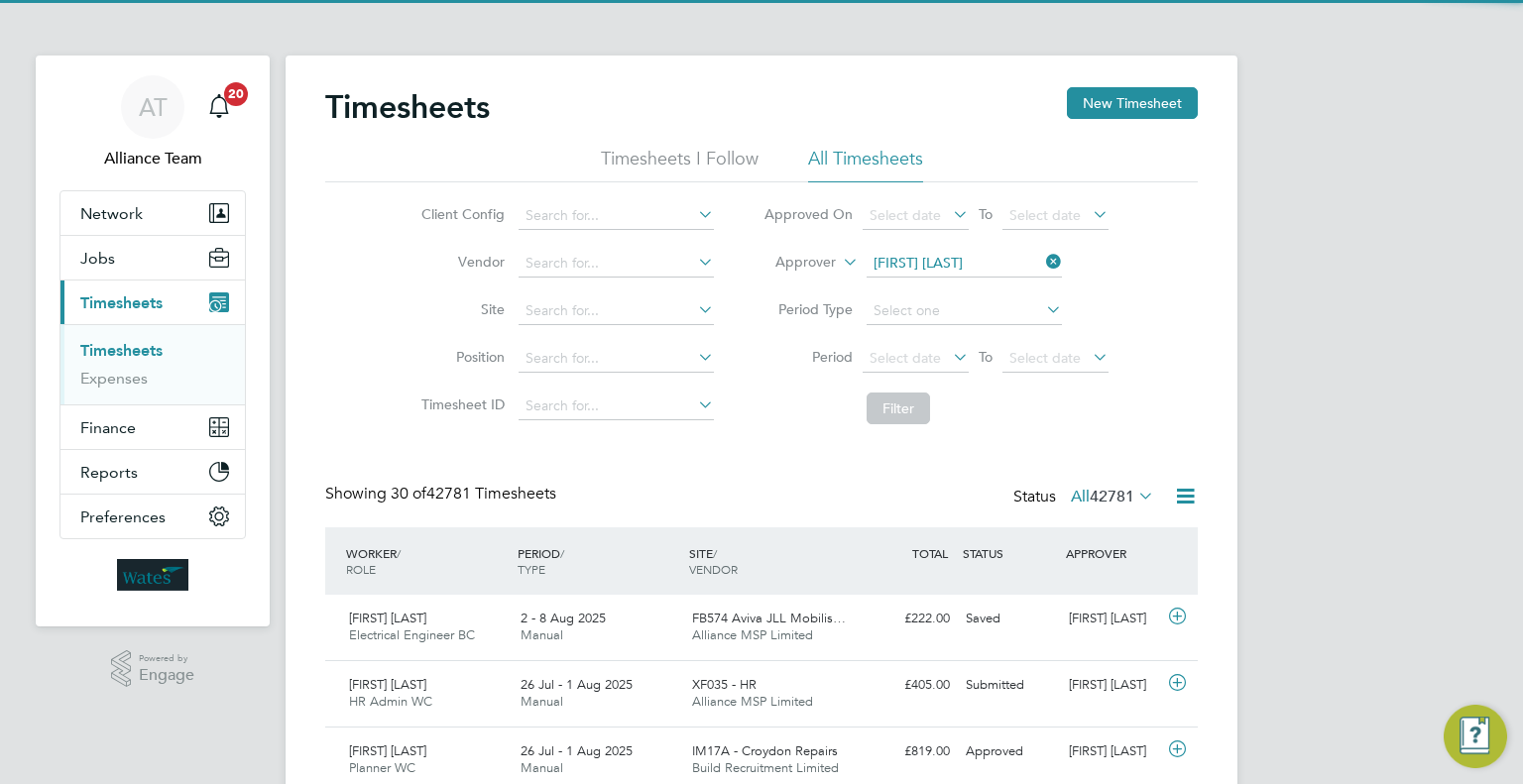 click on "Ki r a  Reeder" 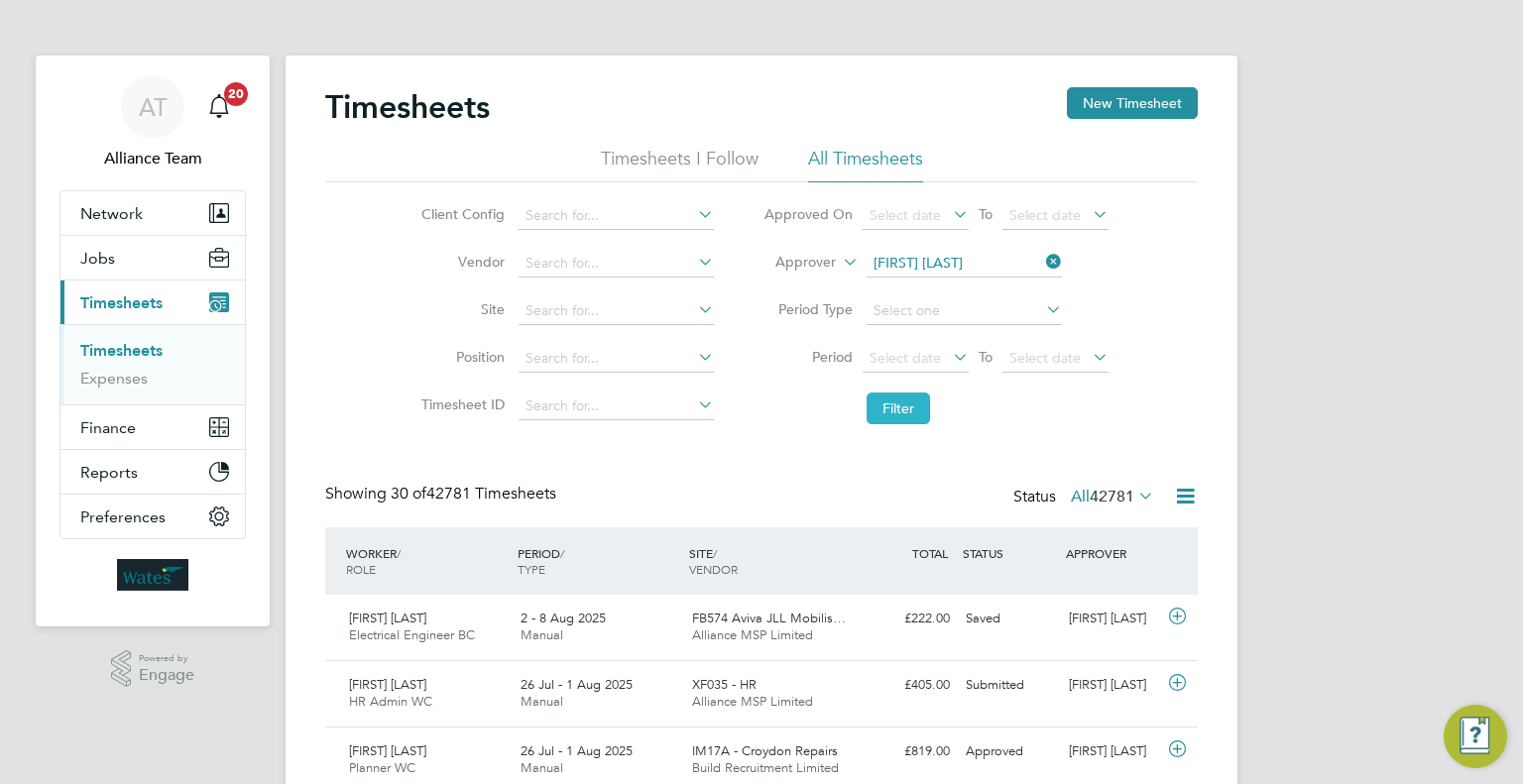 click on "Filter" 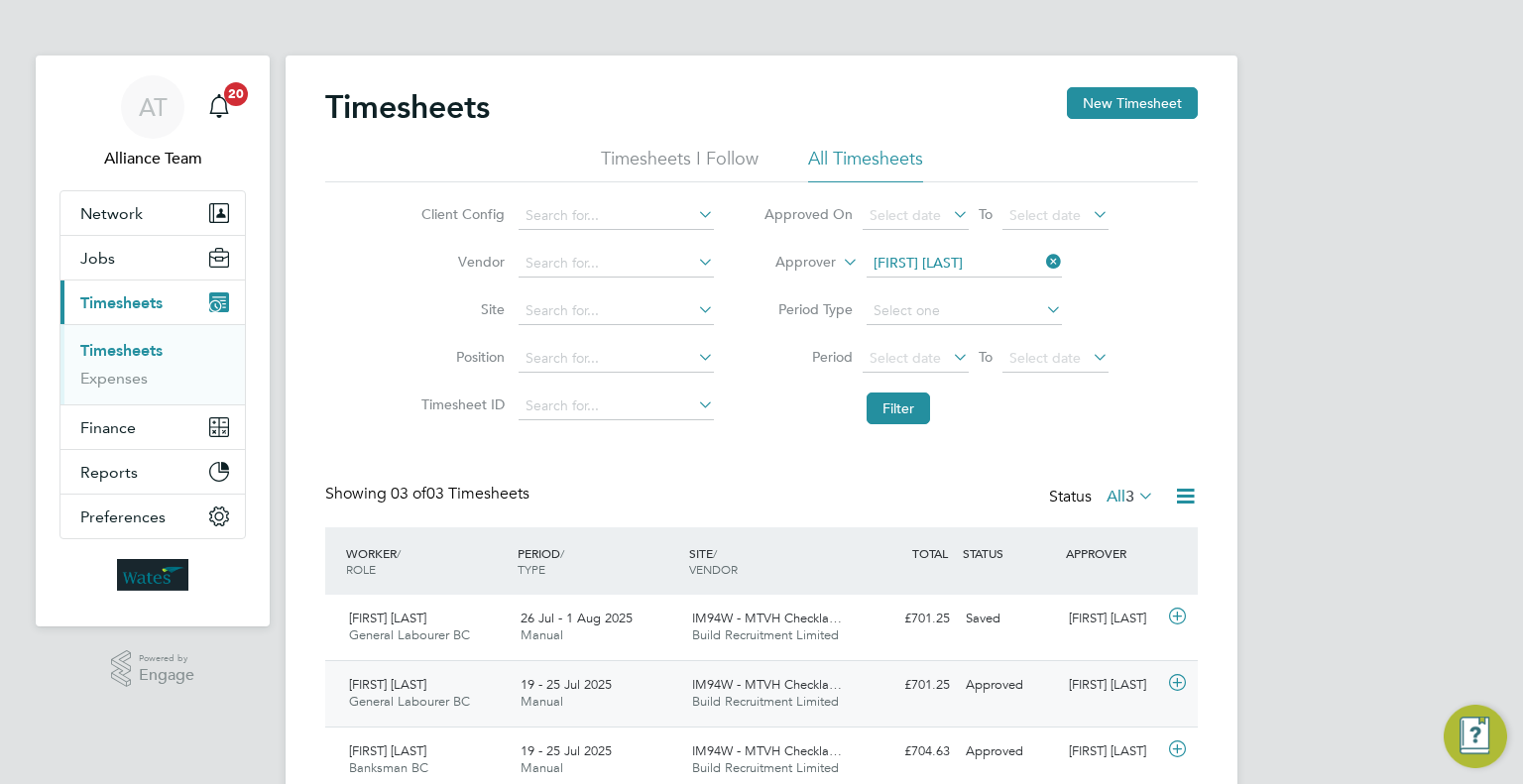 type 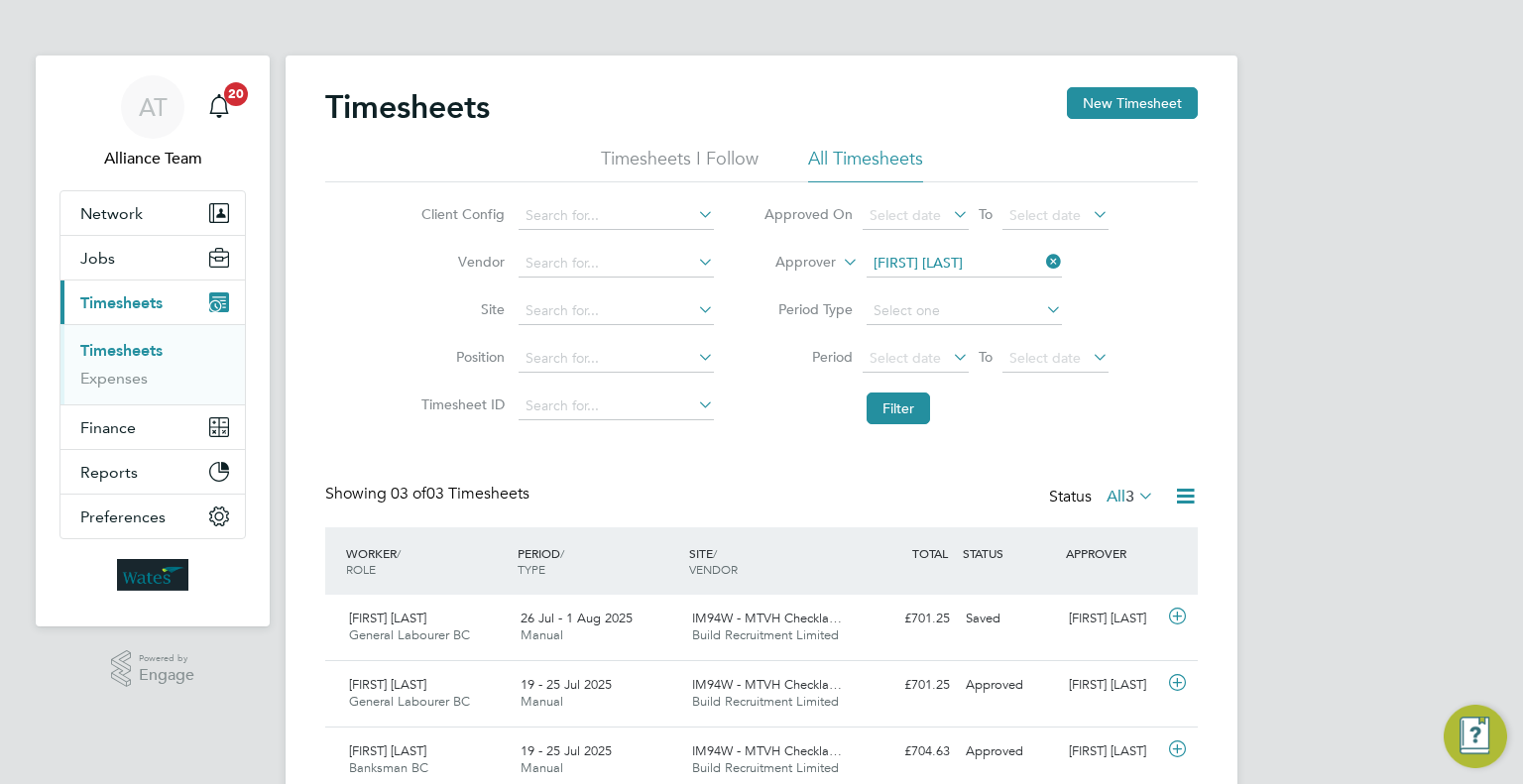 click on "AT   Alliance Team   Notifications
20   Applications:   Network
Team Members   Businesses   Sites   Workers   Contacts   Jobs
Positions   Vacancies   Placements   Current page:   Timesheets
Timesheets   Expenses   Finance
Invoices & Credit Notes   Statements   Payments   Reports
CIS Reports   Report Downloads   Preferences
My Business   Branding   VMS Configurations   Notifications   Activity Logs
.st0{fill:#C0C1C2;}
Powered by Engage Timesheets New Timesheet Timesheets I Follow All Timesheets Client Config   Vendor   Site   Position   Timesheet ID   Approved On
Select date
To
Select date
Approver     Kira Reeder Period Type   Period
Select date
To
Select date
Filter Showing   03 of  All" at bounding box center [762, 432] 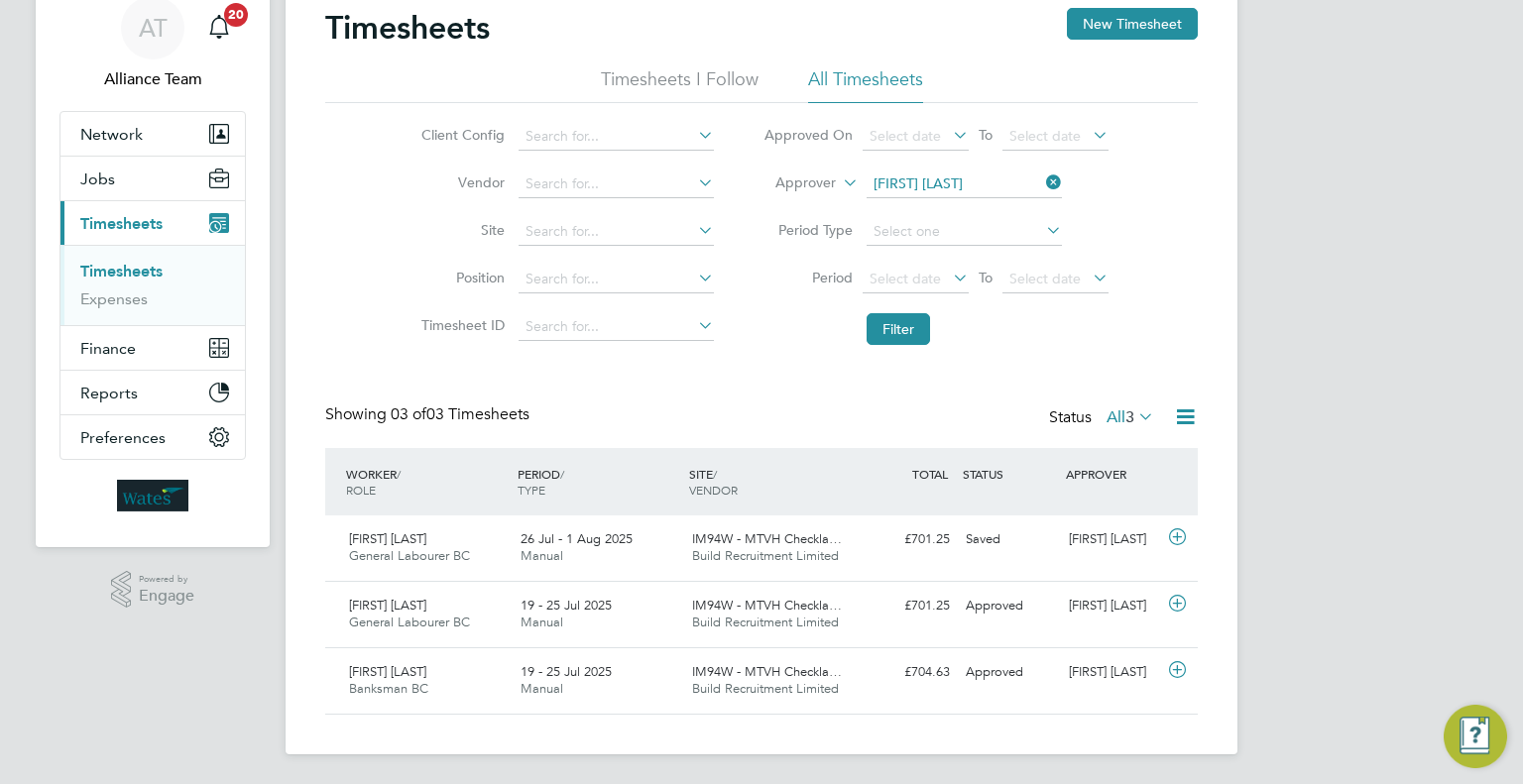 click on "AT   Alliance Team   Notifications
20   Applications:   Network
Team Members   Businesses   Sites   Workers   Contacts   Jobs
Positions   Vacancies   Placements   Current page:   Timesheets
Timesheets   Expenses   Finance
Invoices & Credit Notes   Statements   Payments   Reports
CIS Reports   Report Downloads   Preferences
My Business   Branding   VMS Configurations   Notifications   Activity Logs
.st0{fill:#C0C1C2;}
Powered by Engage Timesheets New Timesheet Timesheets I Follow All Timesheets Client Config   Vendor   Site   Position   Timesheet ID   Approved On
Select date
To
Select date
Approver     Kira Reeder Period Type   Period
Select date
To
Select date
Filter Showing   03 of  All" at bounding box center (762, 353) 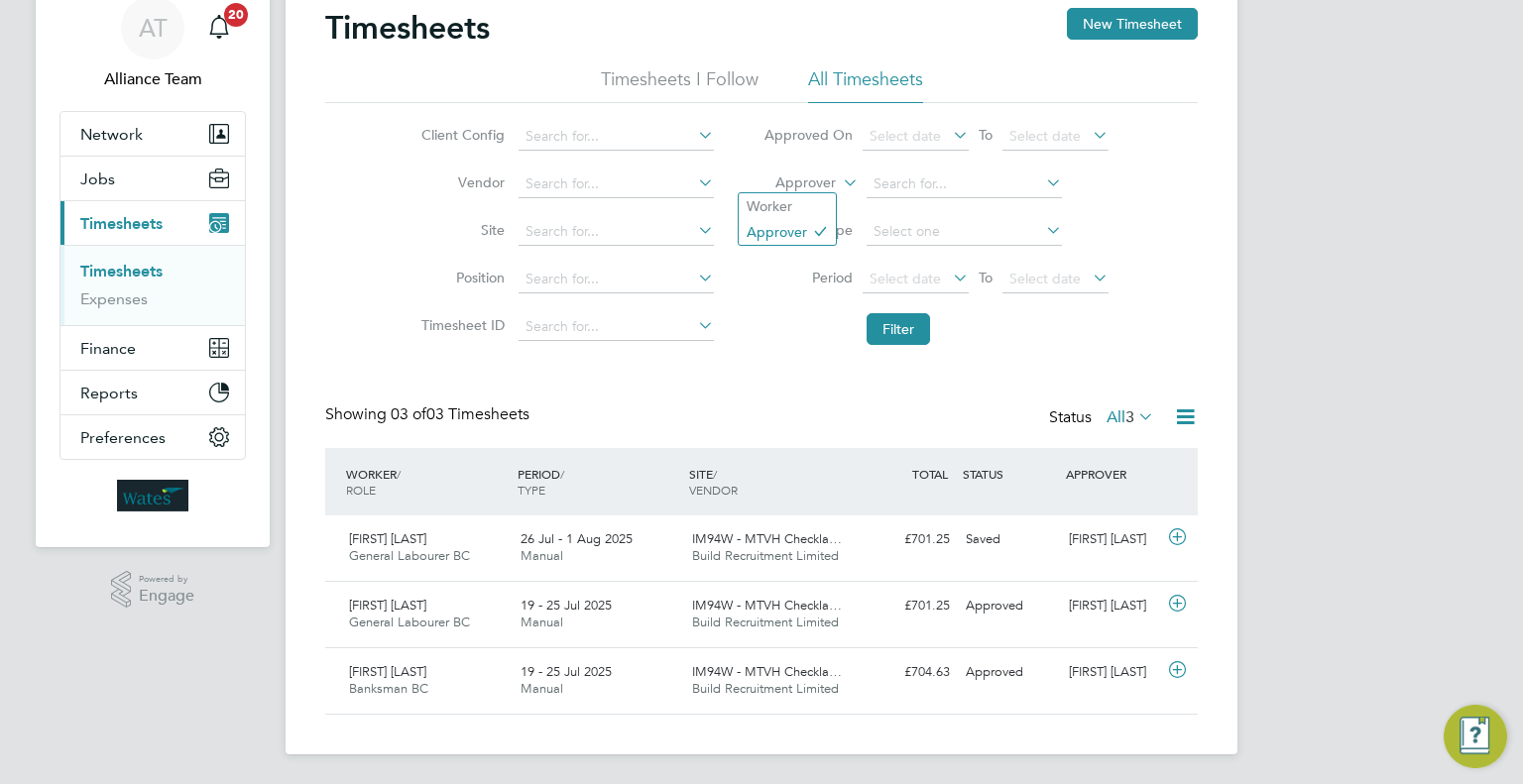 click on "Approver" 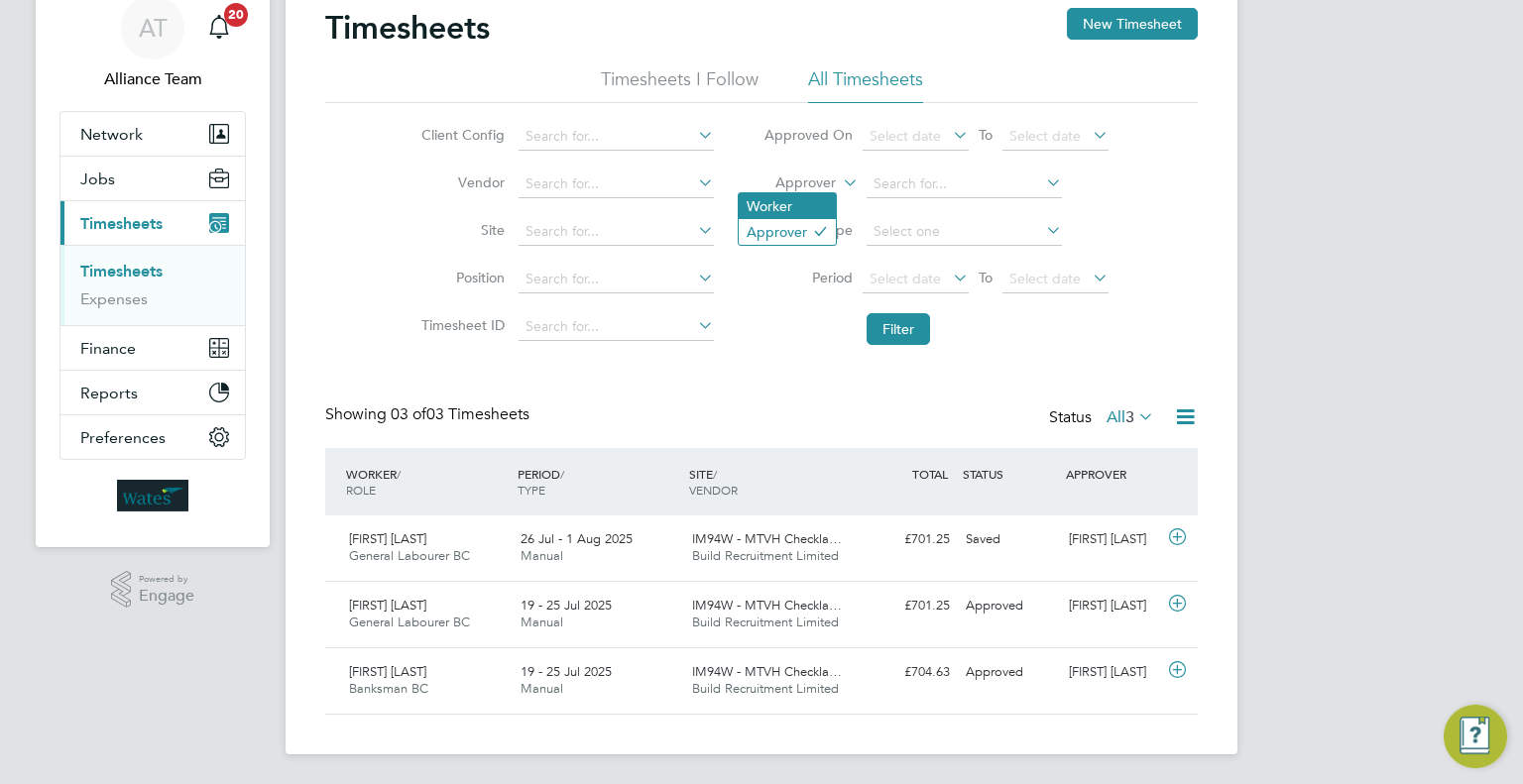 click on "Worker" 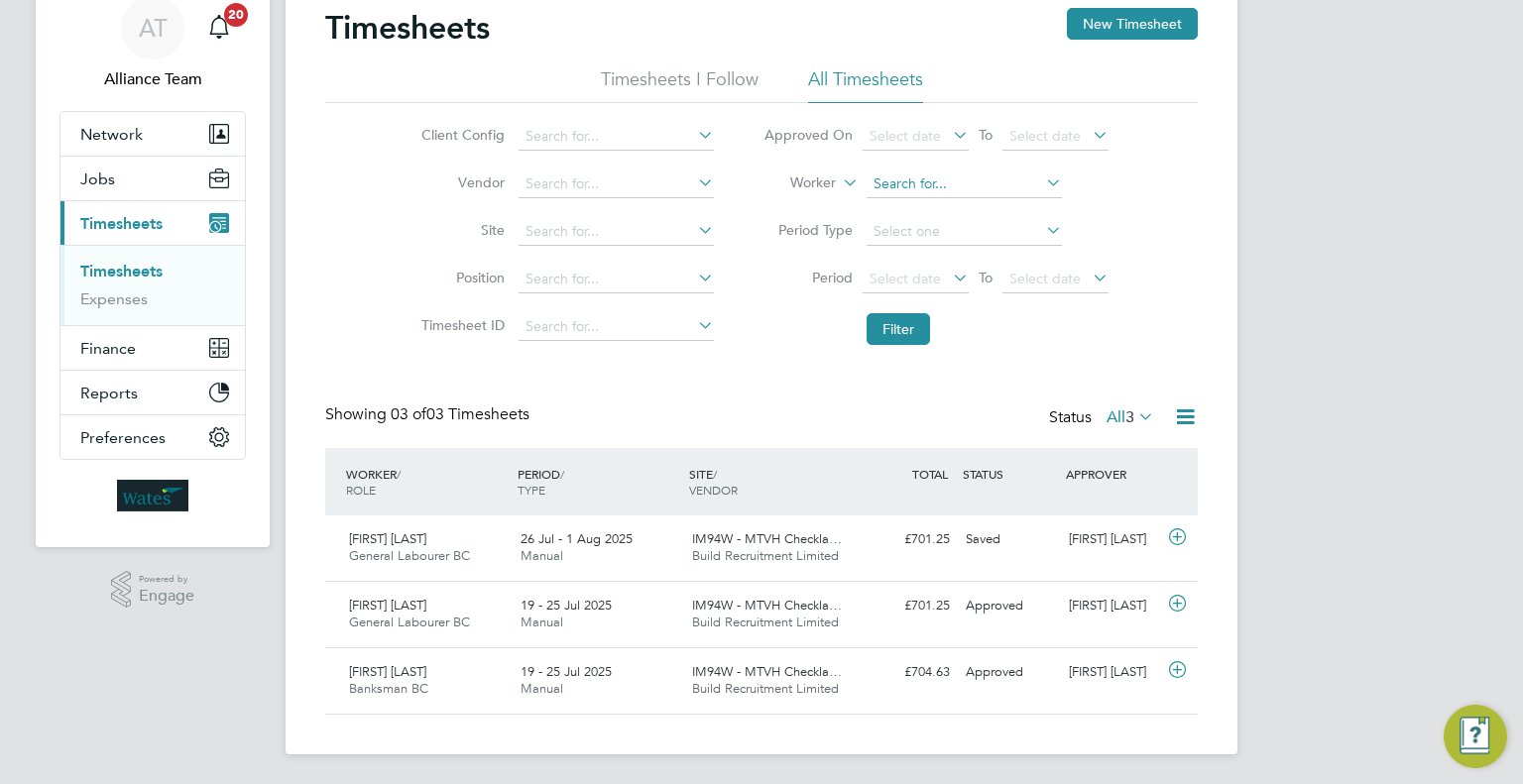 click 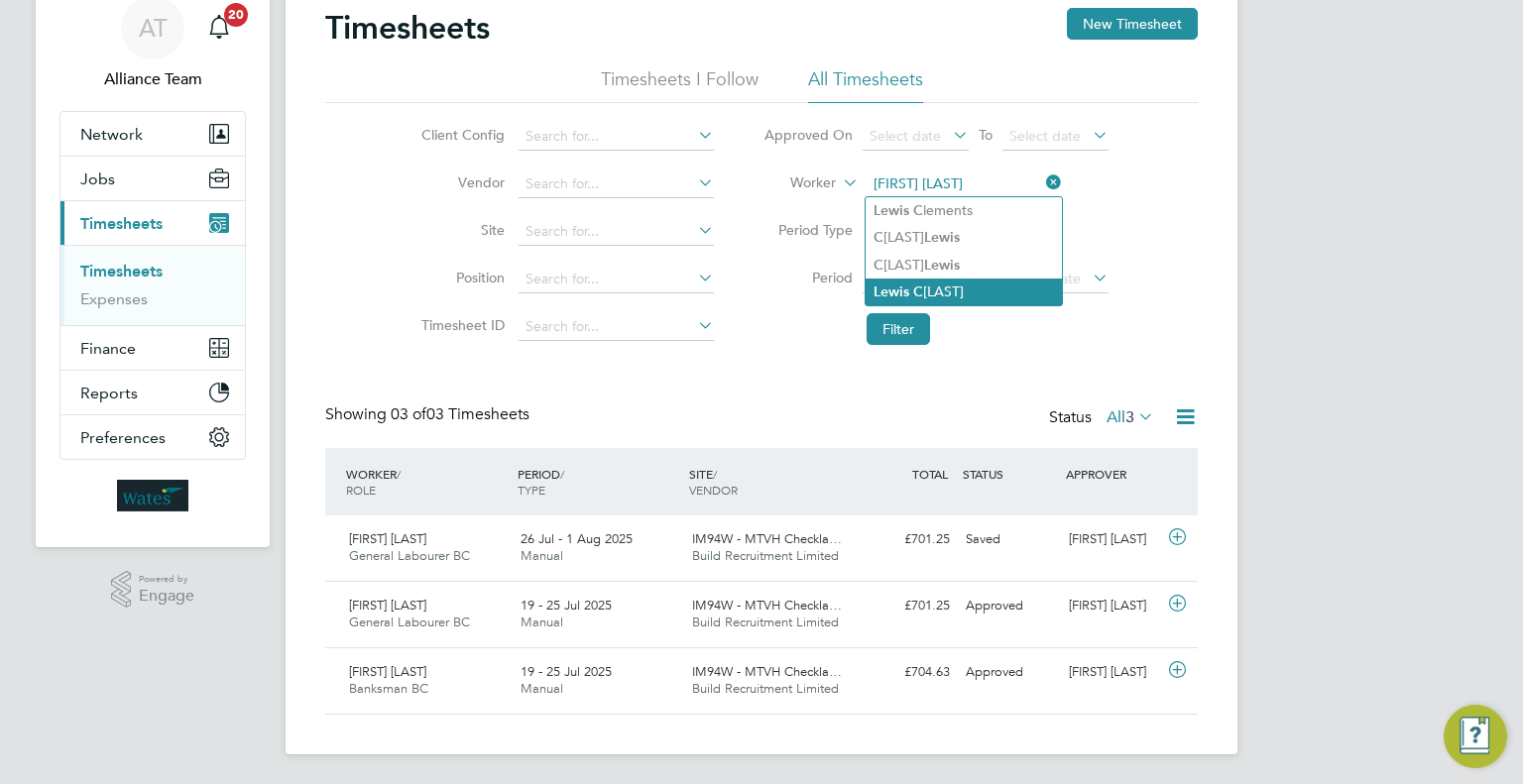 click on "Lewis   C olman" 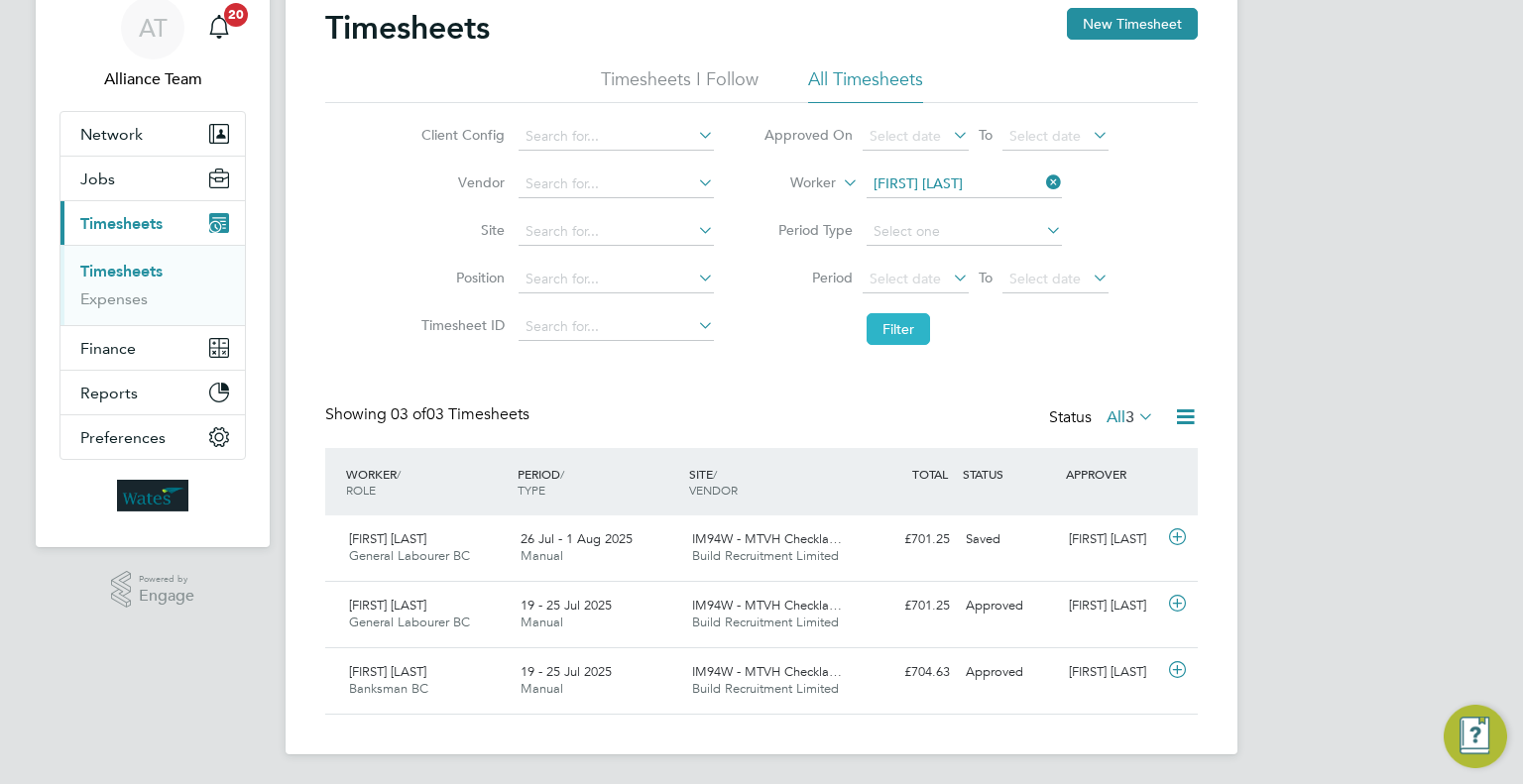 click on "Filter" 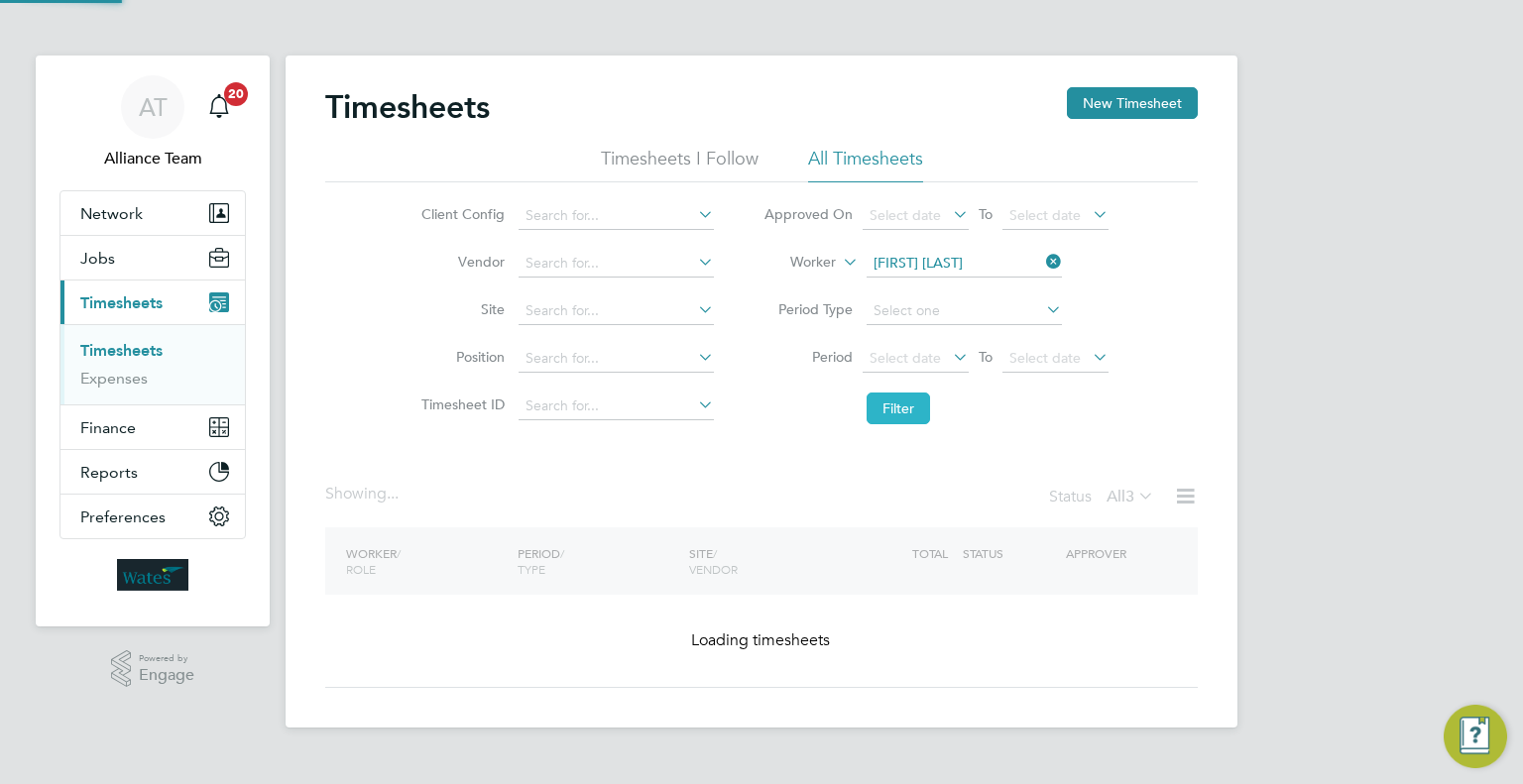 scroll, scrollTop: 0, scrollLeft: 0, axis: both 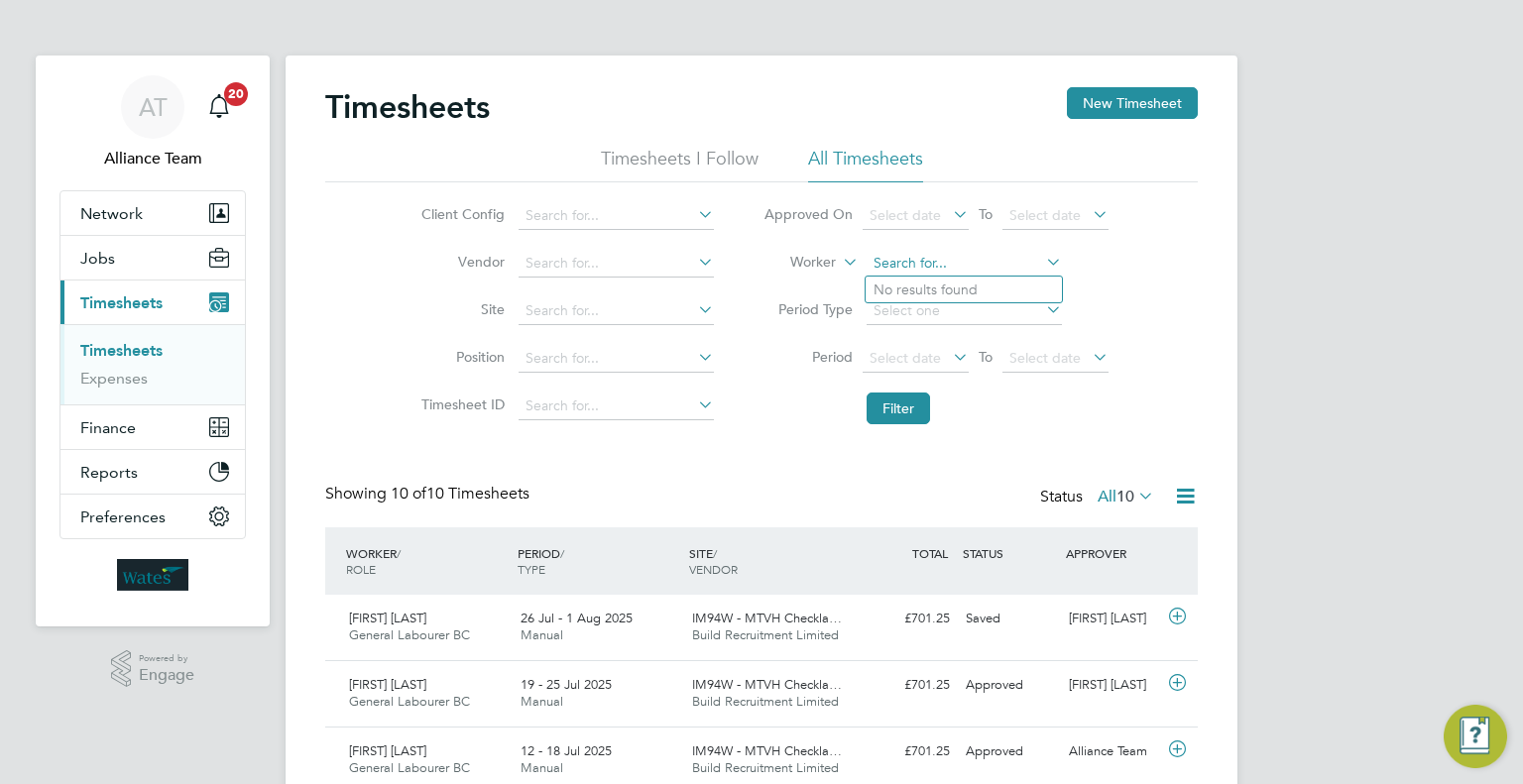 click 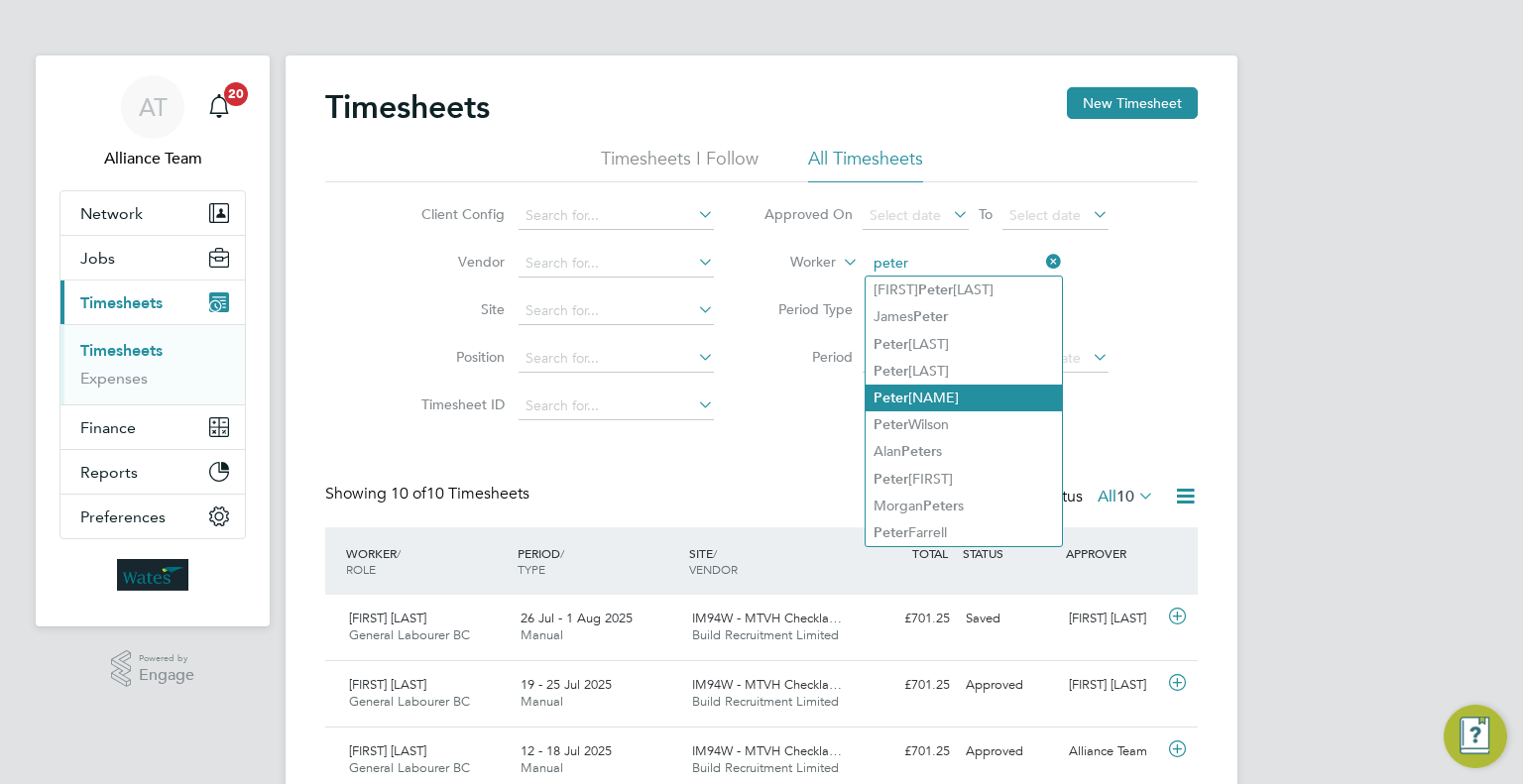 type on "peter" 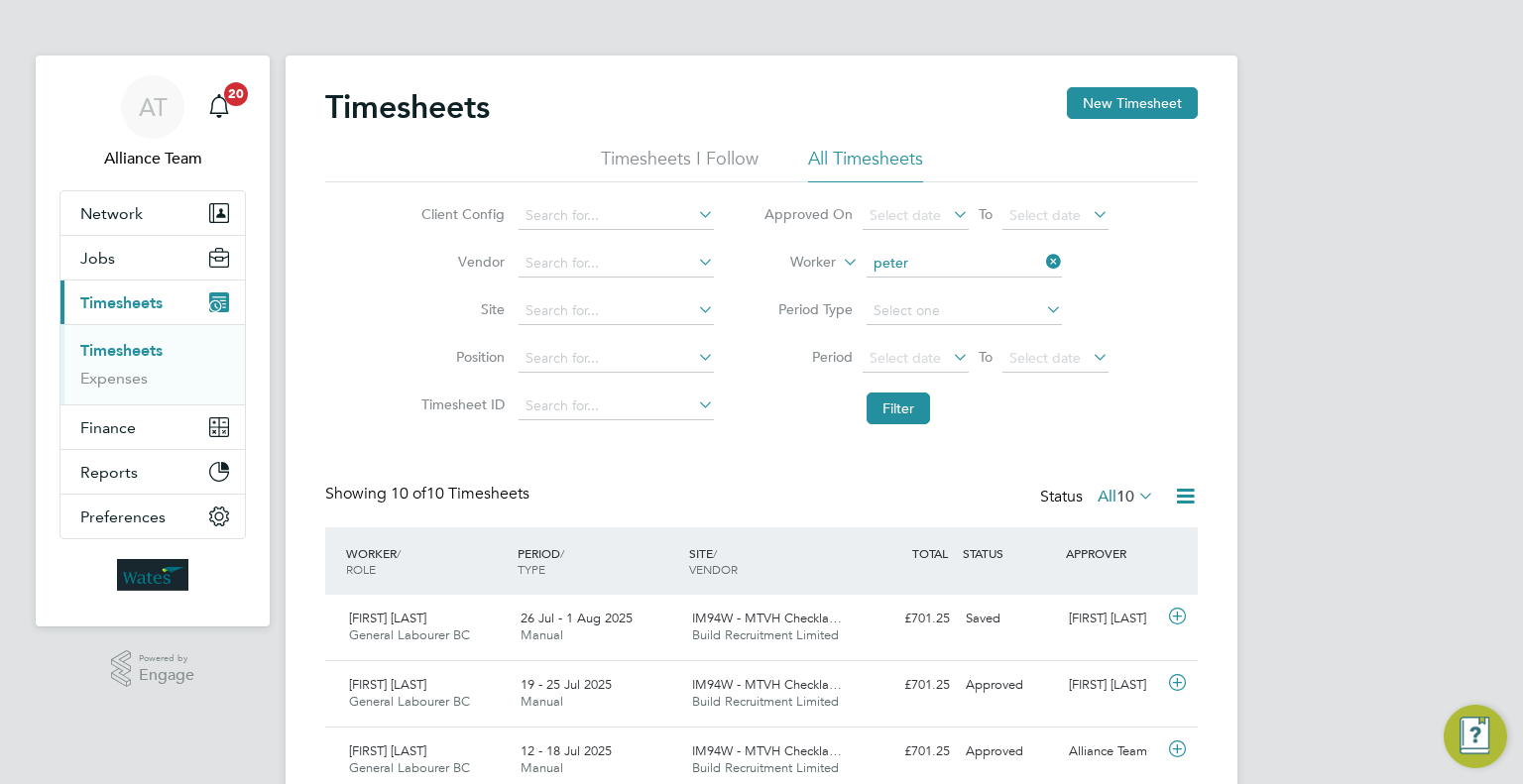 type 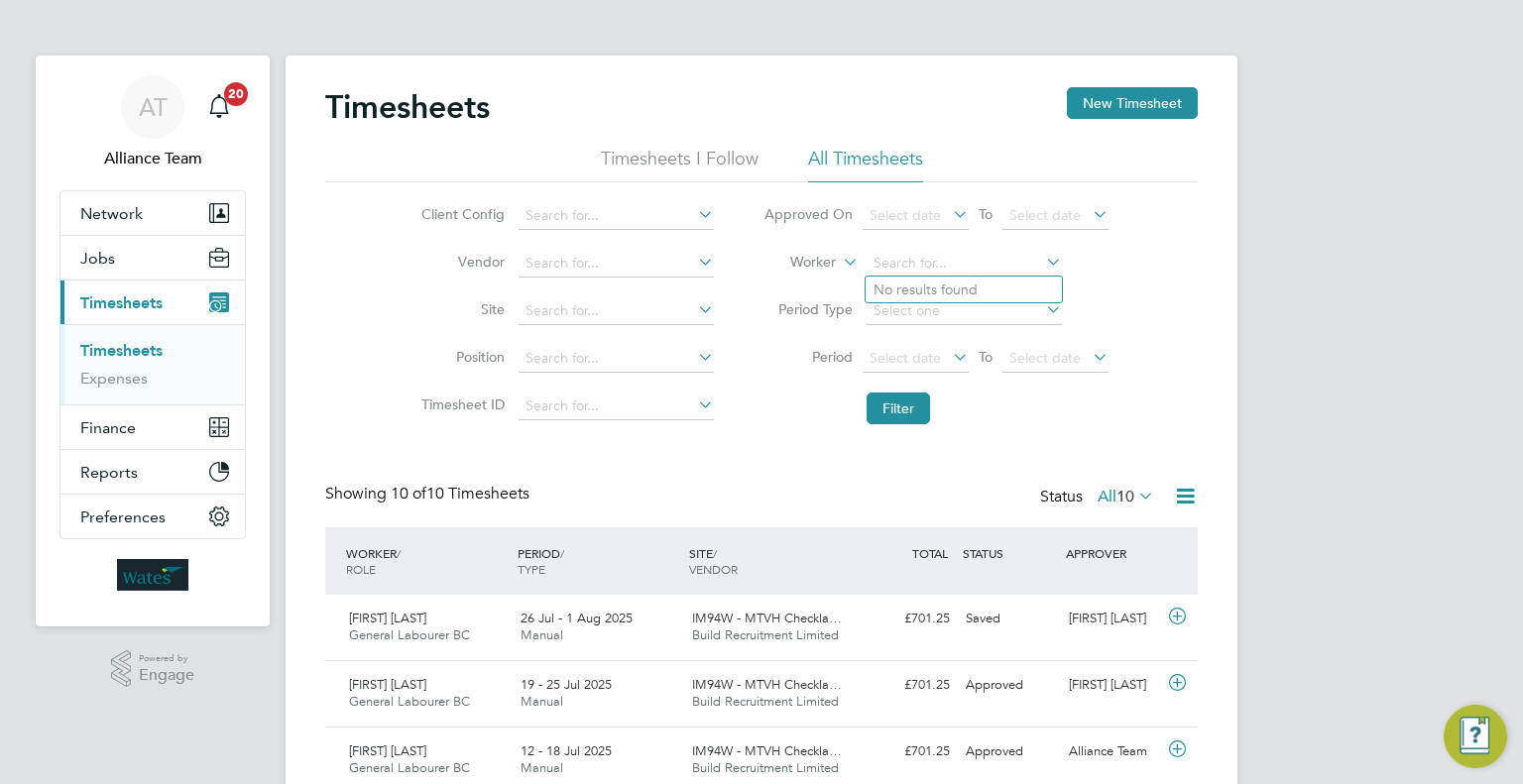 click 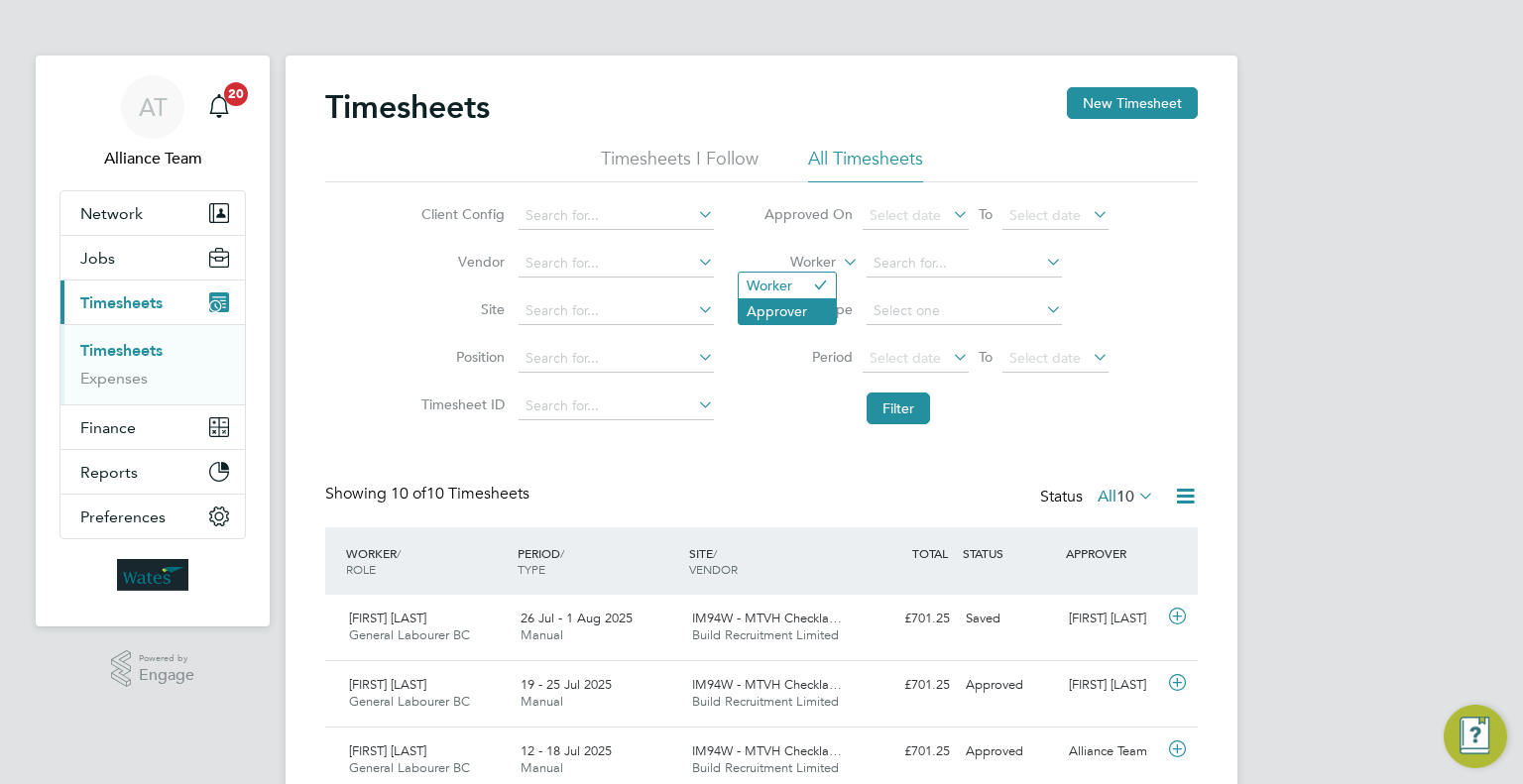click on "Approver" 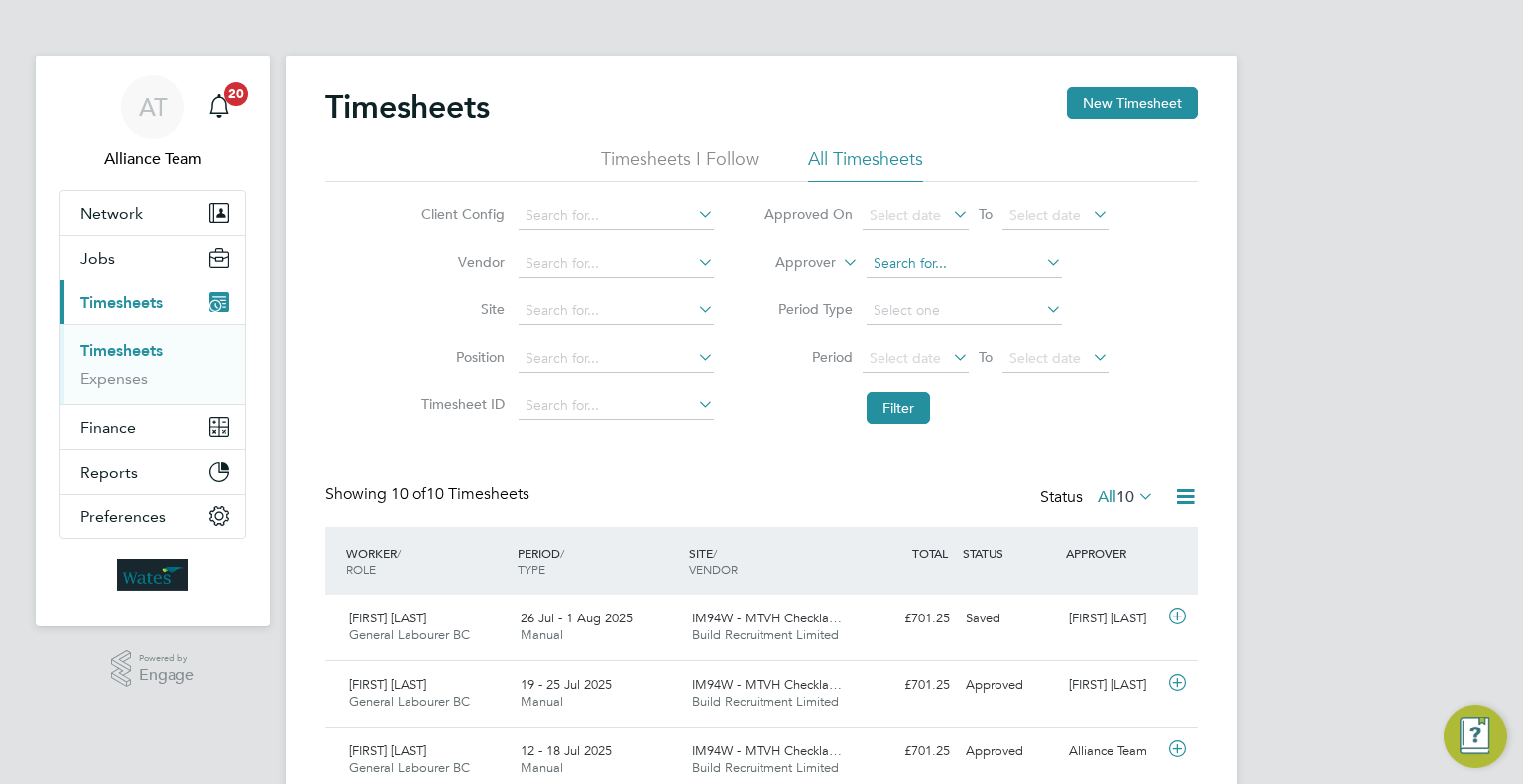 click 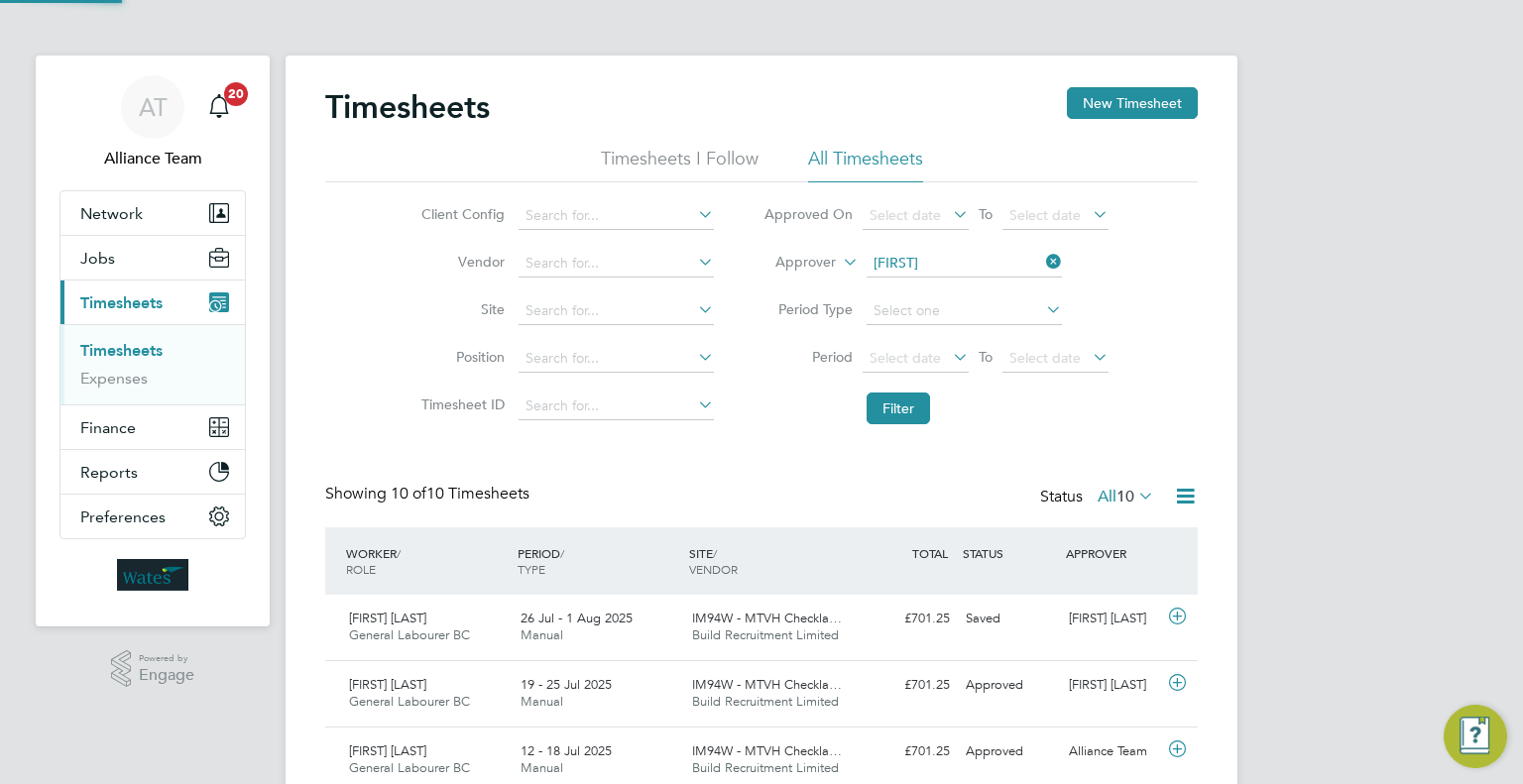 click on "Kira  Reeder" 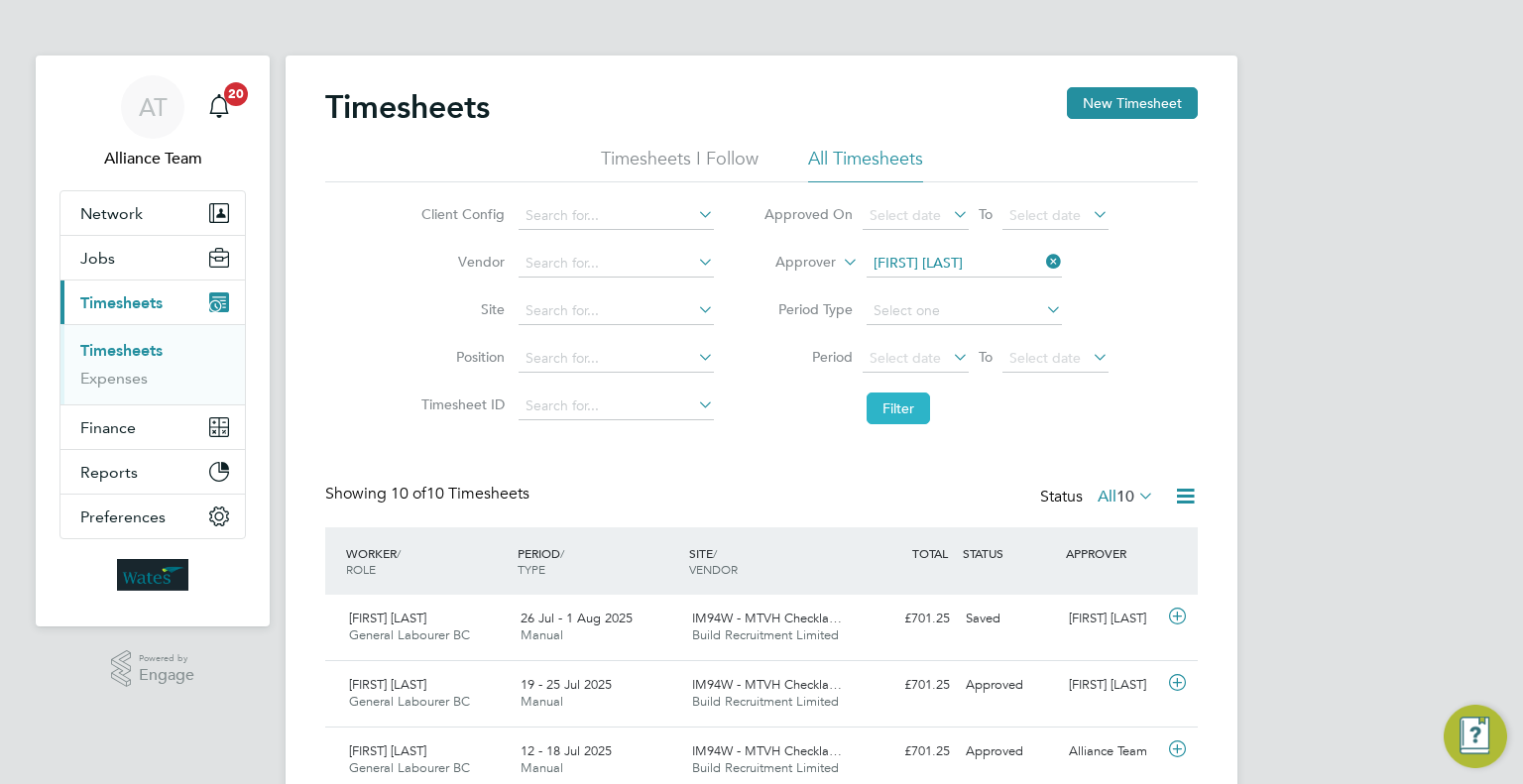 click on "Filter" 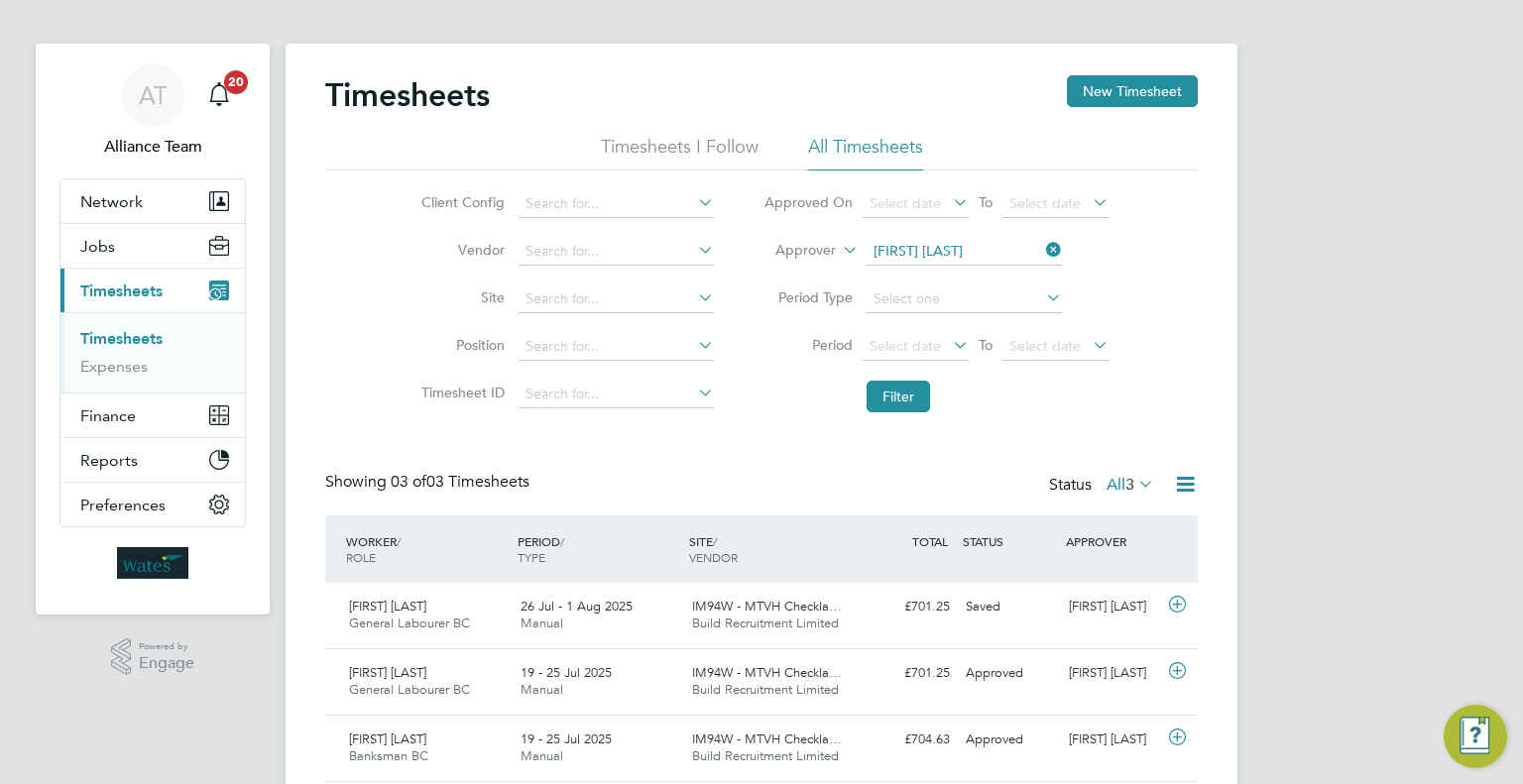 click on "Approver     Kira Reeder" 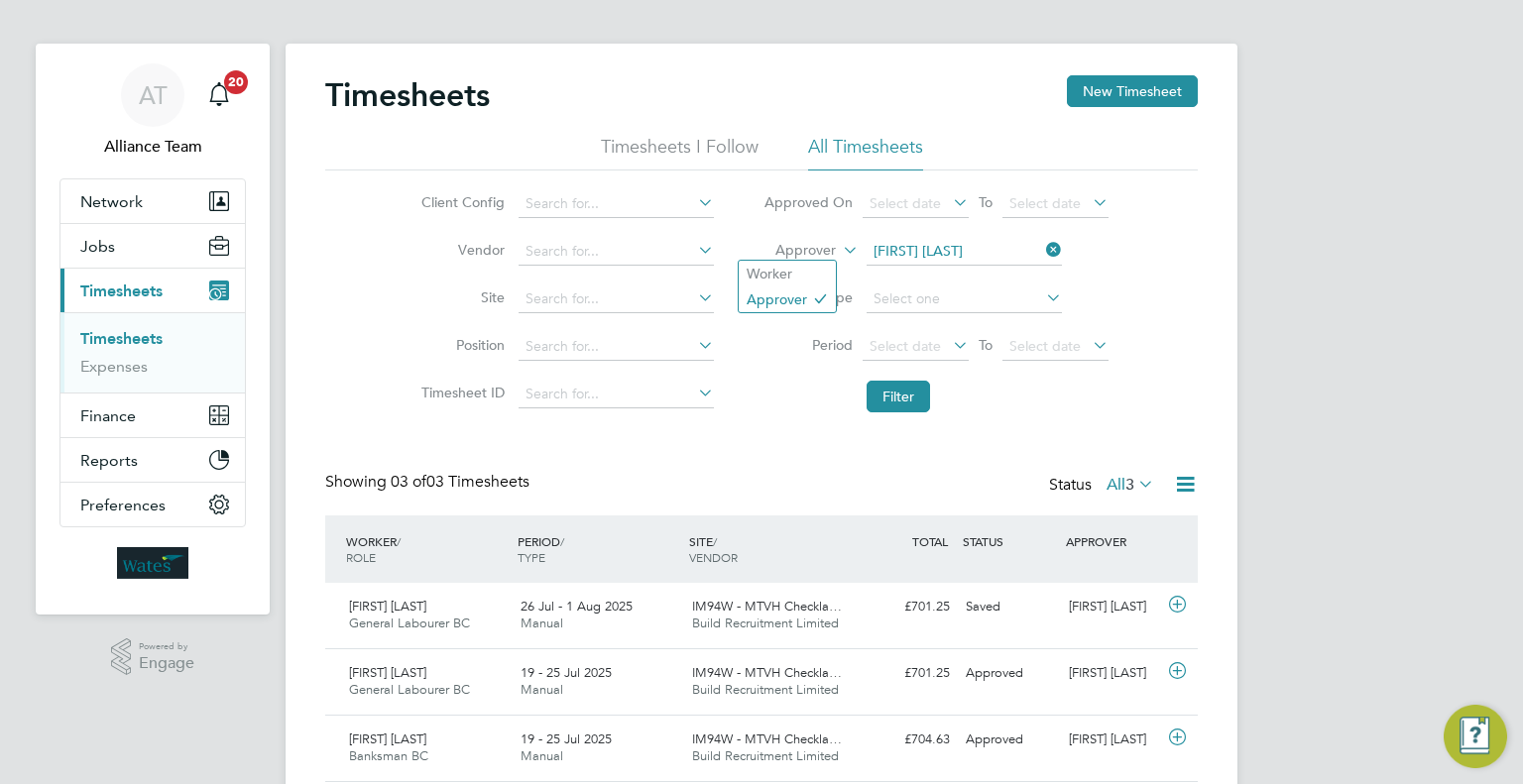 click 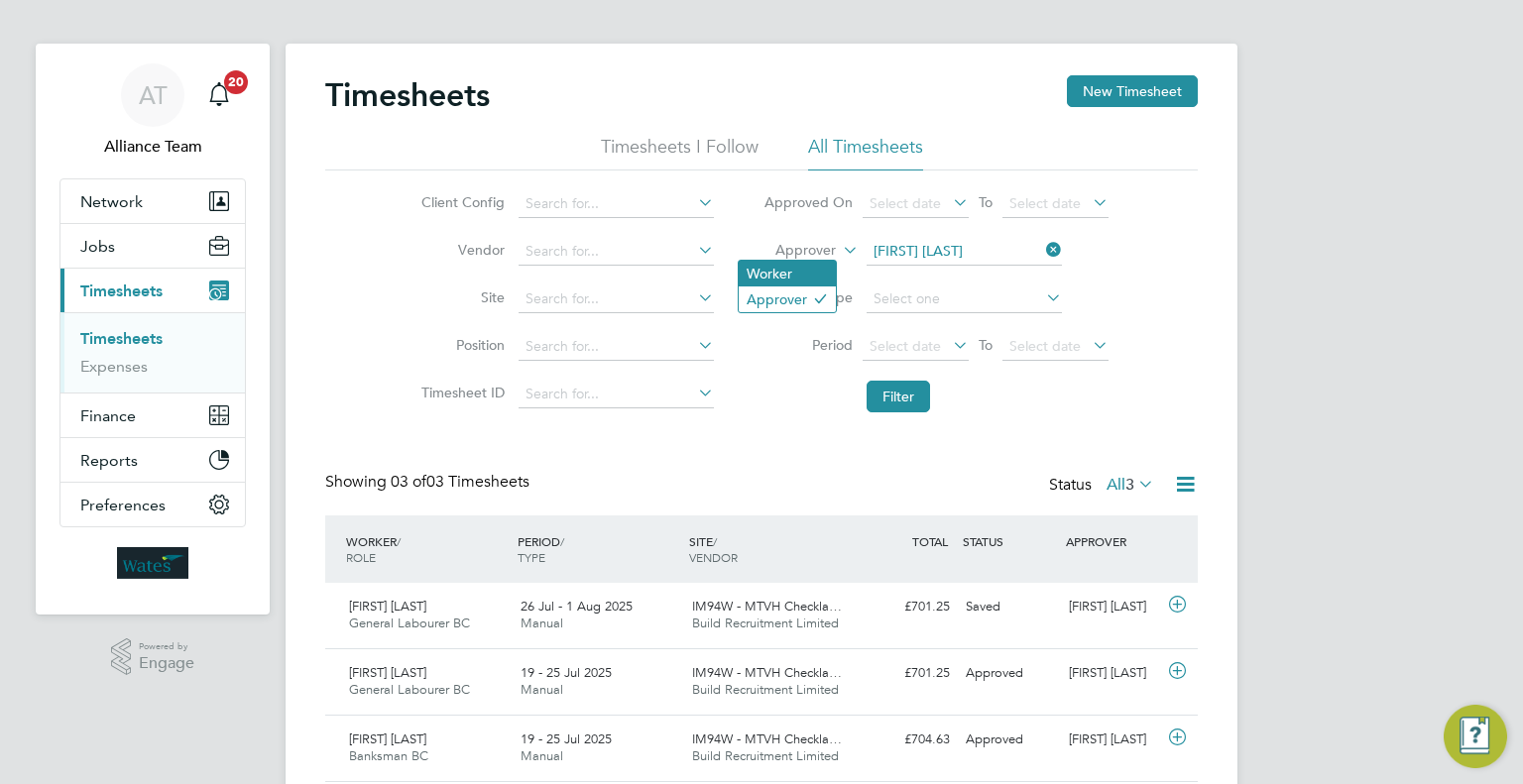 click on "Worker" 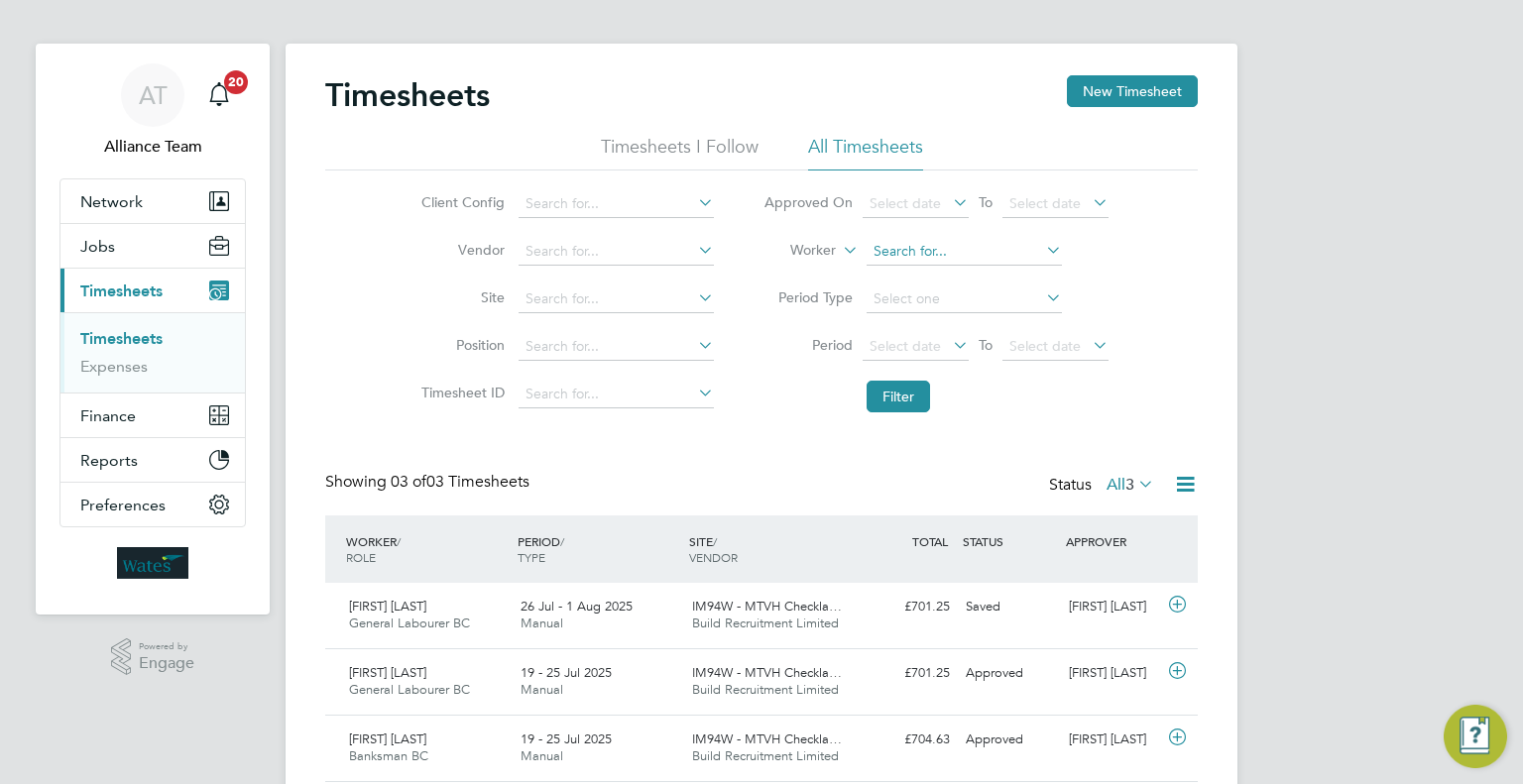 click 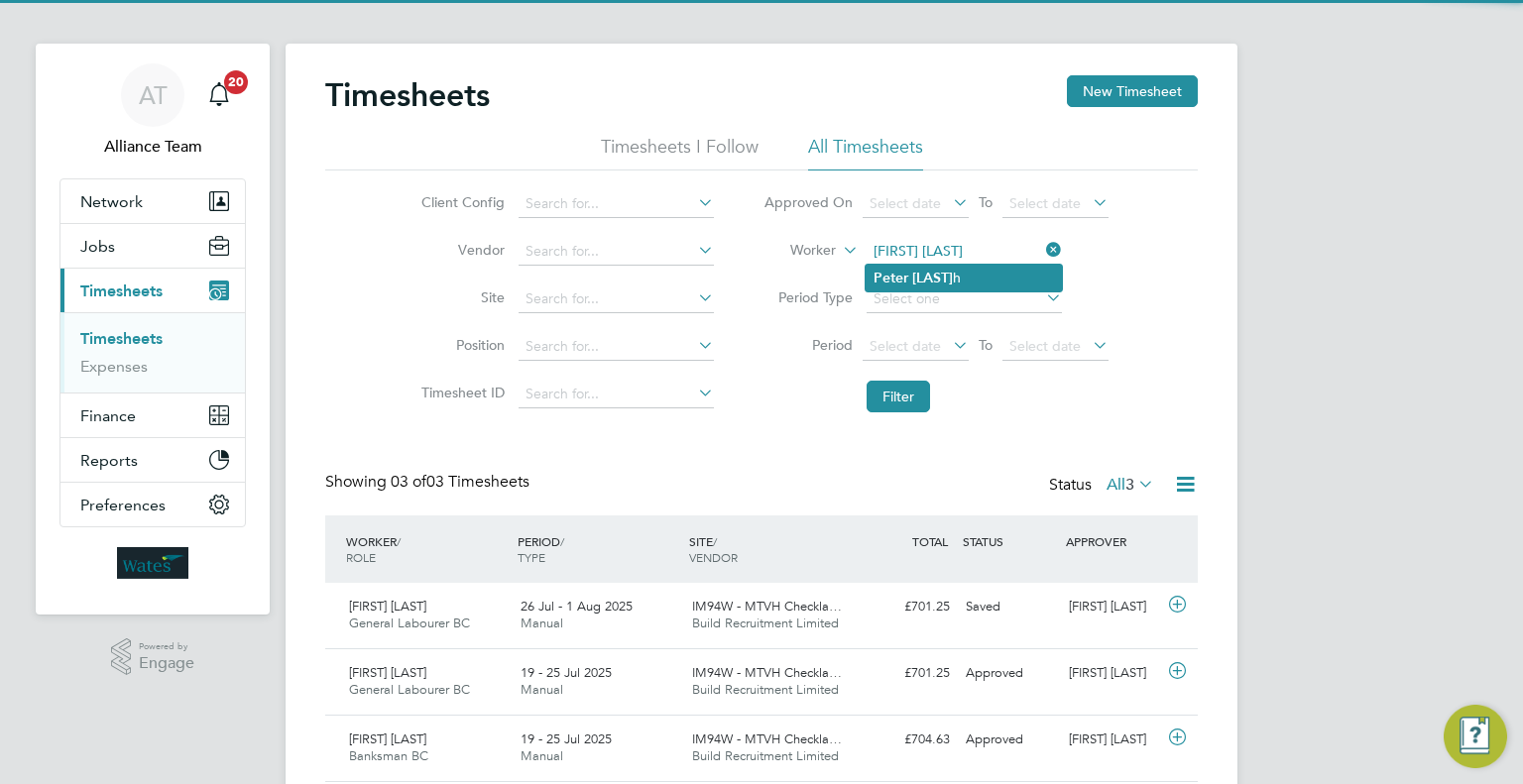 click on "Smit" 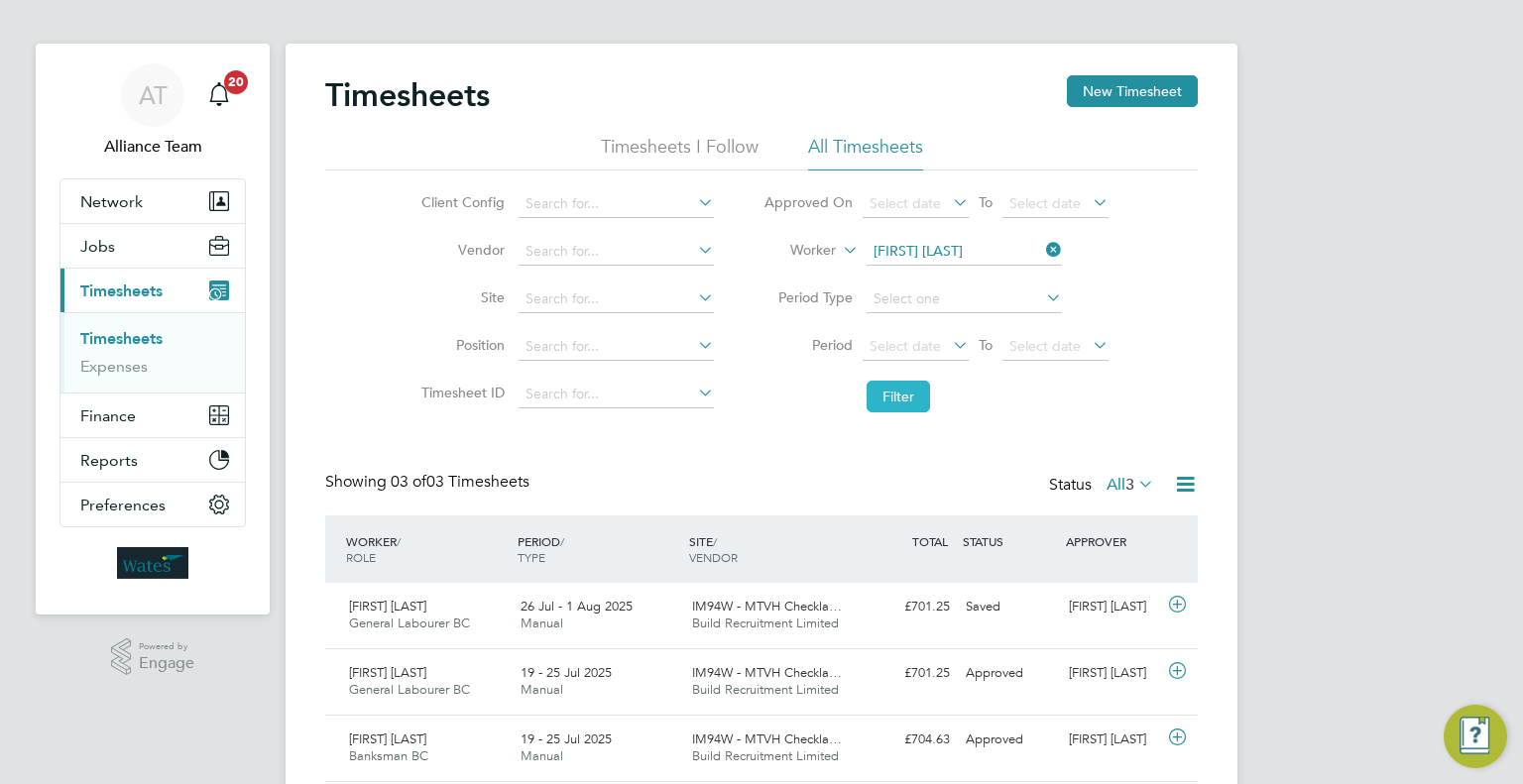 click on "Filter" 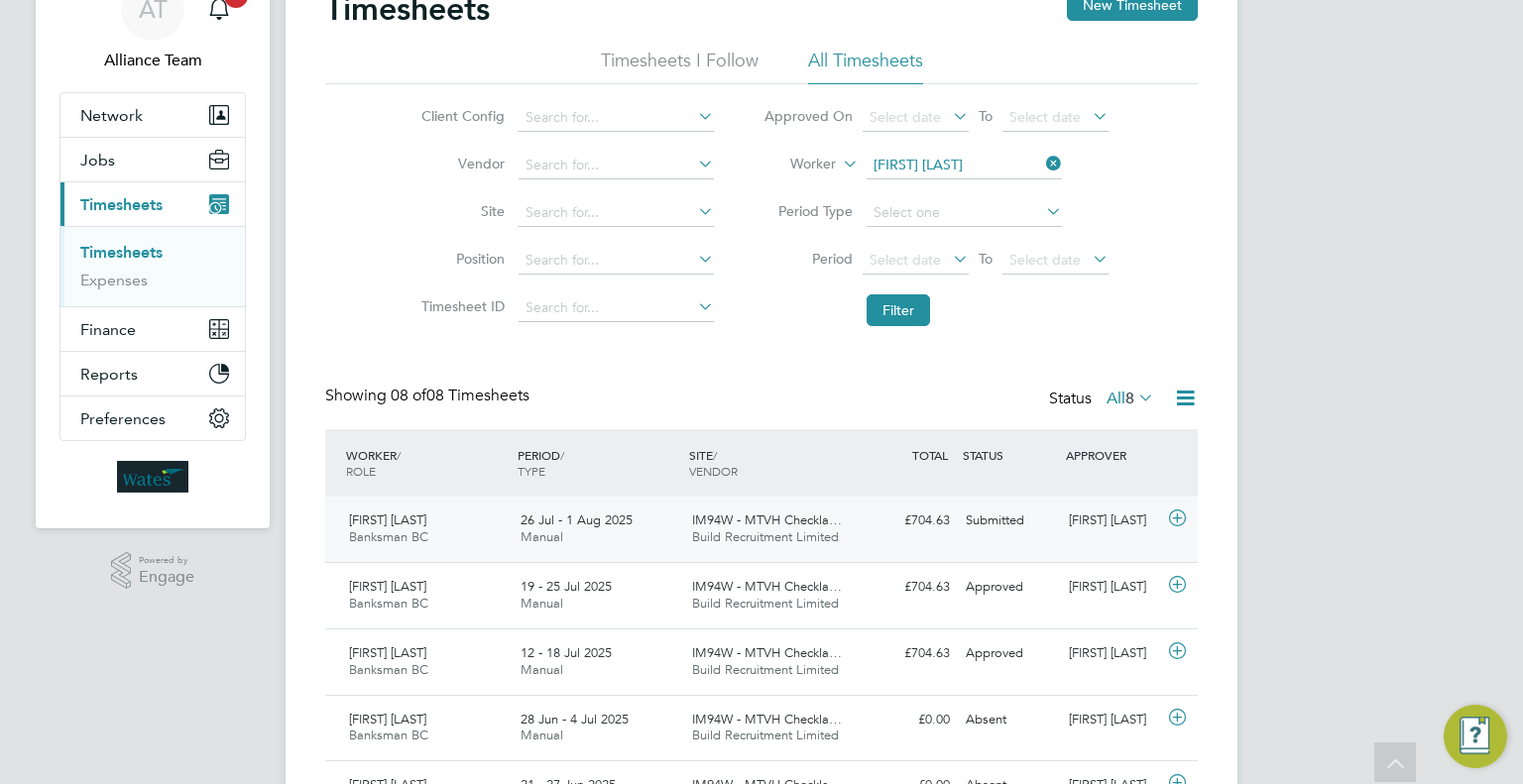 click on "Peter Smith Banksman BC   26 Jul - 1 Aug 2025 26 Jul - 1 Aug 2025 Manual IM94W - MTVH Checkla… Build Recruitment Limited £704.63 Submitted Submitted Richard Astbury" 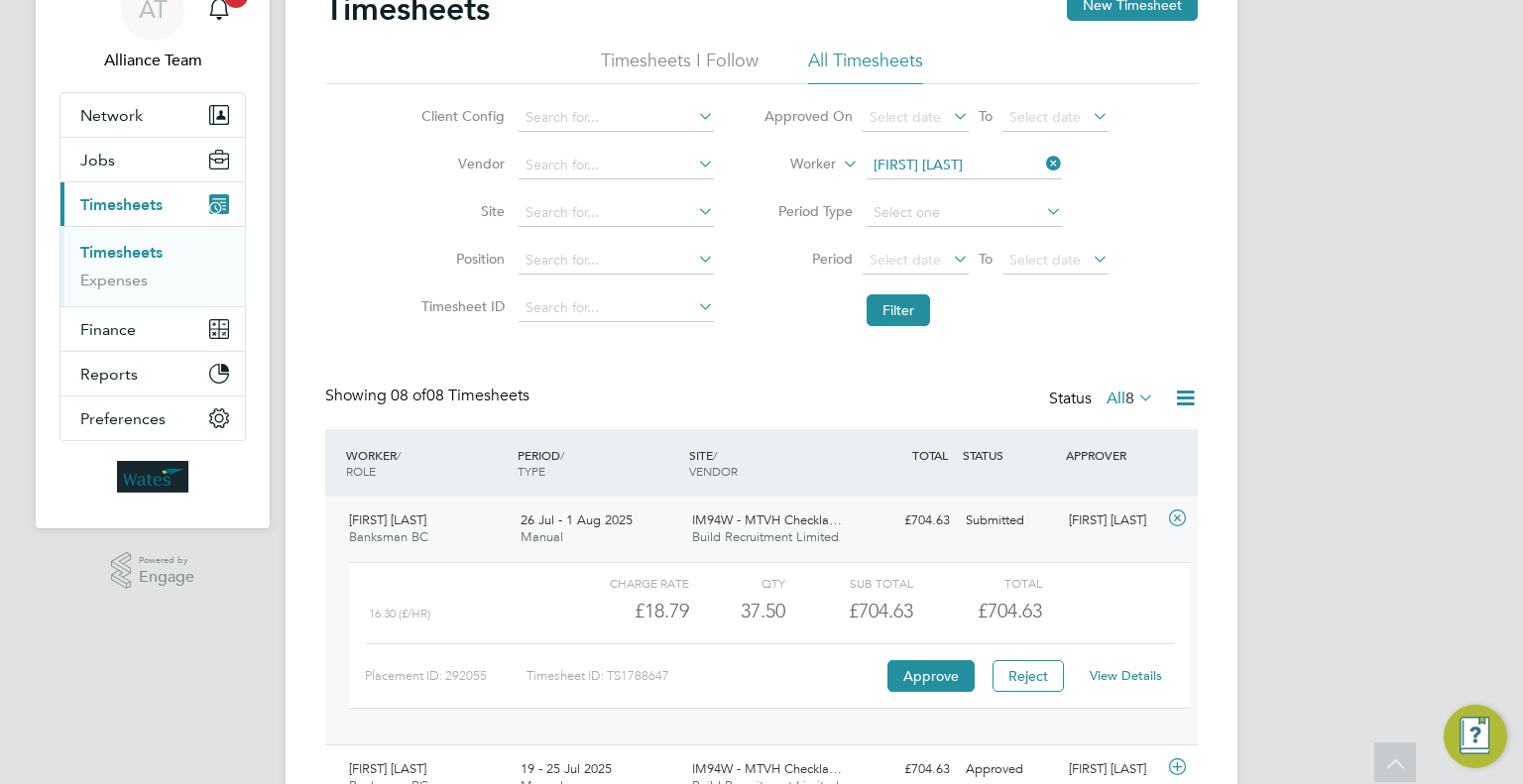 click on "View Details" 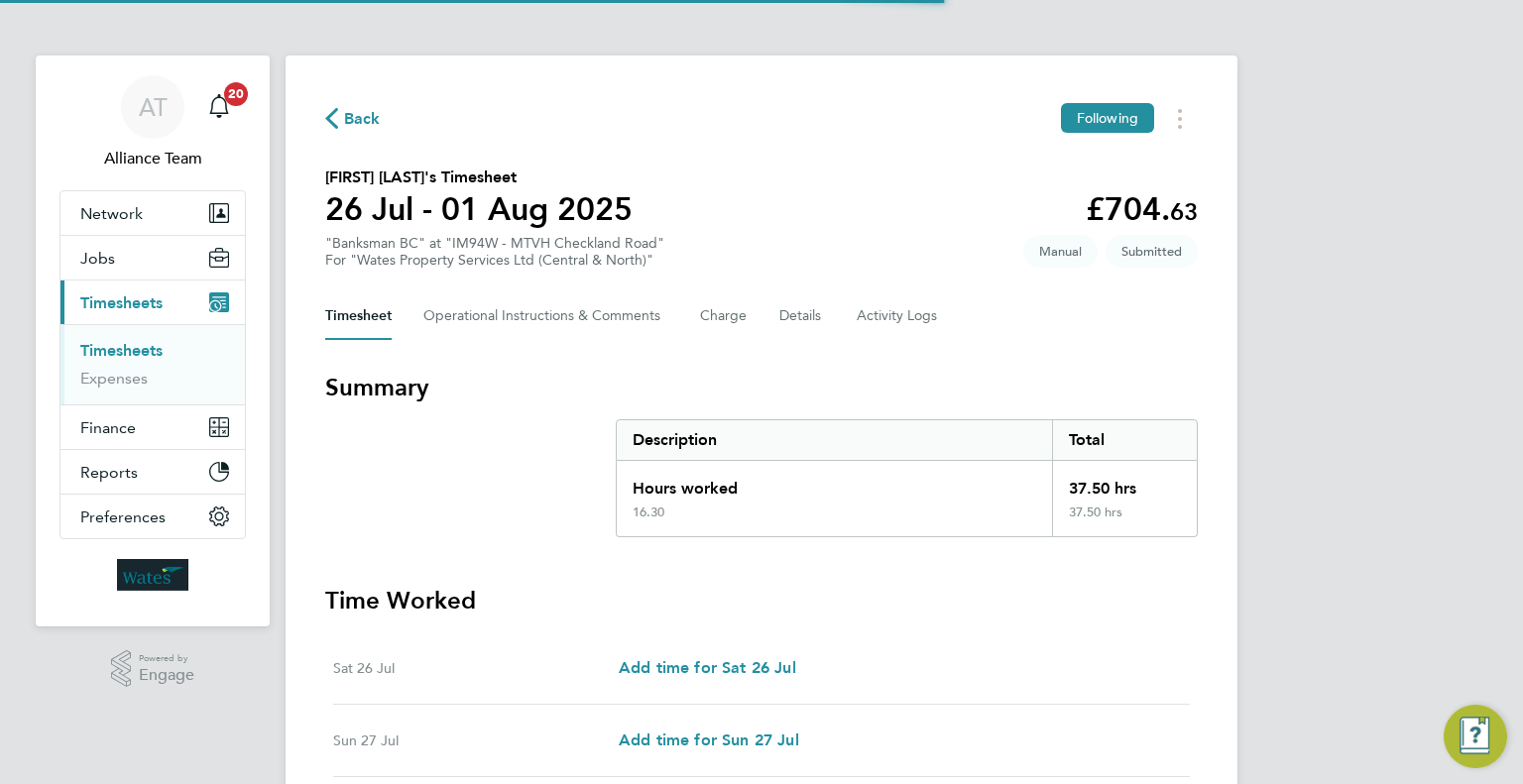 scroll, scrollTop: 0, scrollLeft: 0, axis: both 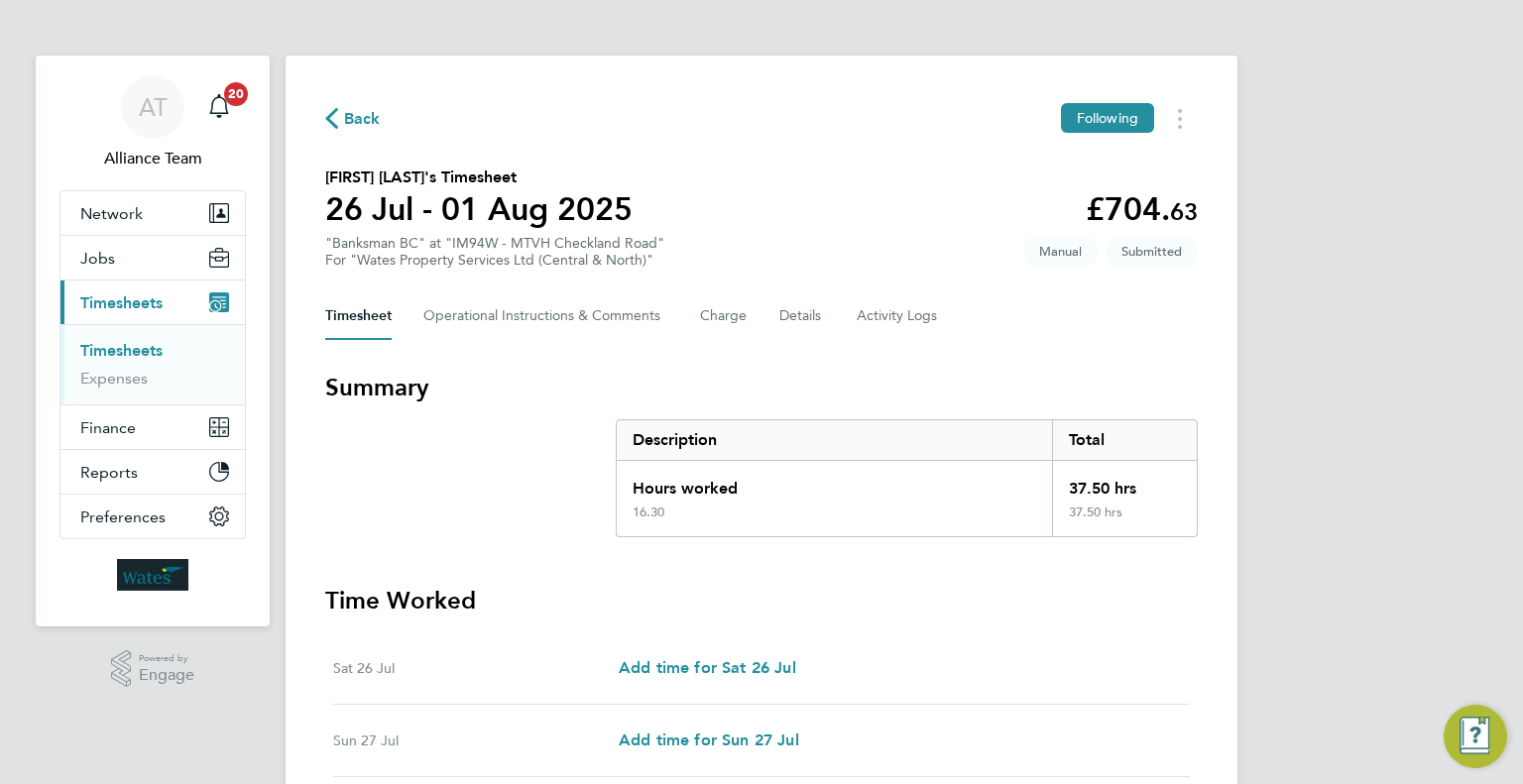 click on "Timesheet   Operational Instructions & Comments   Charge   Details   Activity Logs" 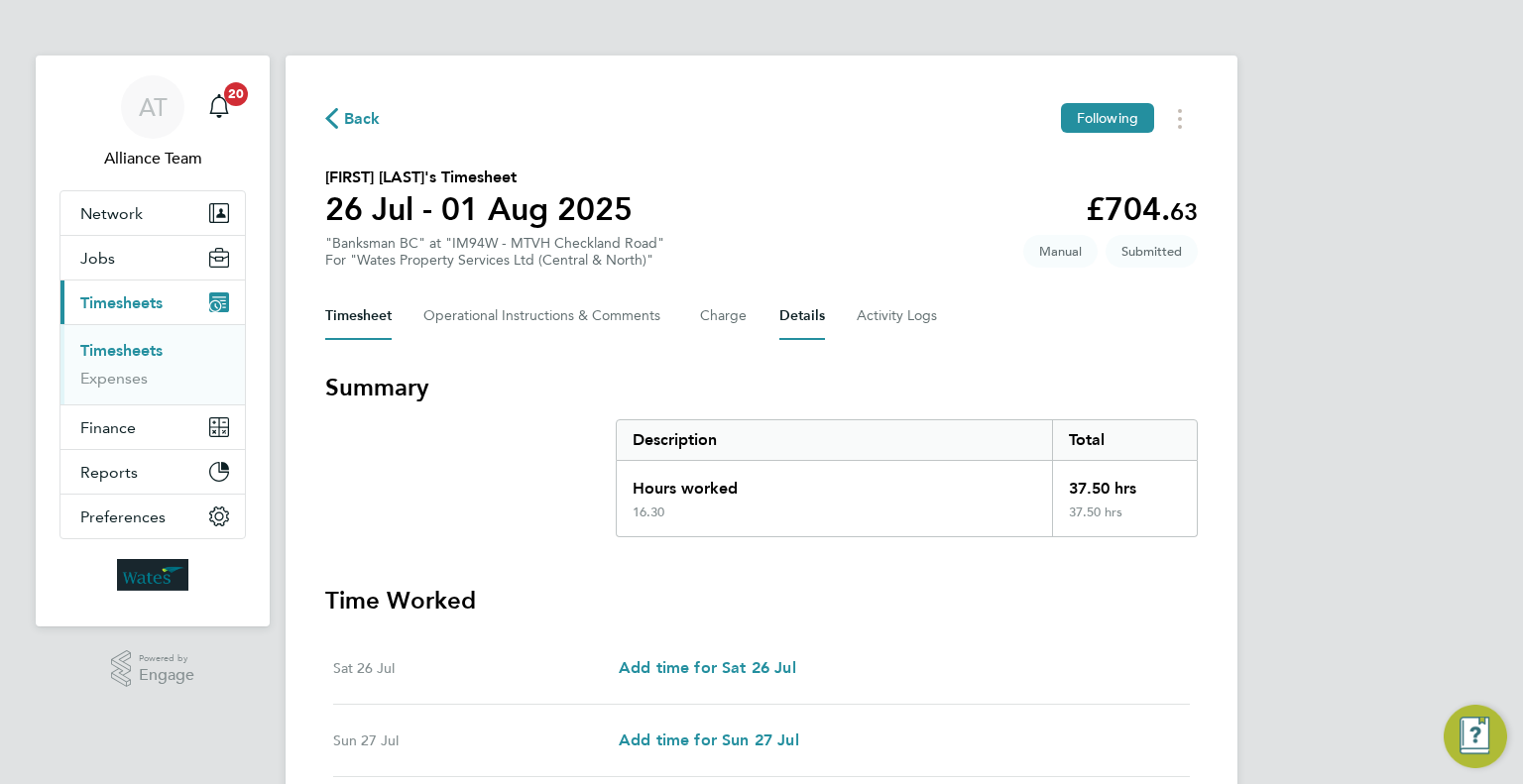 click on "Details" at bounding box center (802, 316) 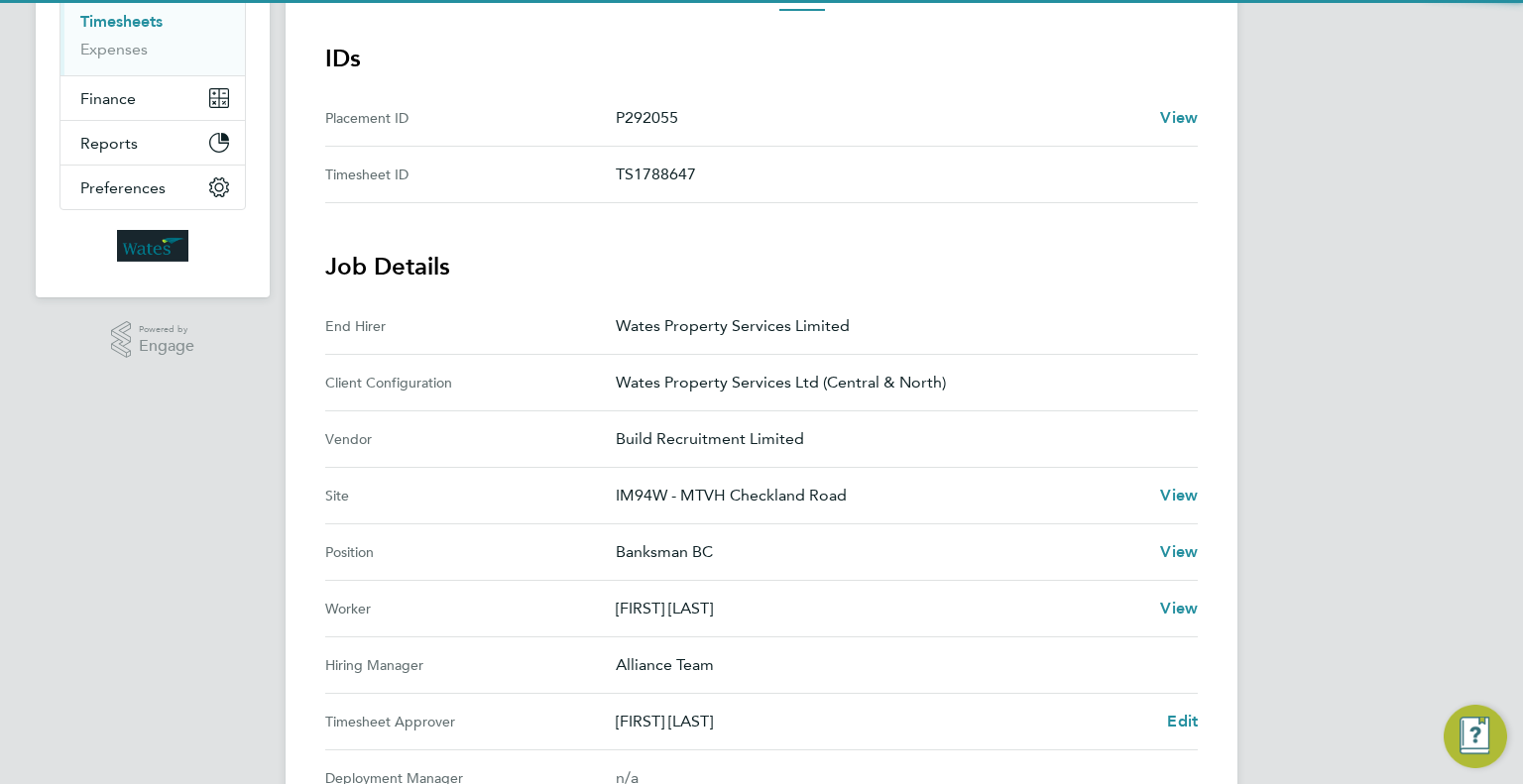 scroll, scrollTop: 729, scrollLeft: 0, axis: vertical 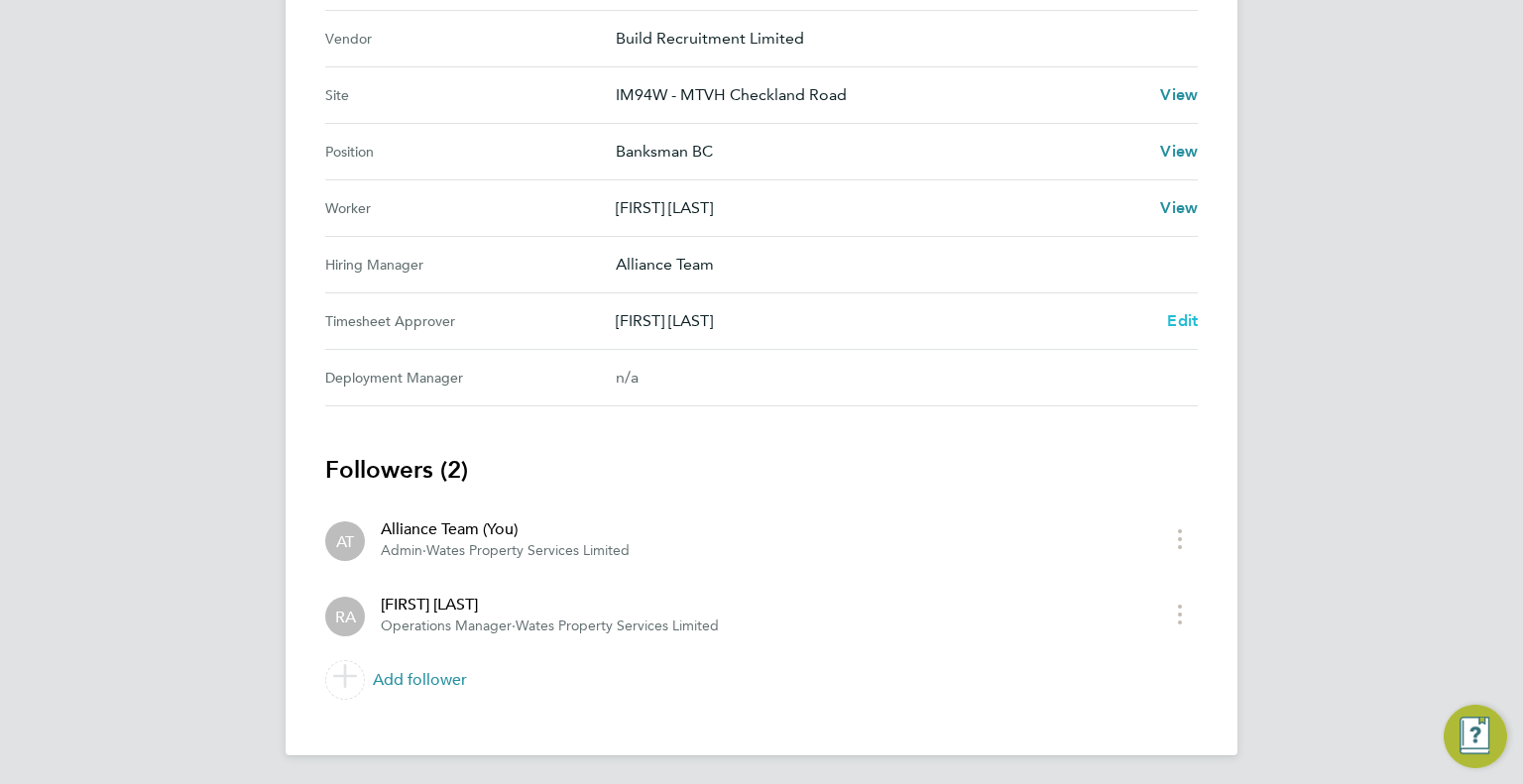 click on "Edit" at bounding box center (1182, 320) 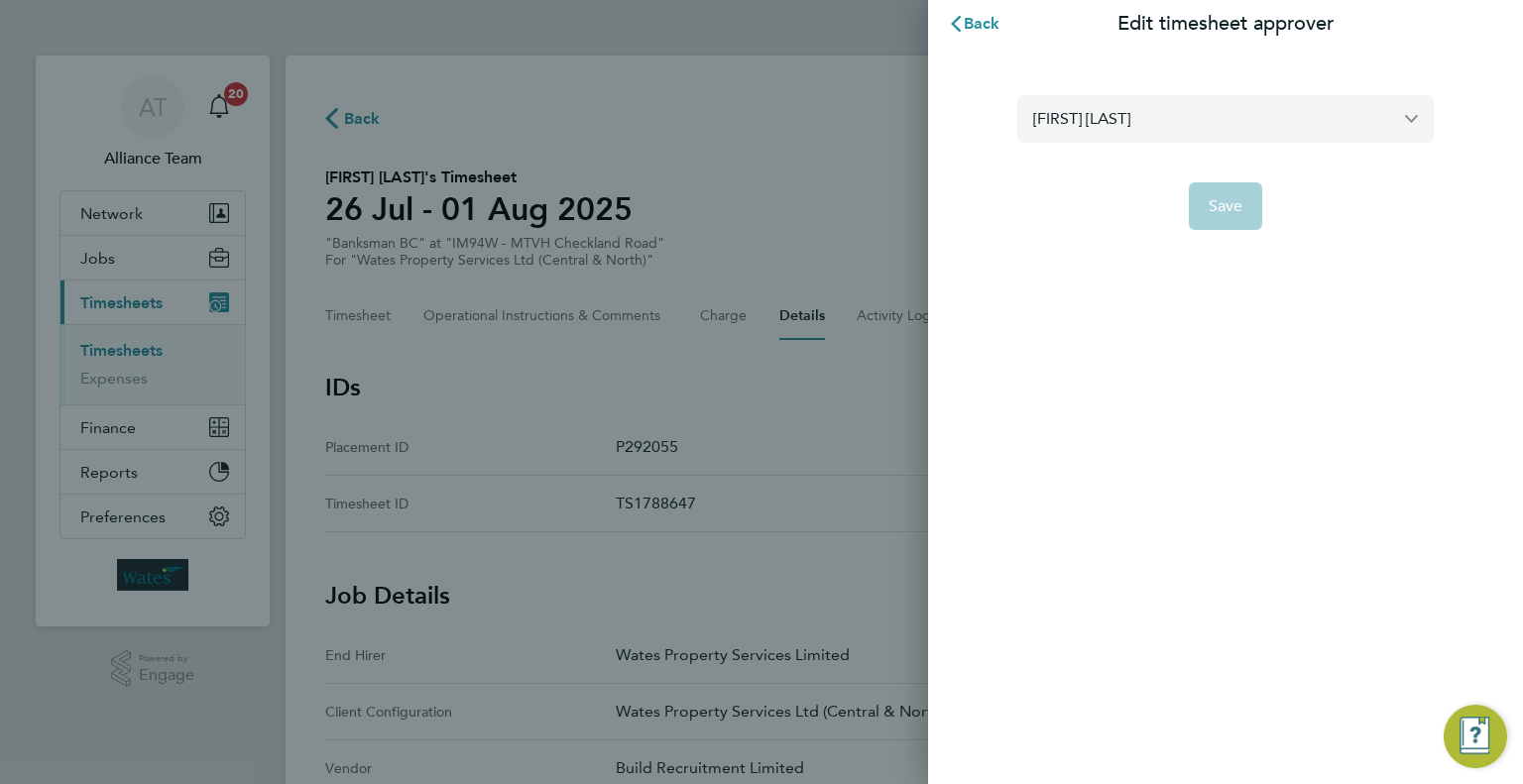 click on "[FIRST] [LAST]" at bounding box center [1226, 118] 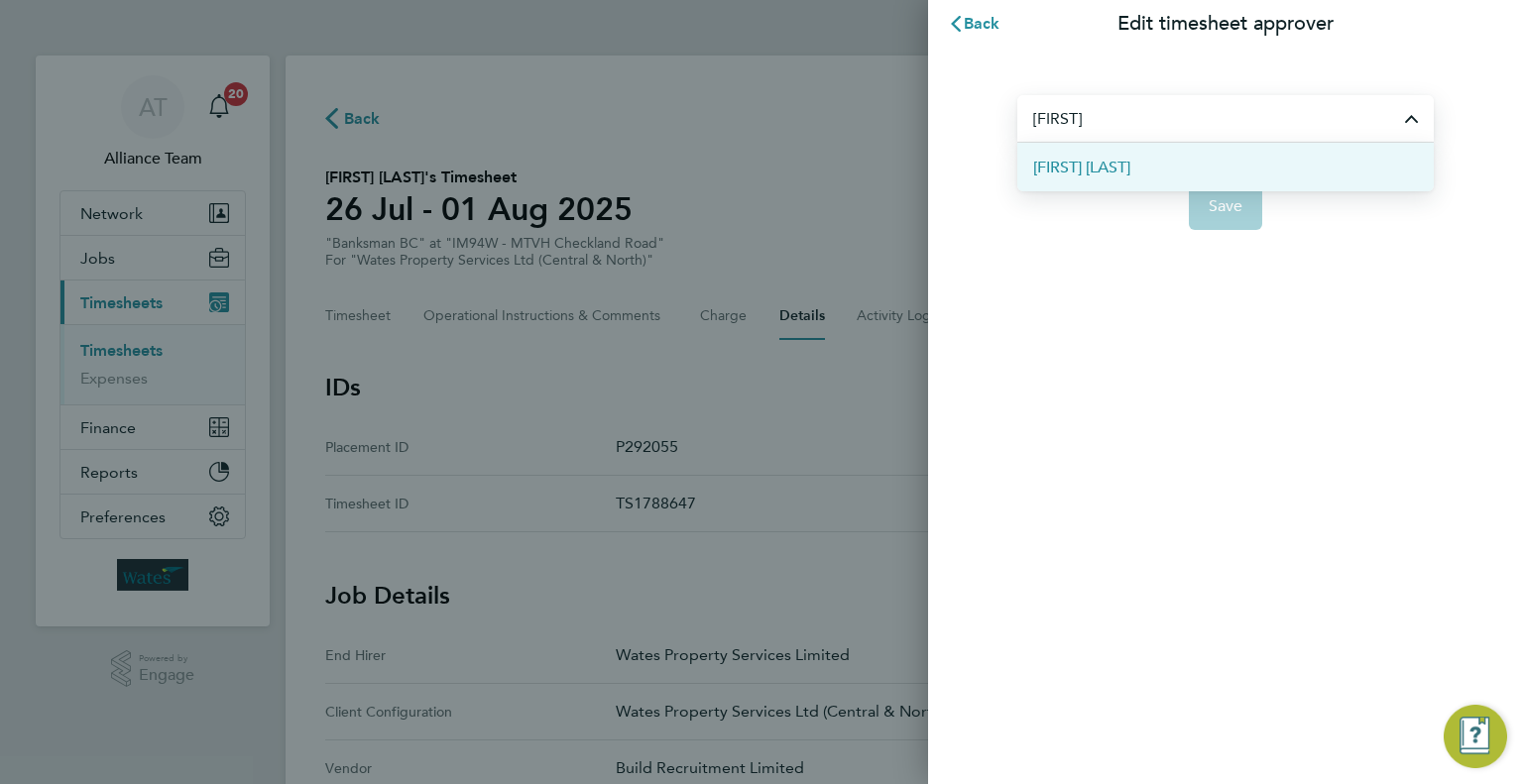 click on "[FIRST] [LAST]" at bounding box center (1226, 167) 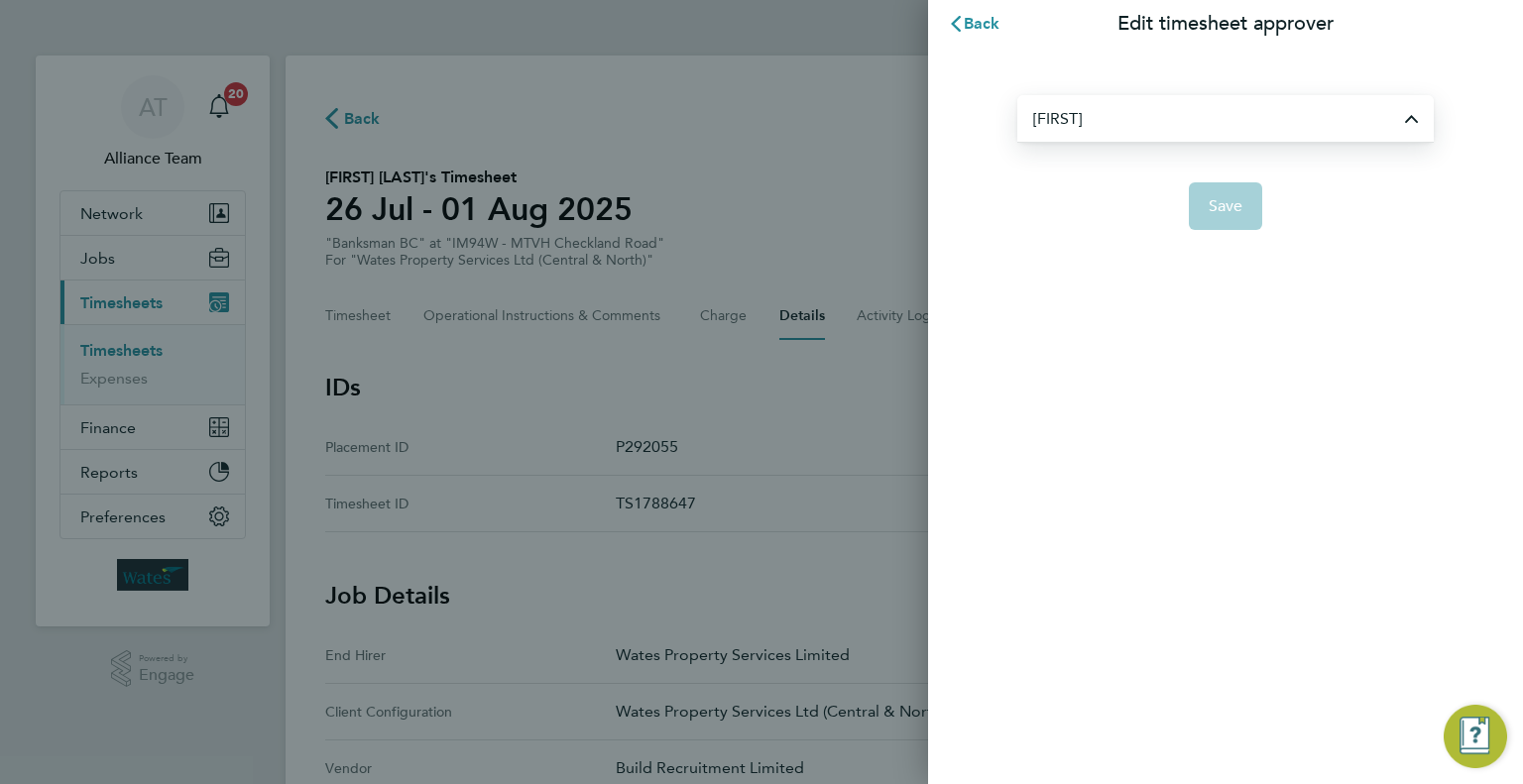 type on "[FIRST] [LAST]" 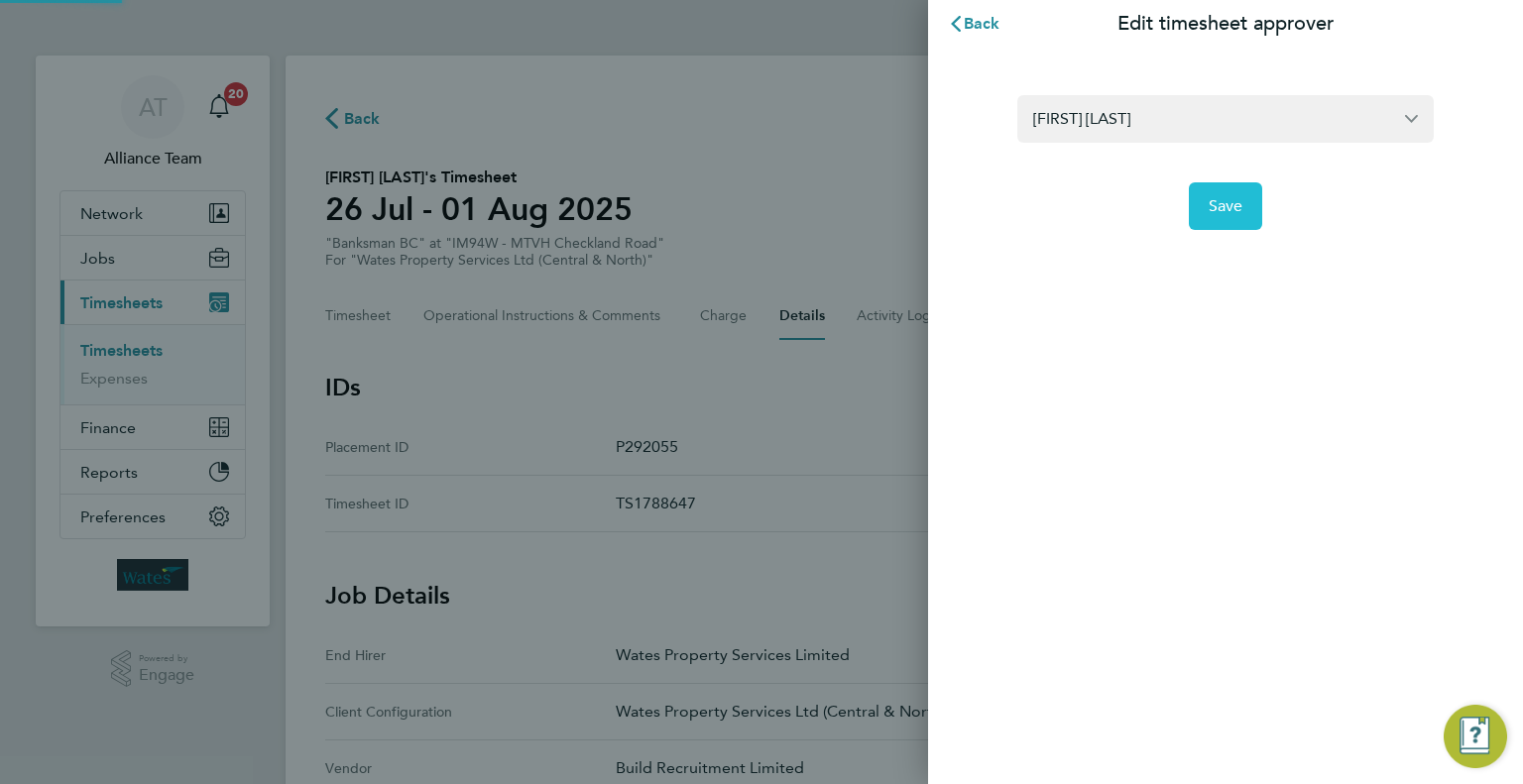click on "Save" 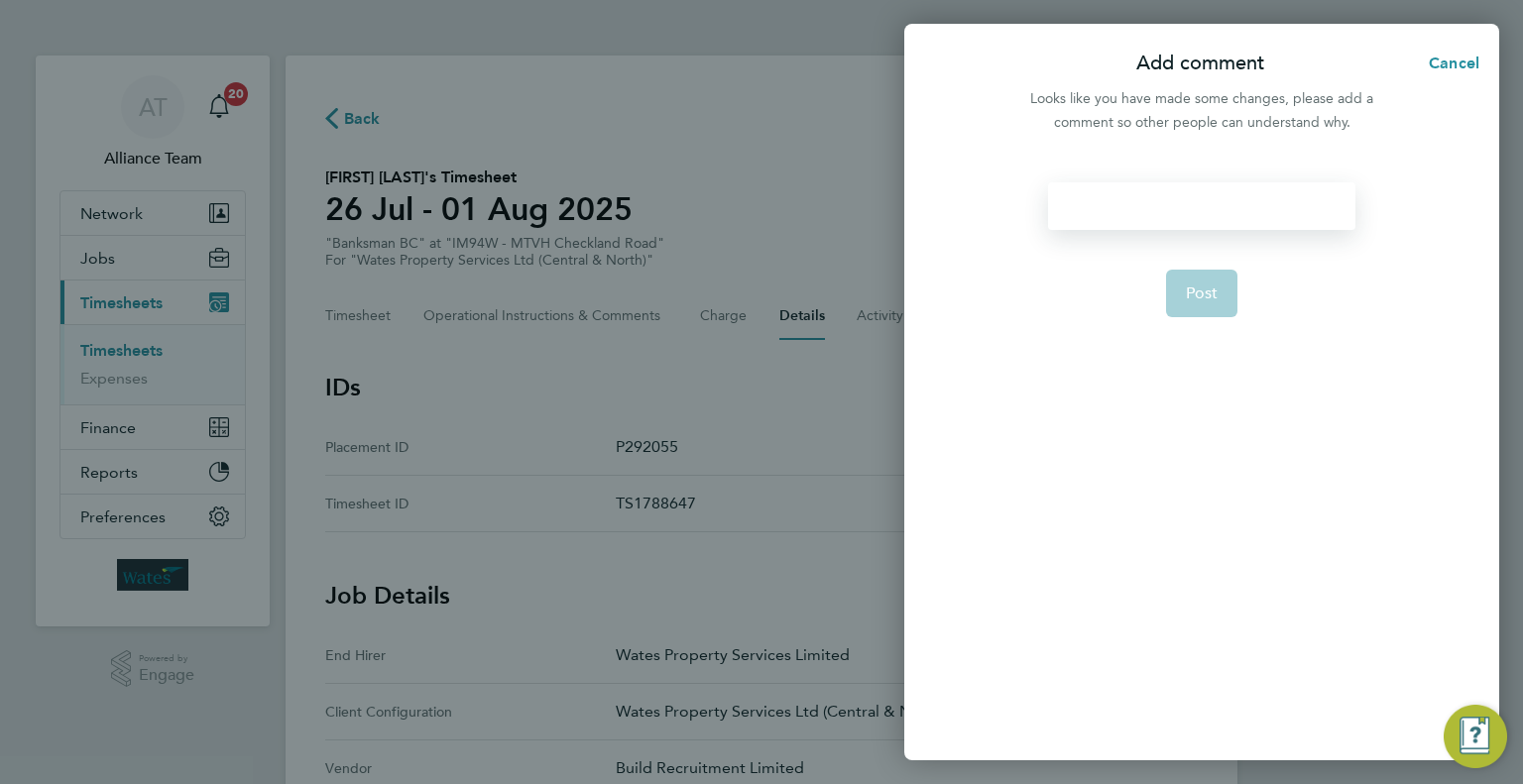 click at bounding box center [1201, 206] 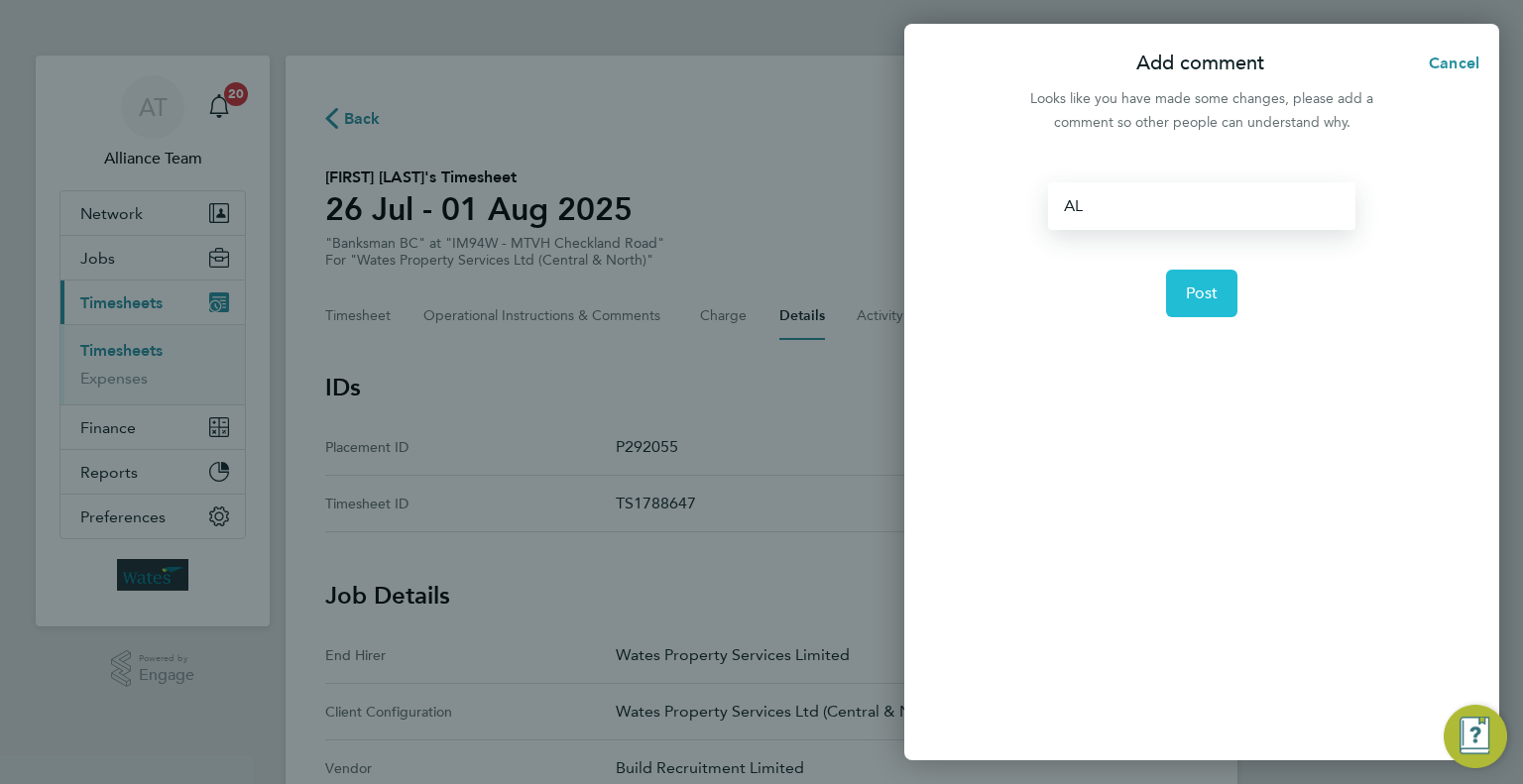 click on "Post" 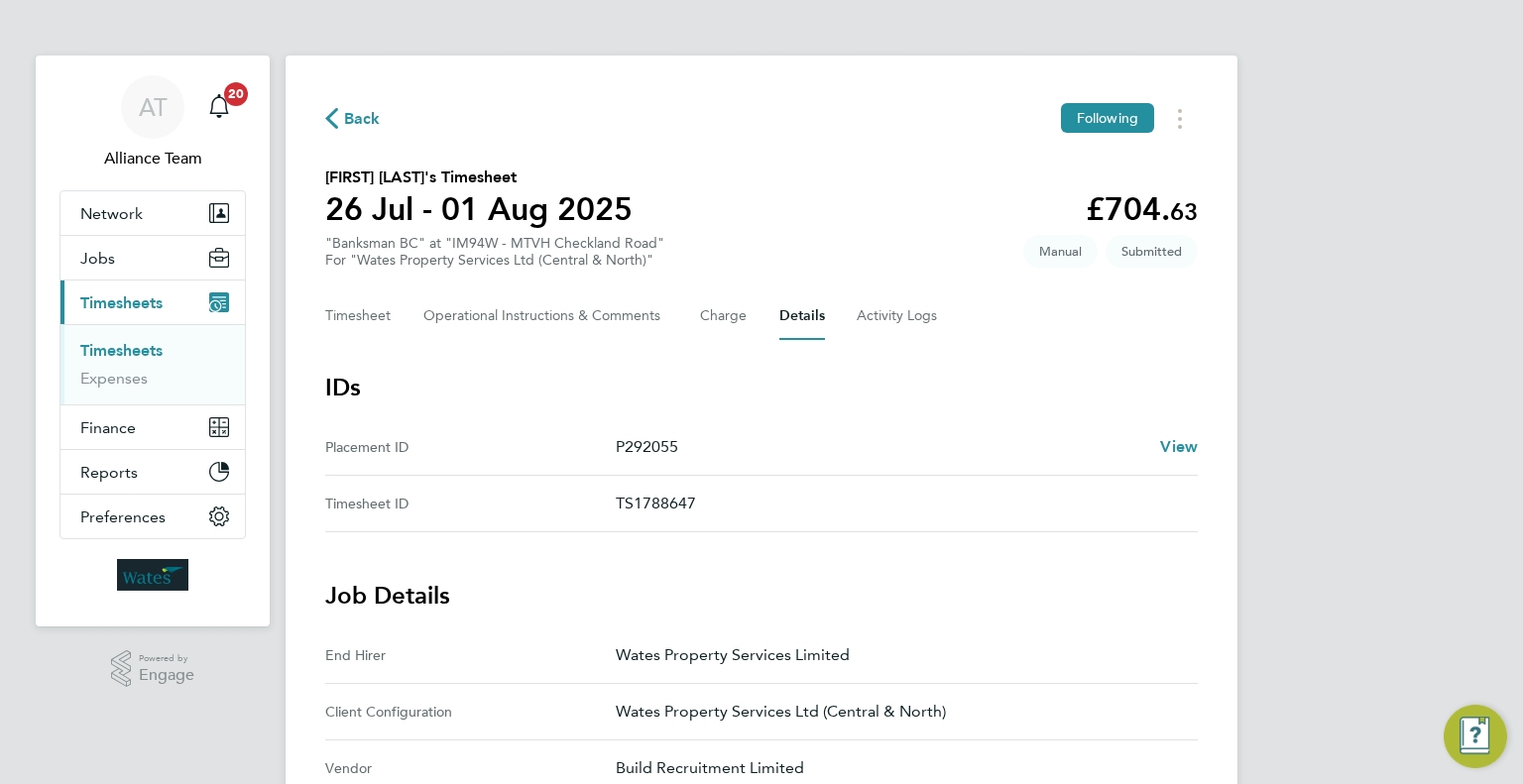 click on "Timesheets" at bounding box center (121, 350) 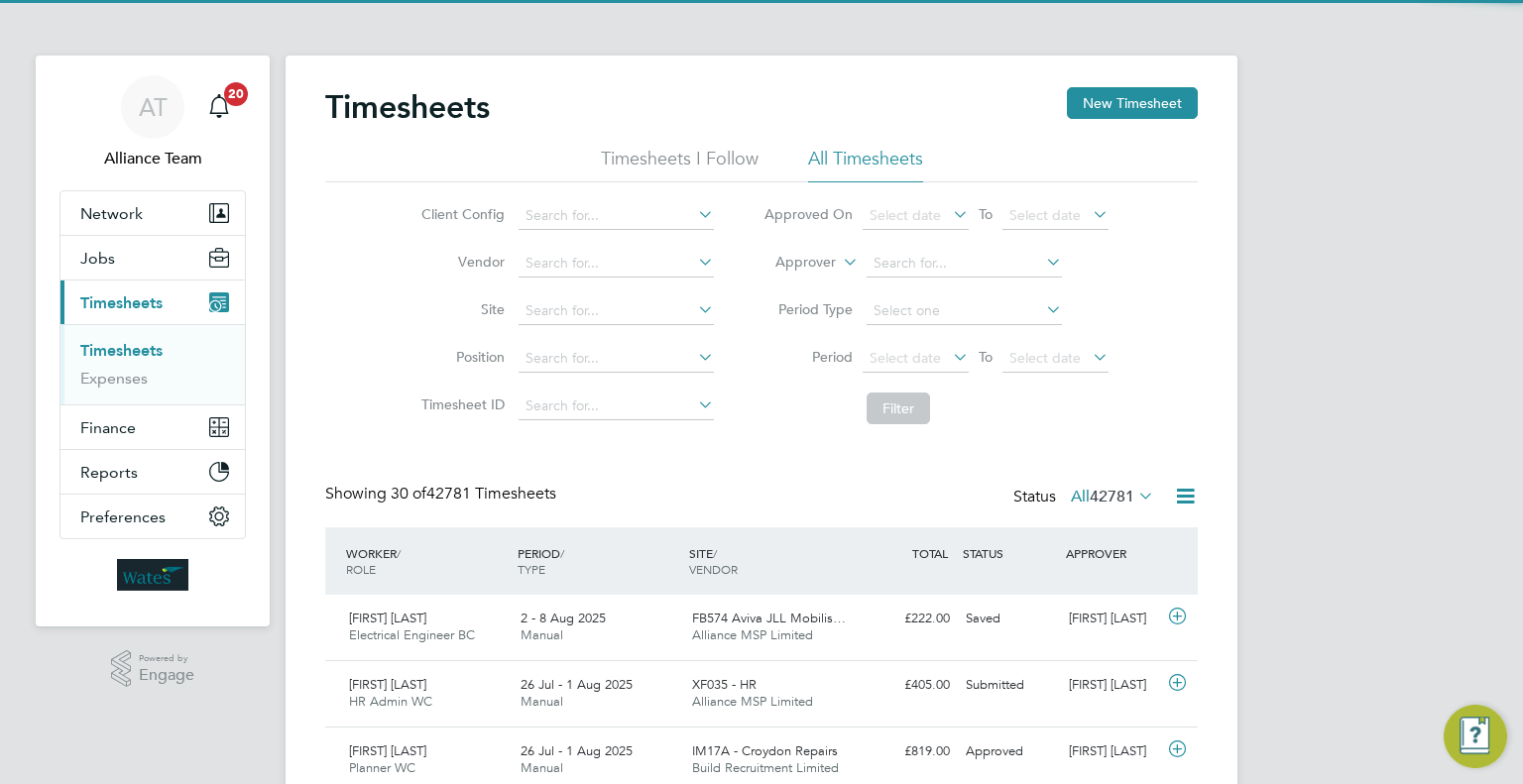 scroll, scrollTop: 9, scrollLeft: 10, axis: both 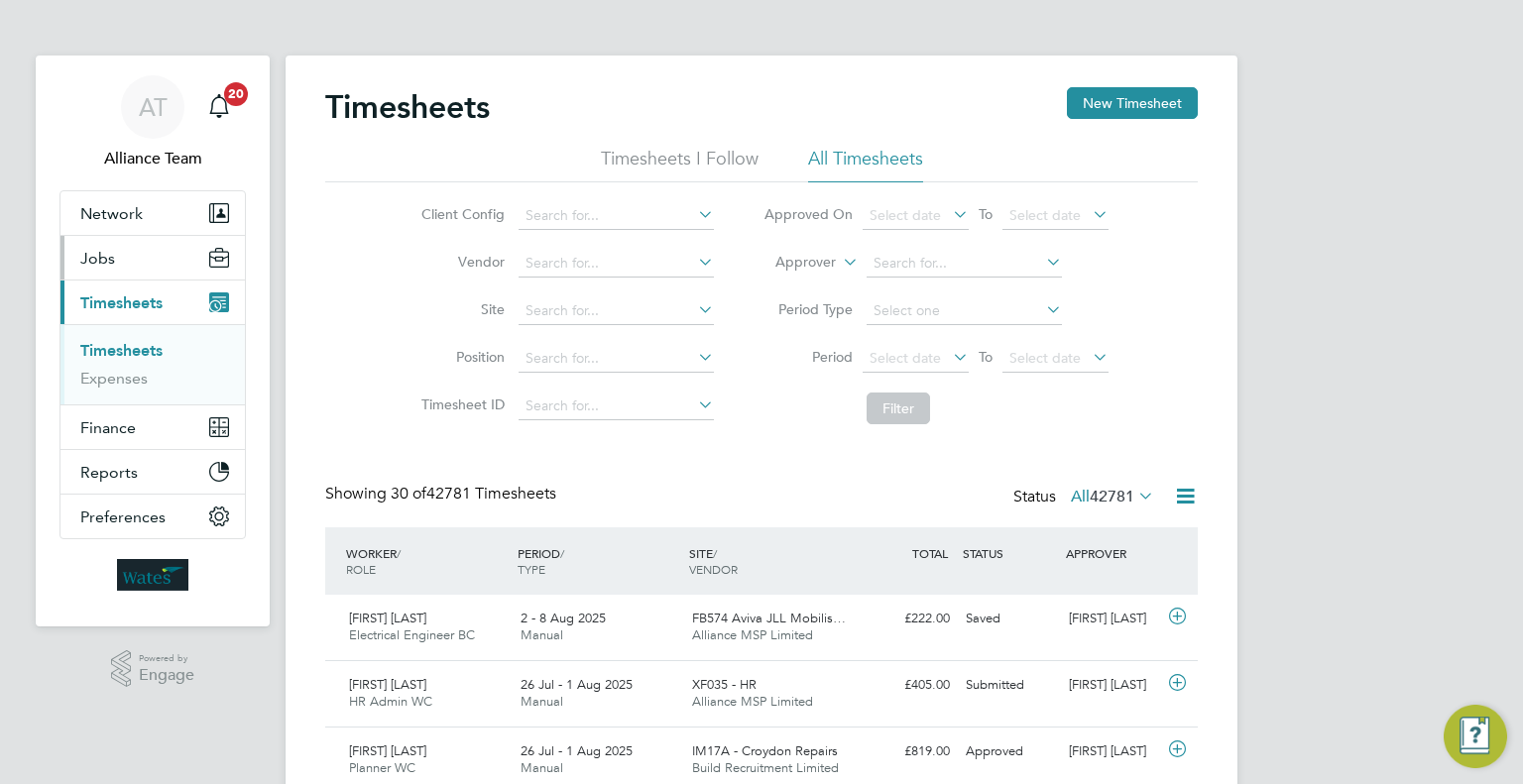 click on "Jobs" at bounding box center (153, 258) 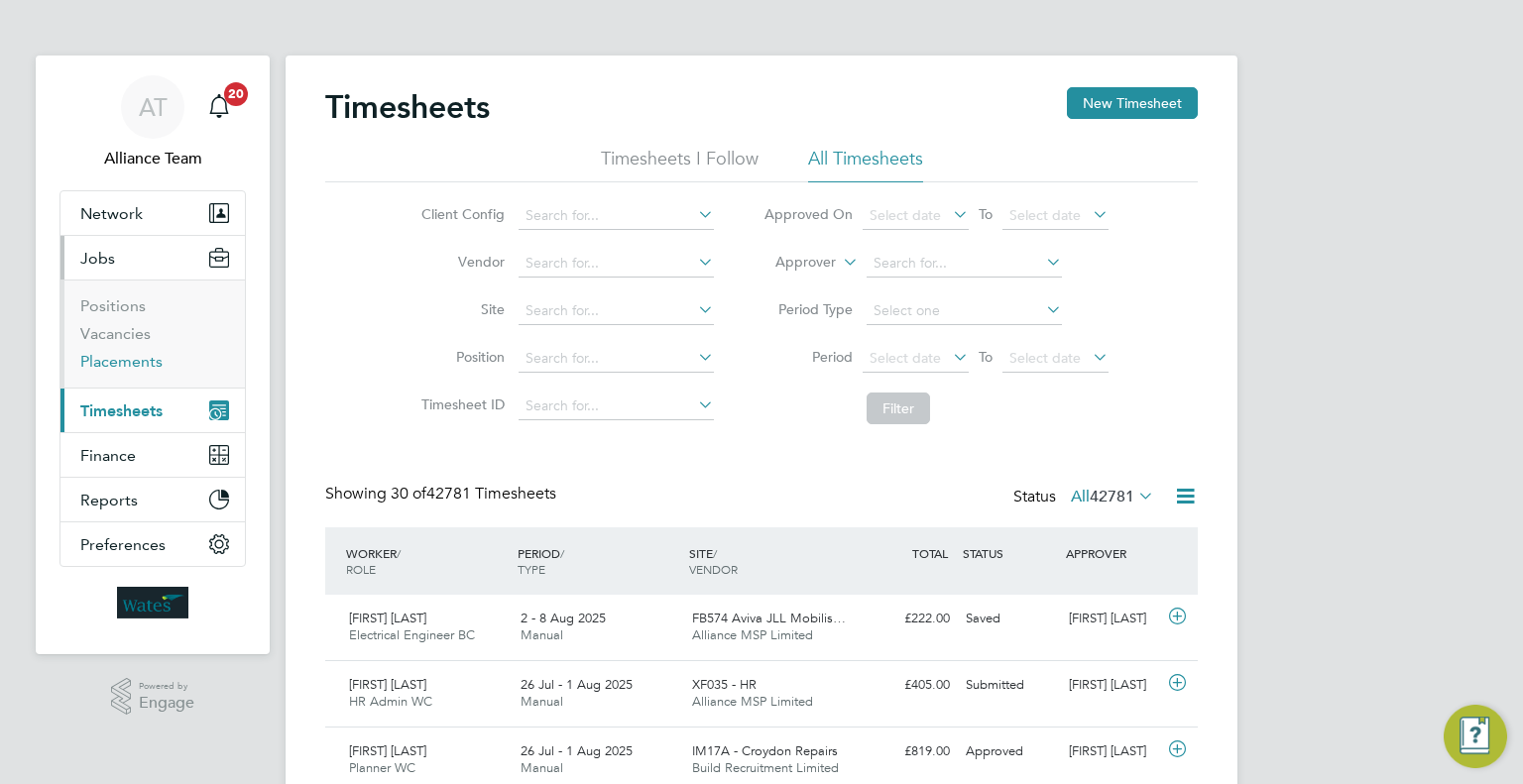 click on "Placements" at bounding box center (121, 361) 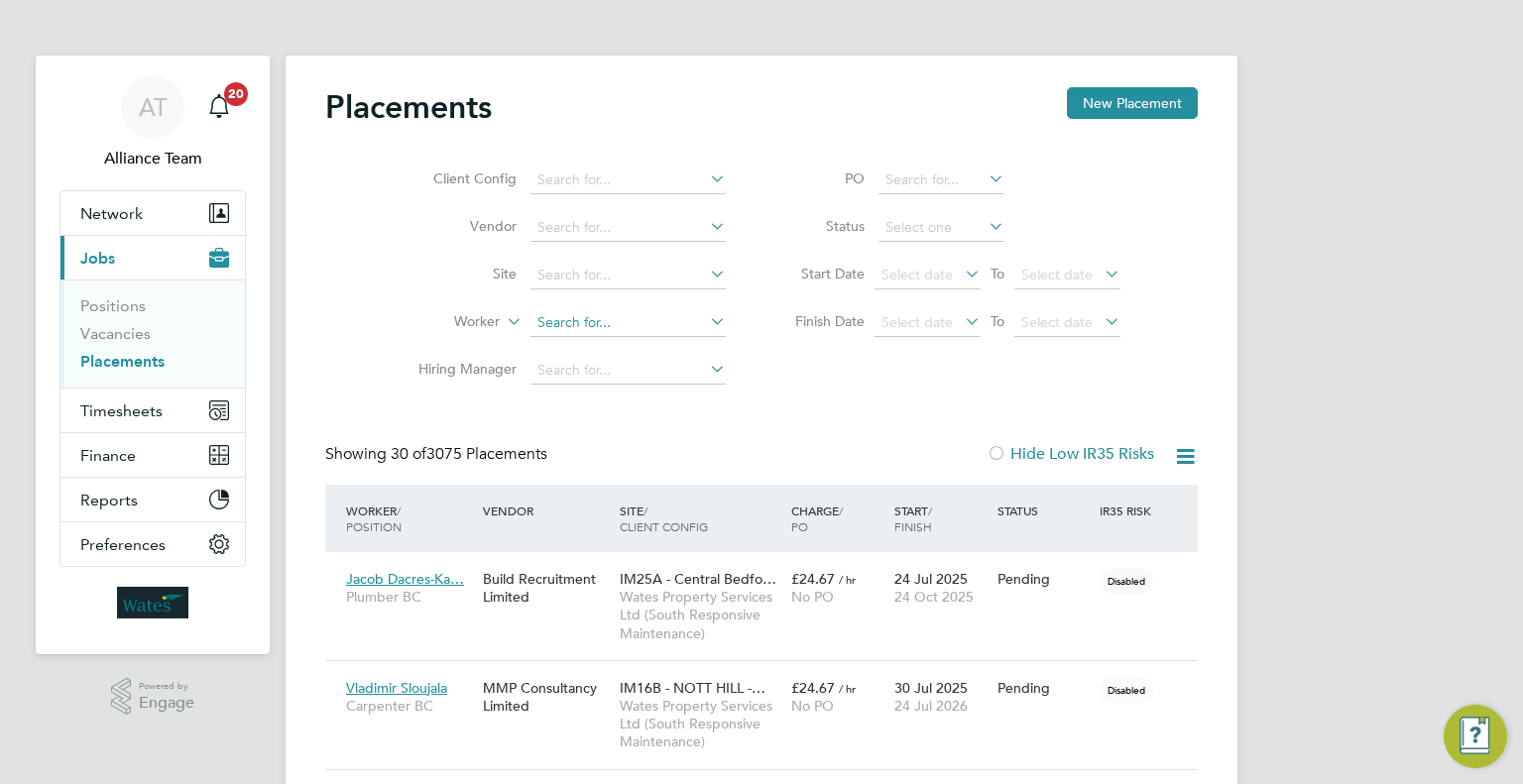 click 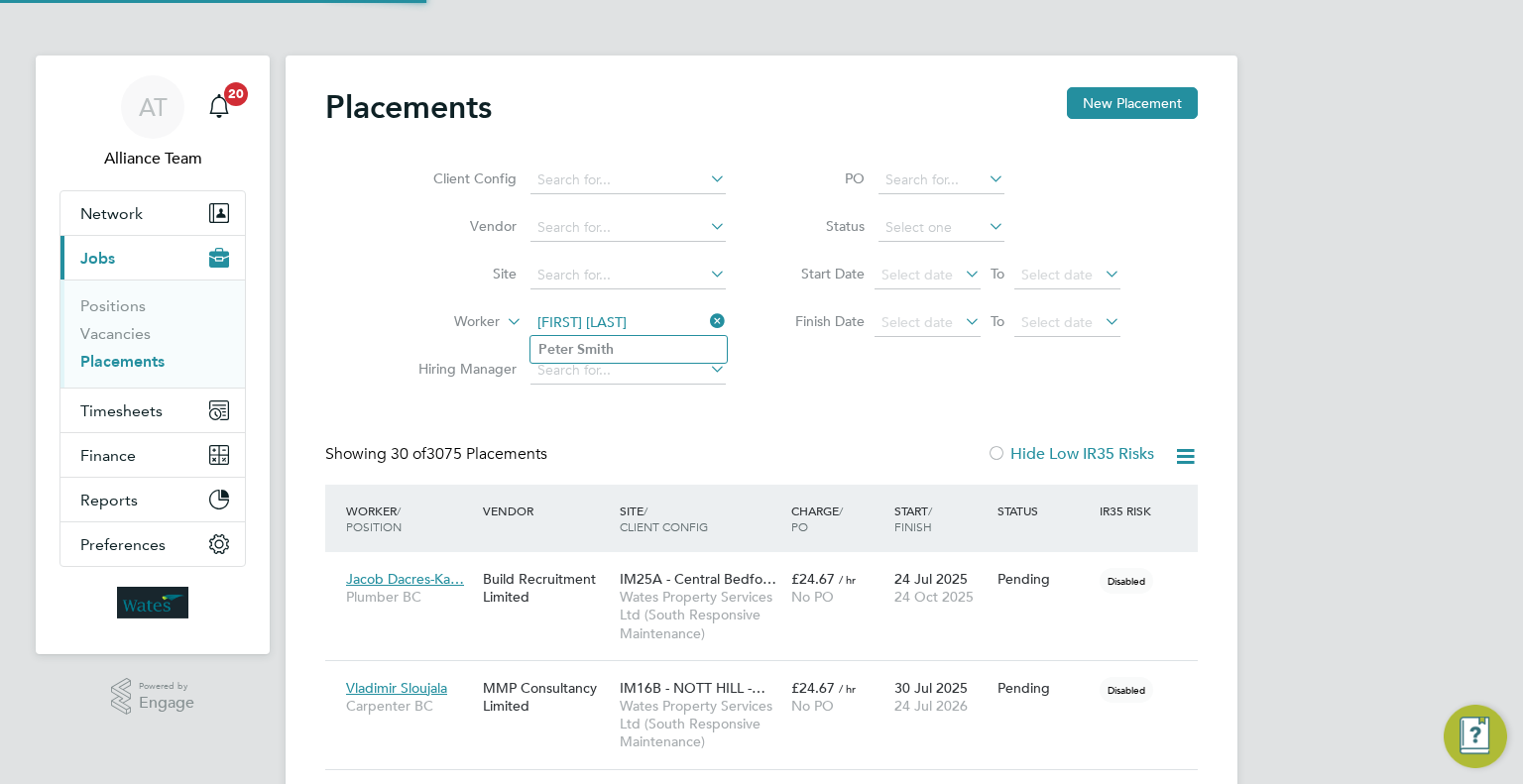 click on "Peter   Smith" 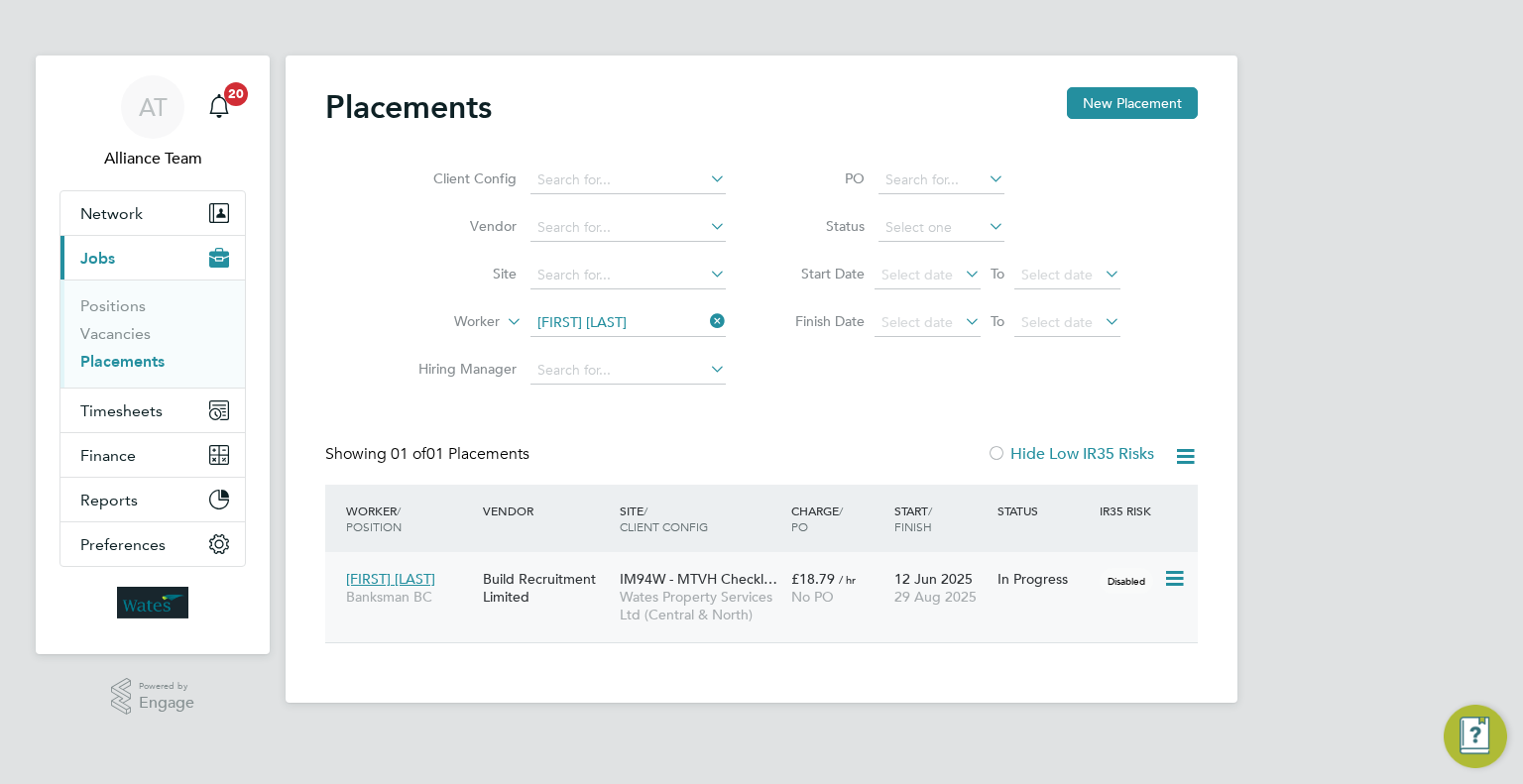 click on "No PO" 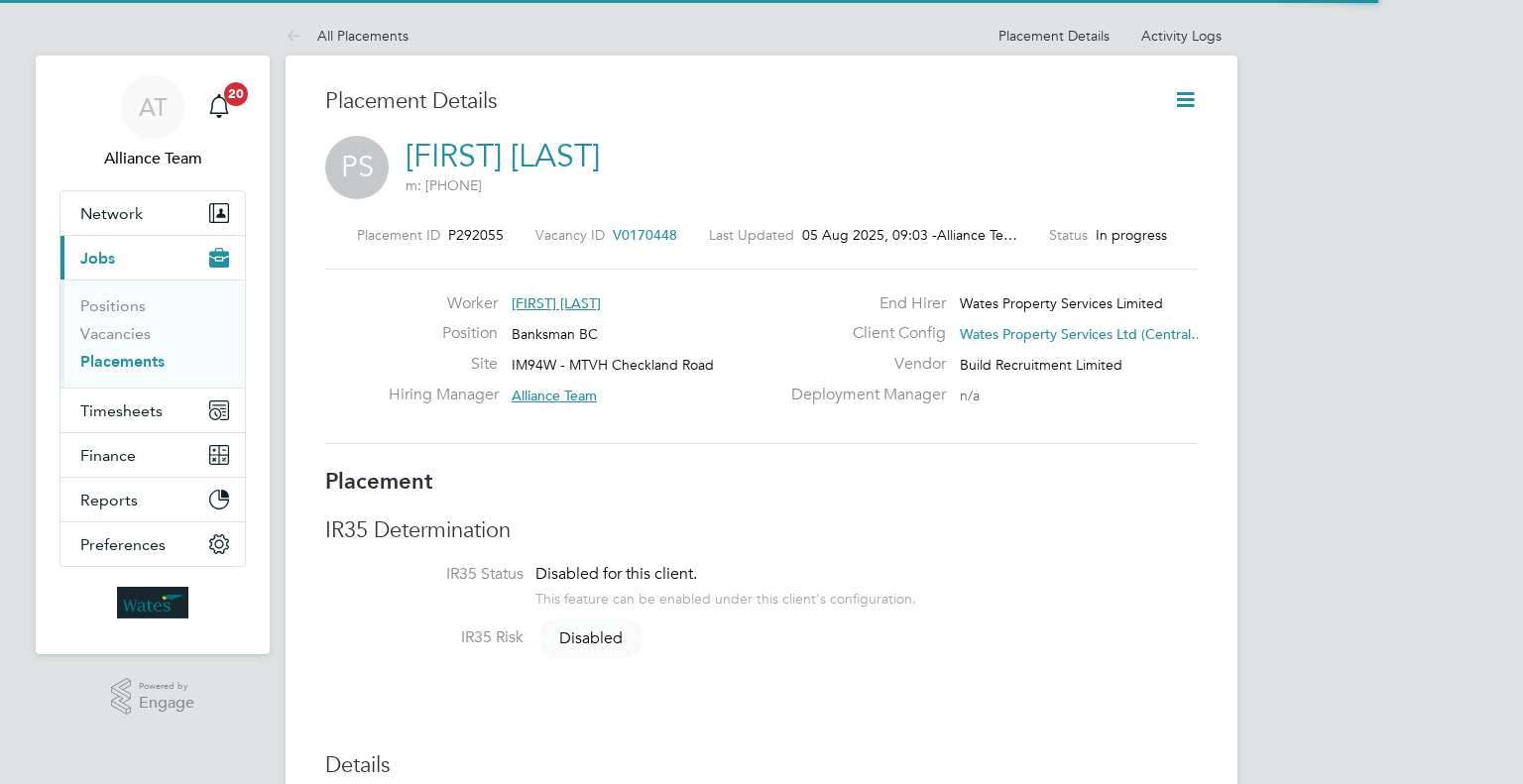 scroll, scrollTop: 0, scrollLeft: 0, axis: both 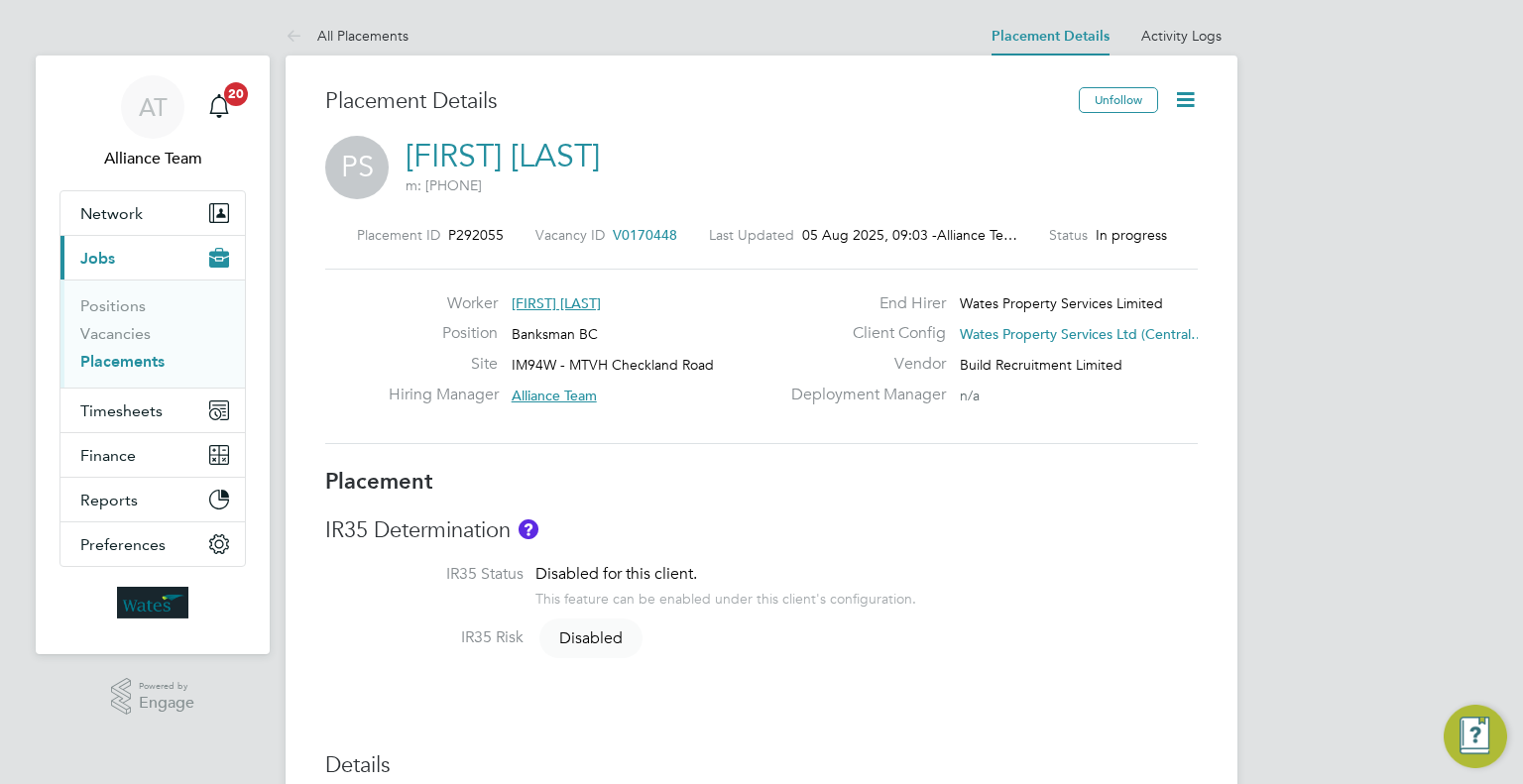 type 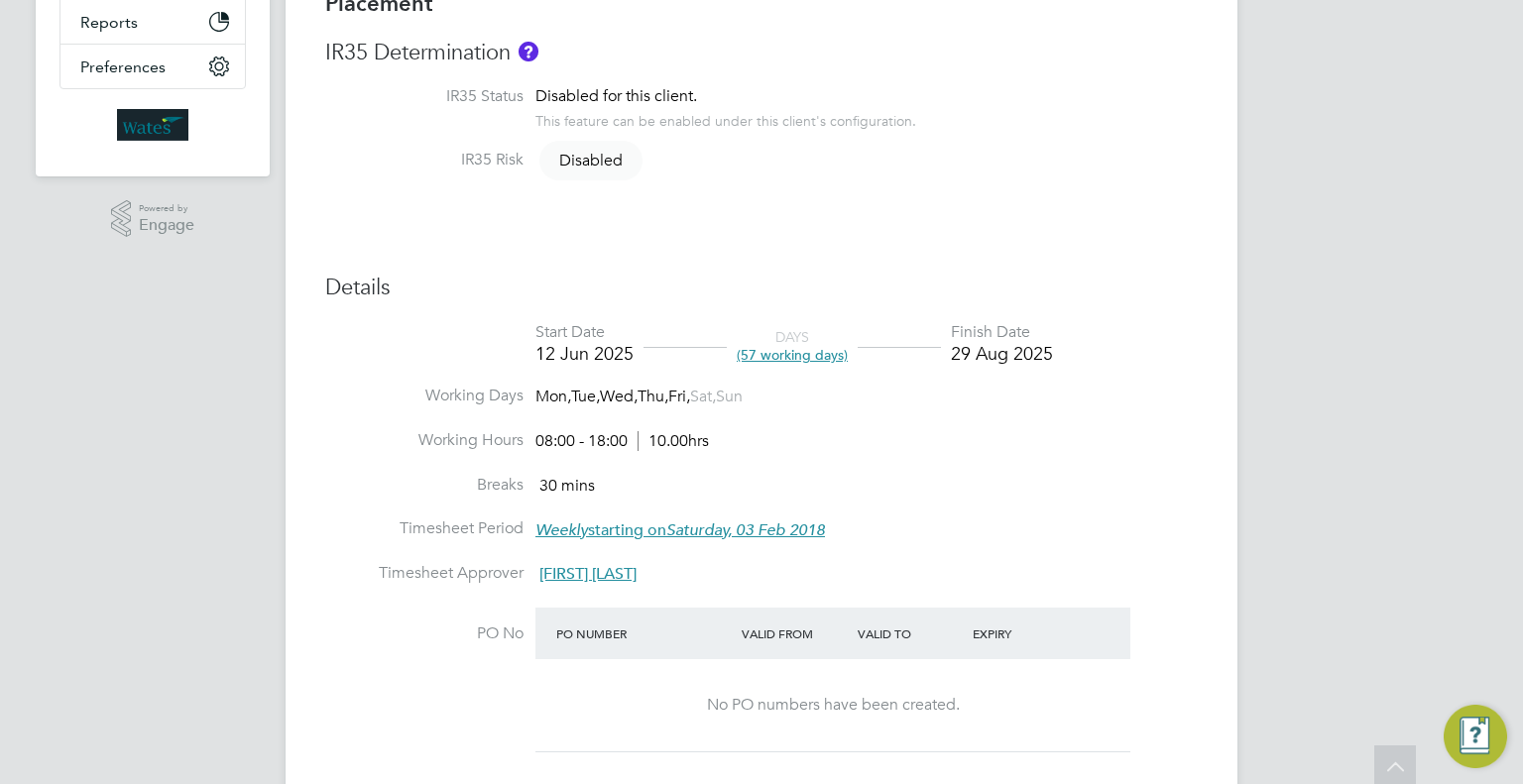 scroll, scrollTop: 500, scrollLeft: 0, axis: vertical 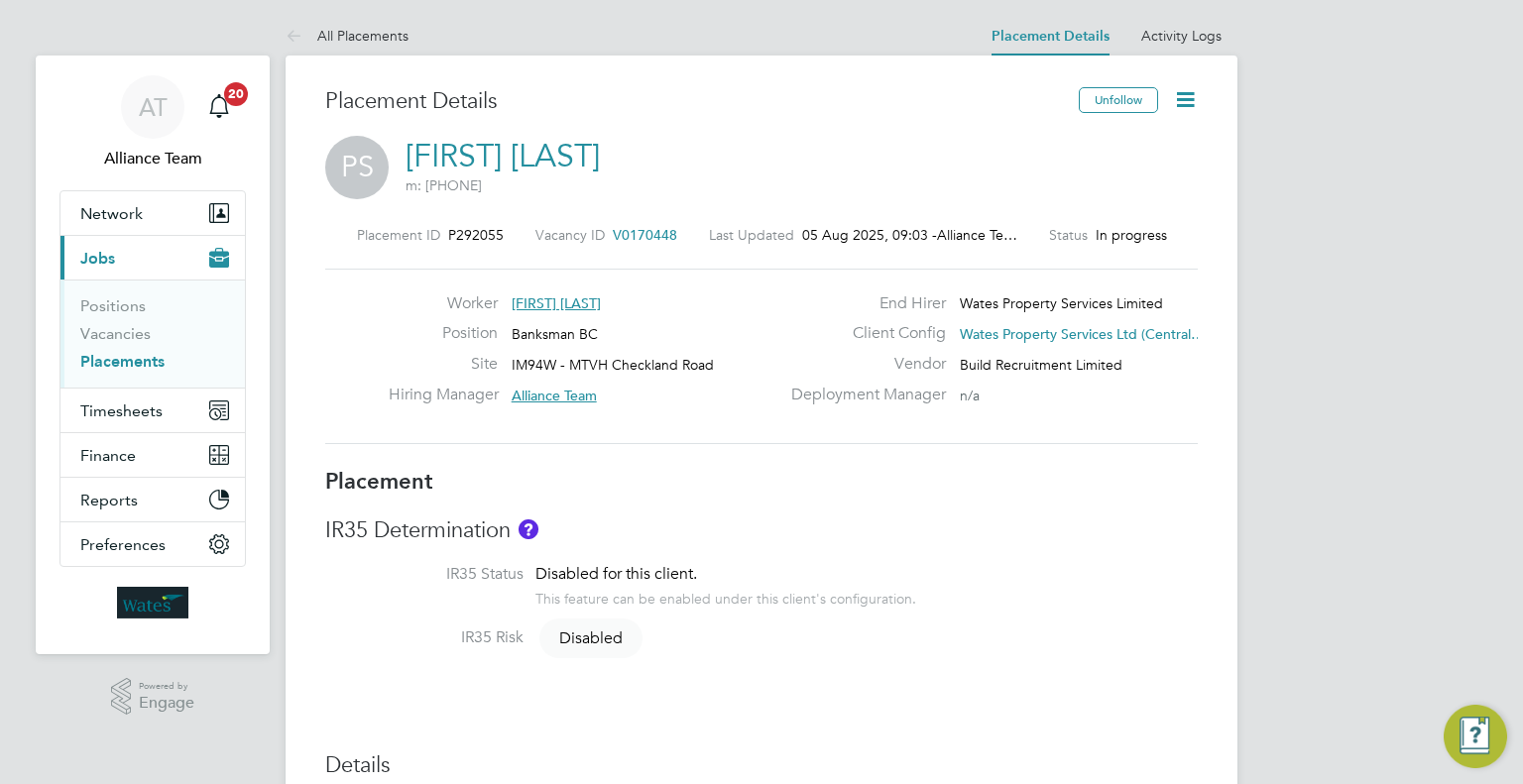click on "Placements" at bounding box center (122, 361) 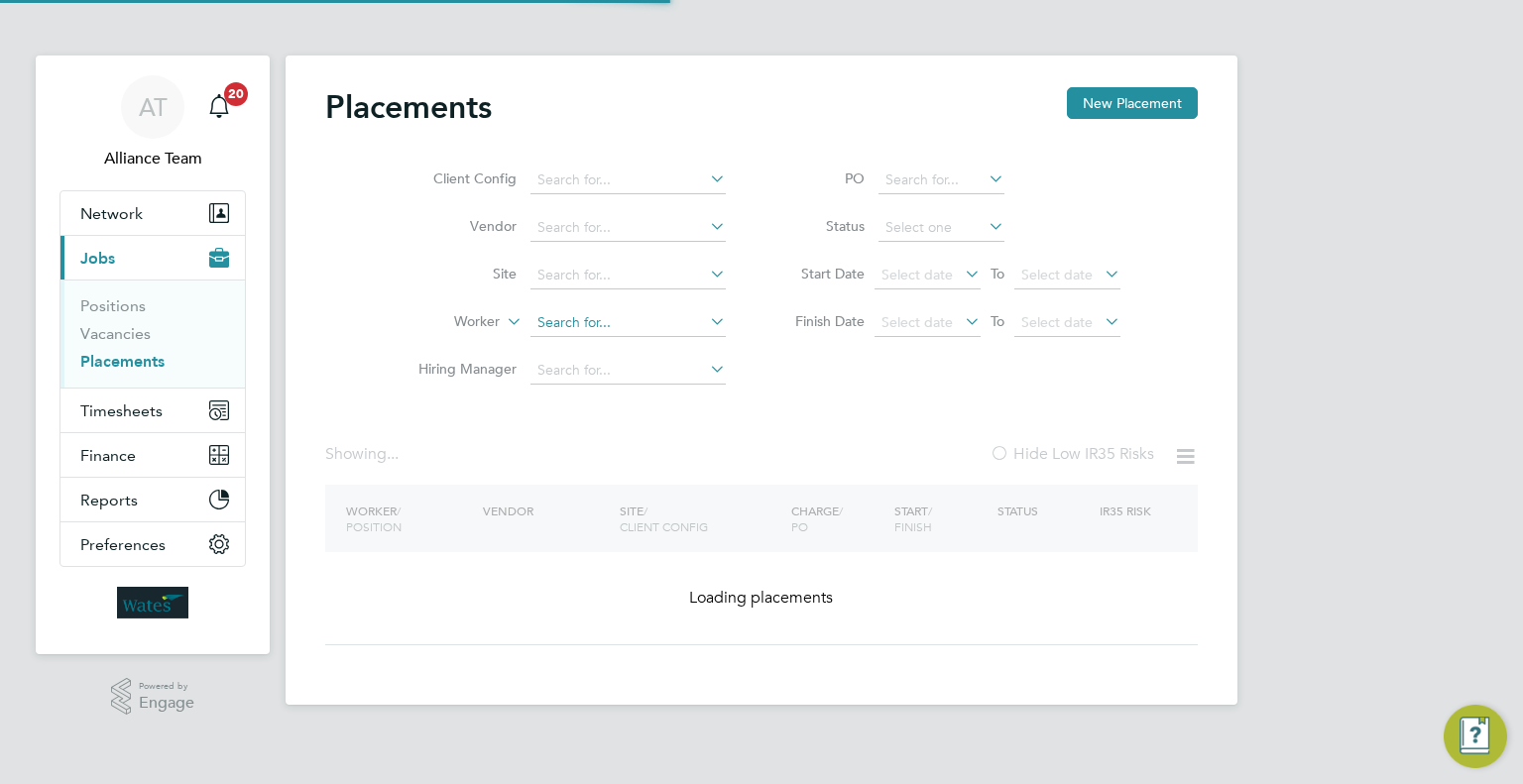 click 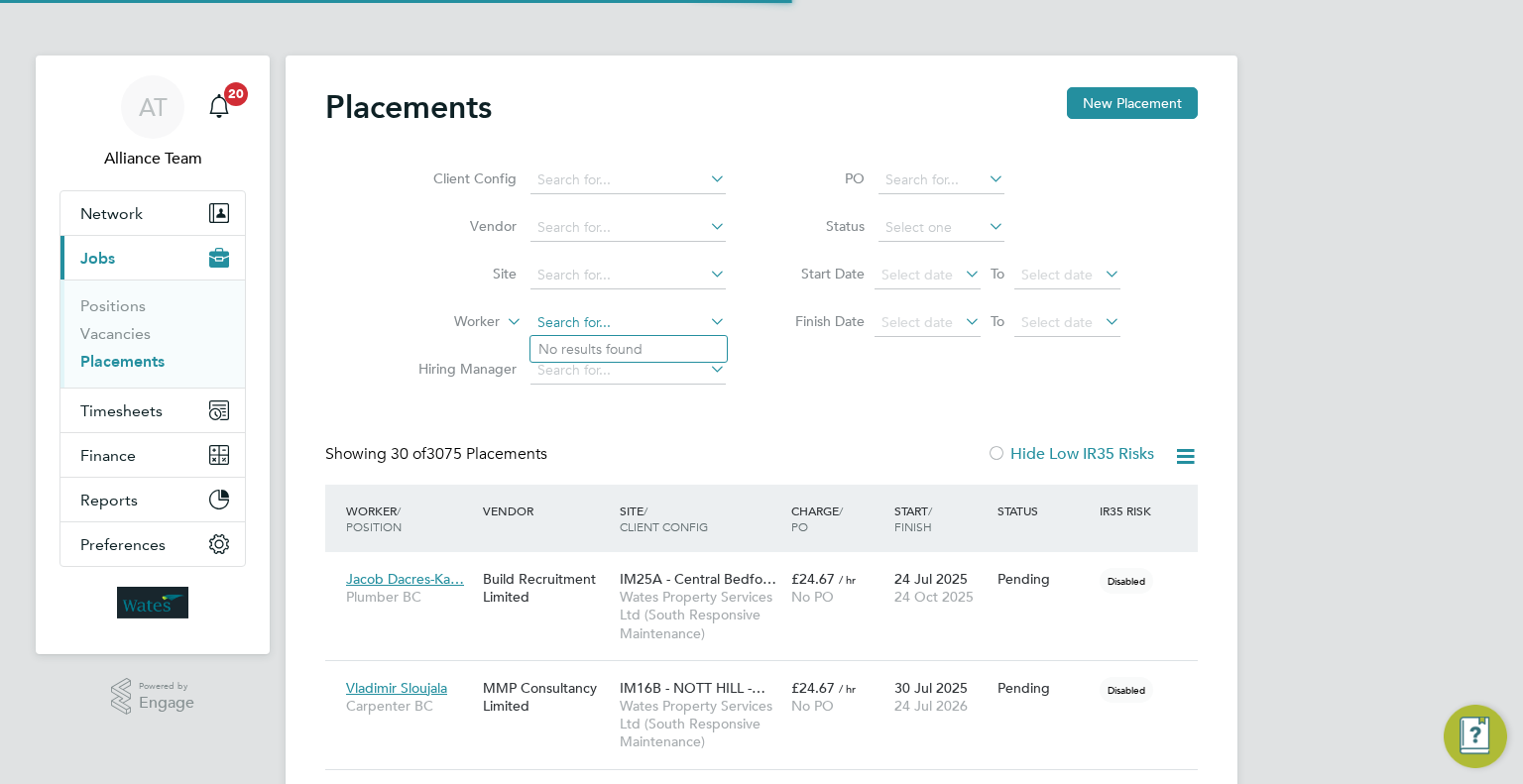 scroll, scrollTop: 9, scrollLeft: 9, axis: both 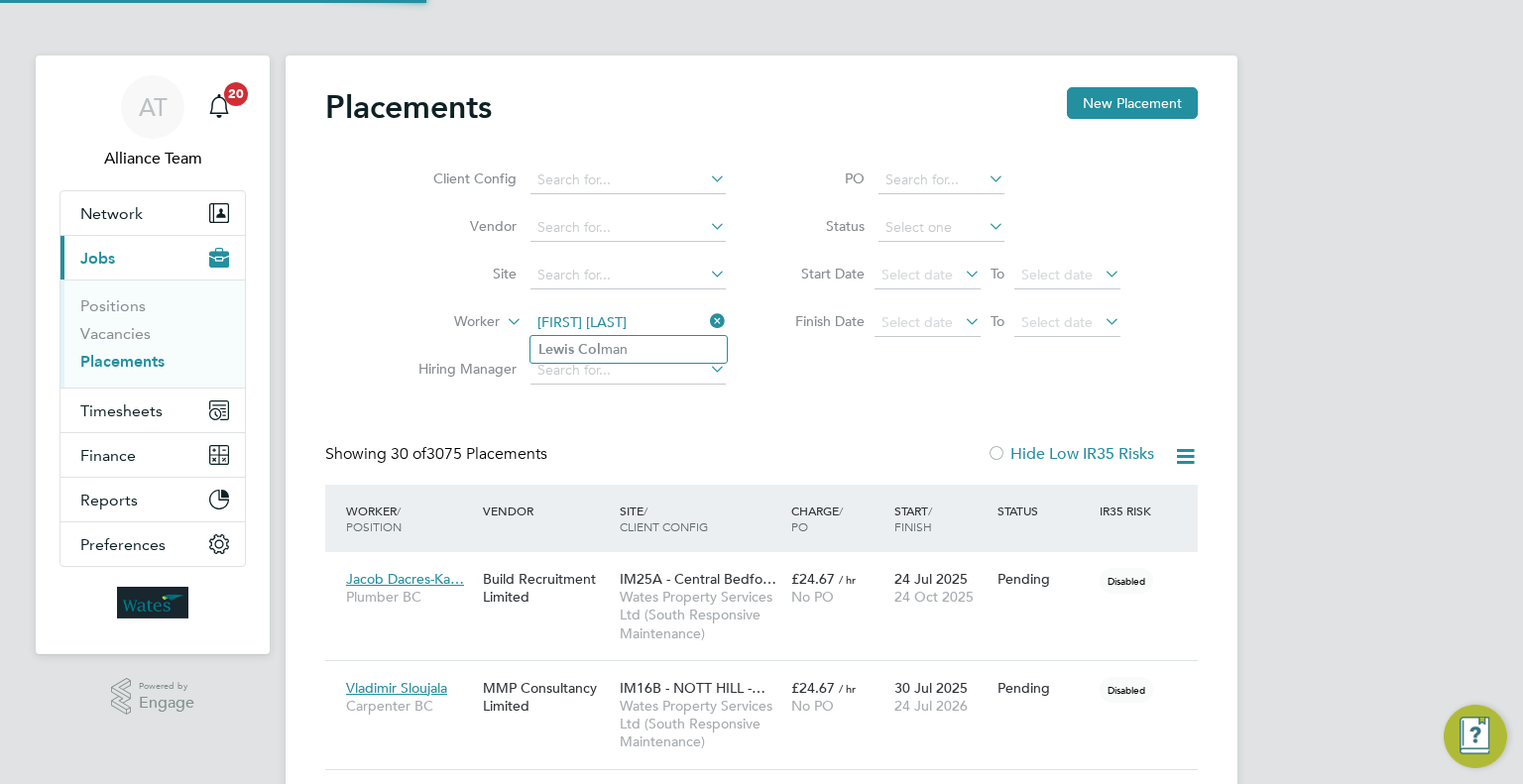 click on "Lewis   Col man" 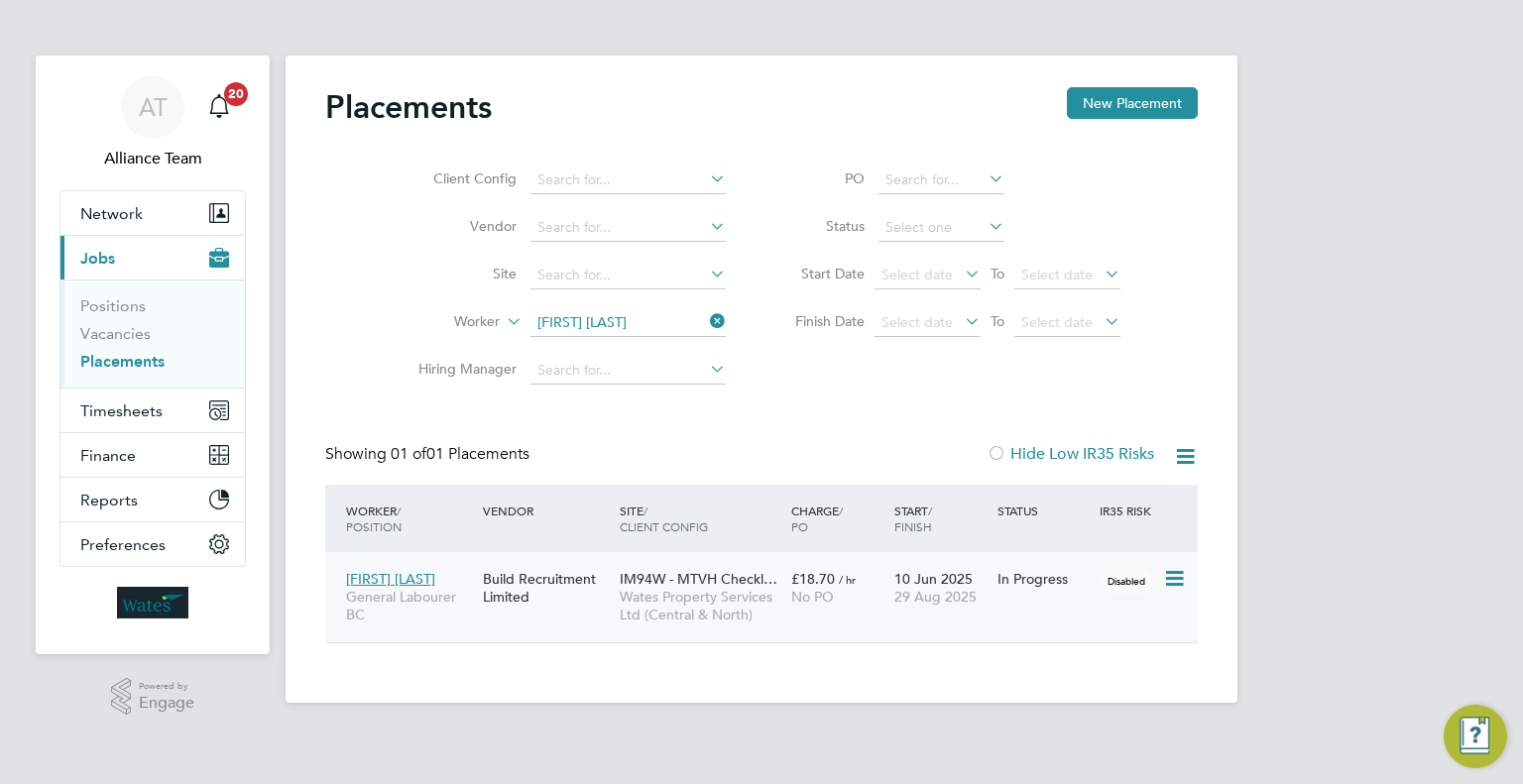 click on "Wates Property Services Ltd (Central & North)" 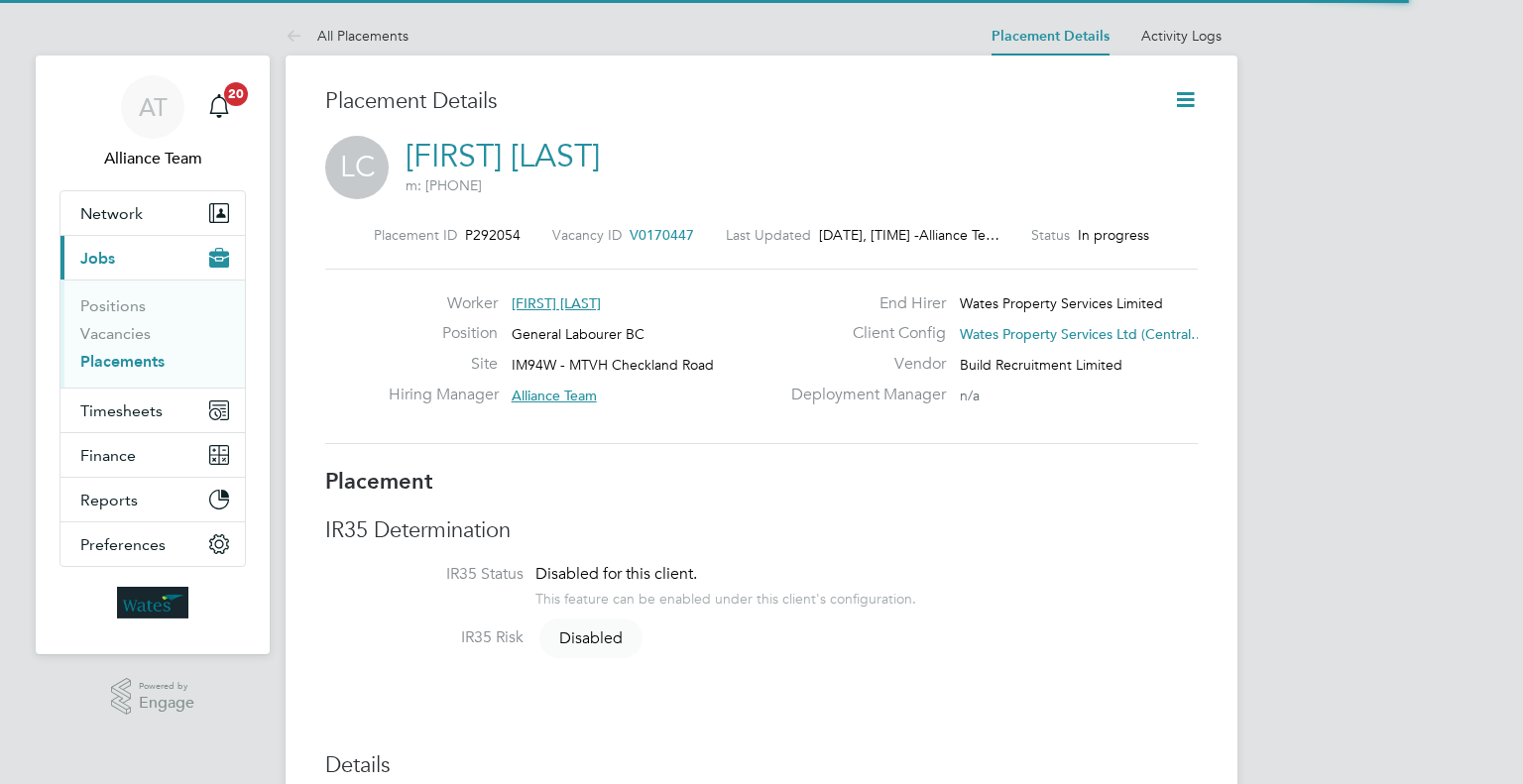 scroll, scrollTop: 631, scrollLeft: 0, axis: vertical 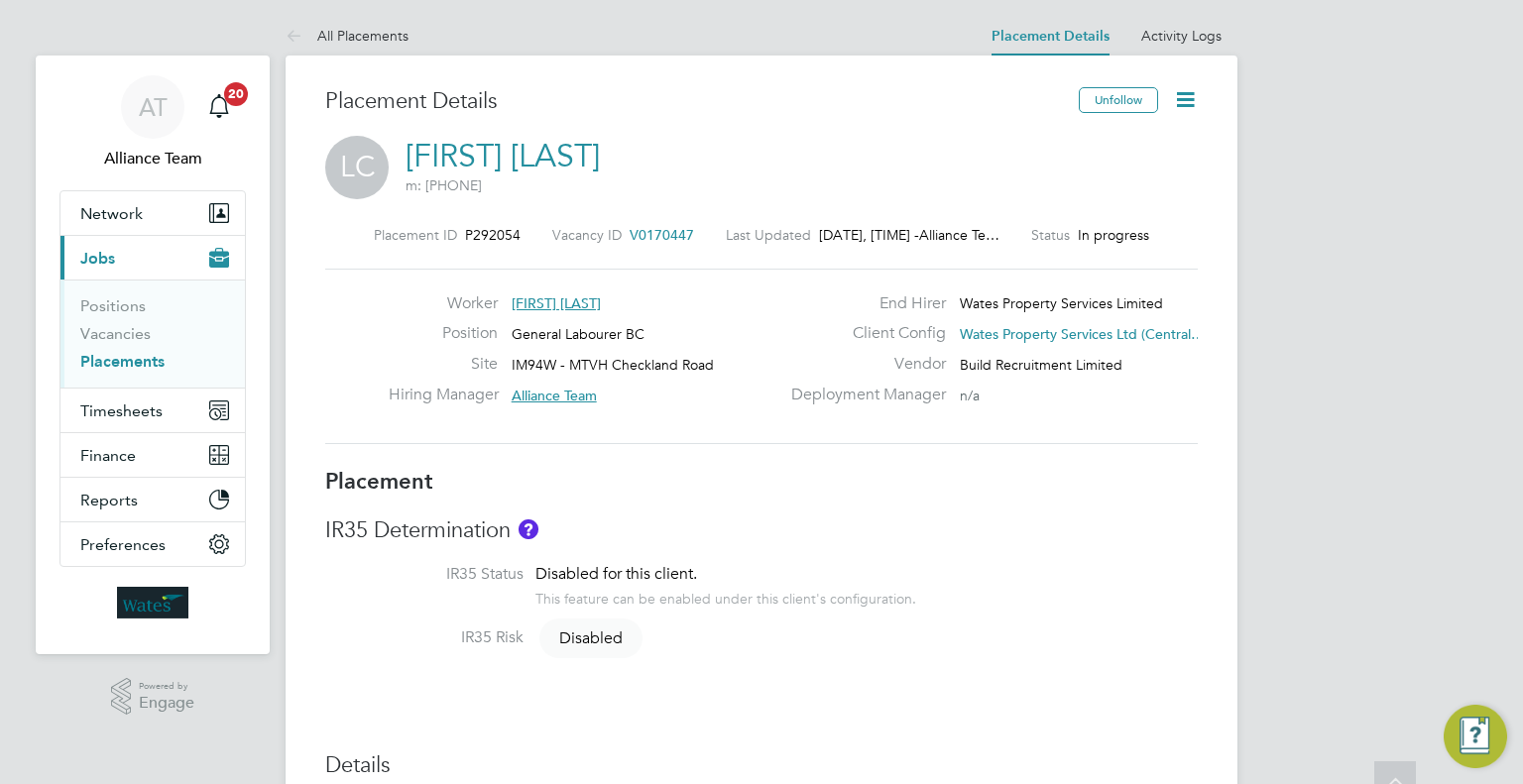type 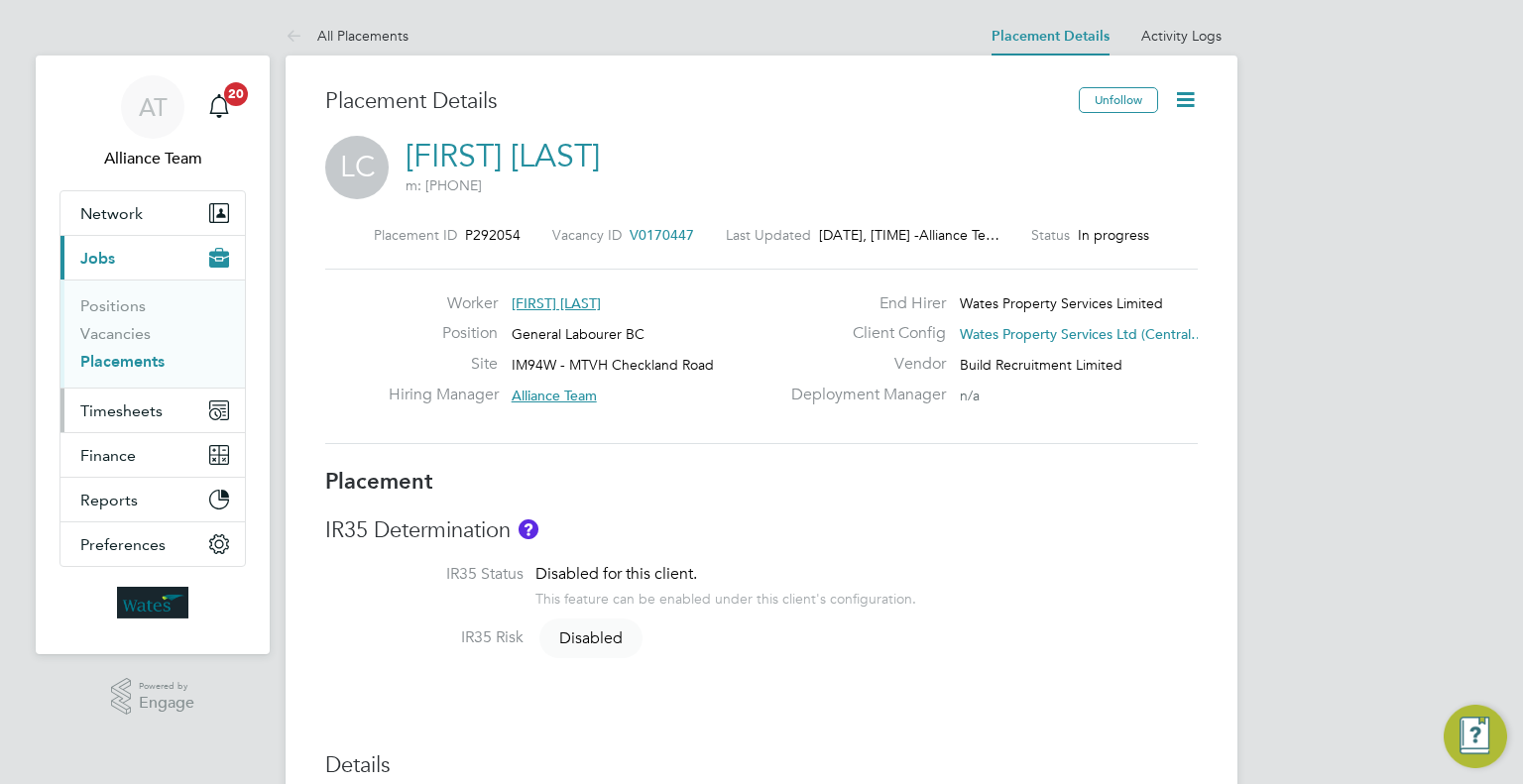 click on "Timesheets" at bounding box center (121, 410) 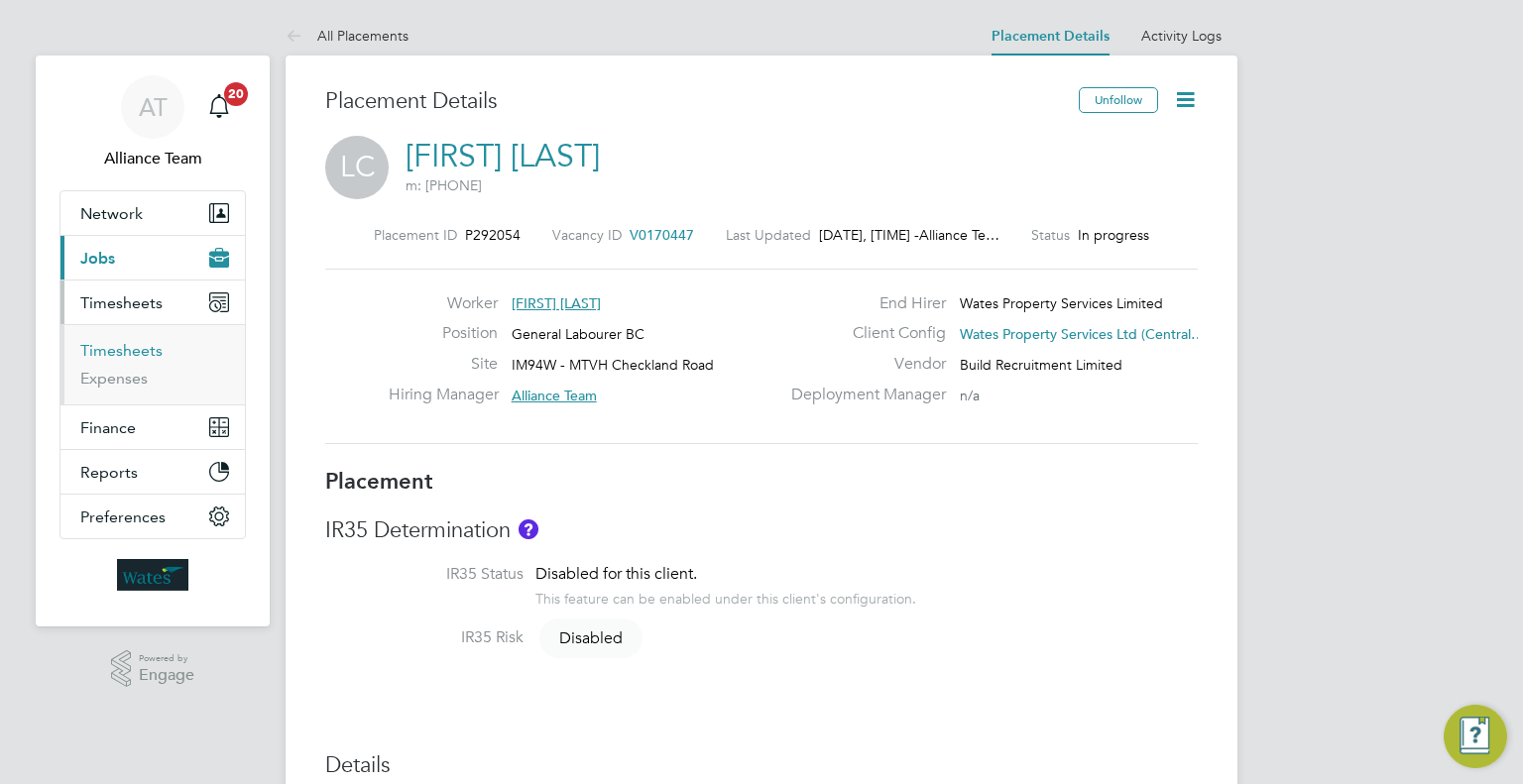 click on "Timesheets" at bounding box center (121, 350) 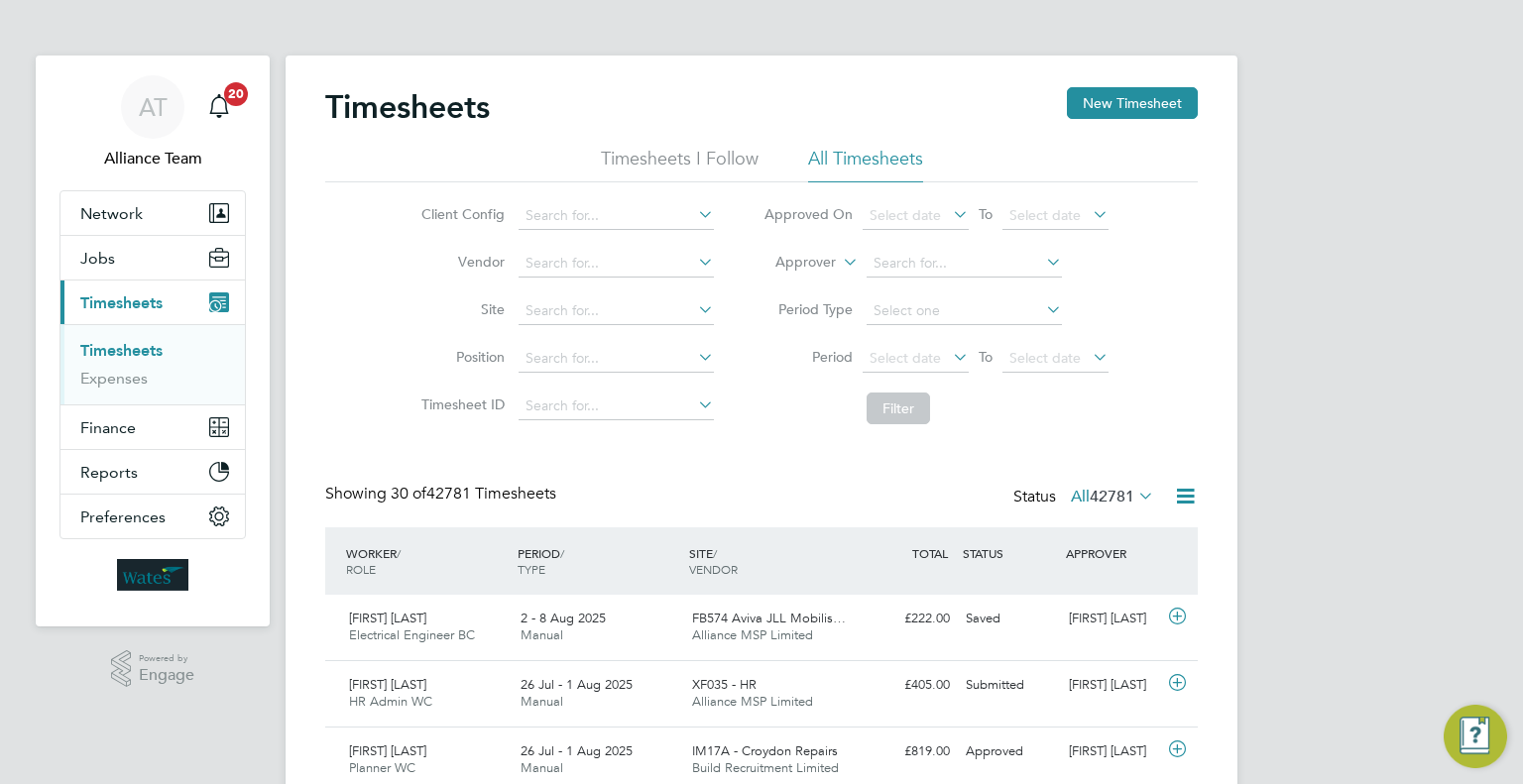 click on "Approver" 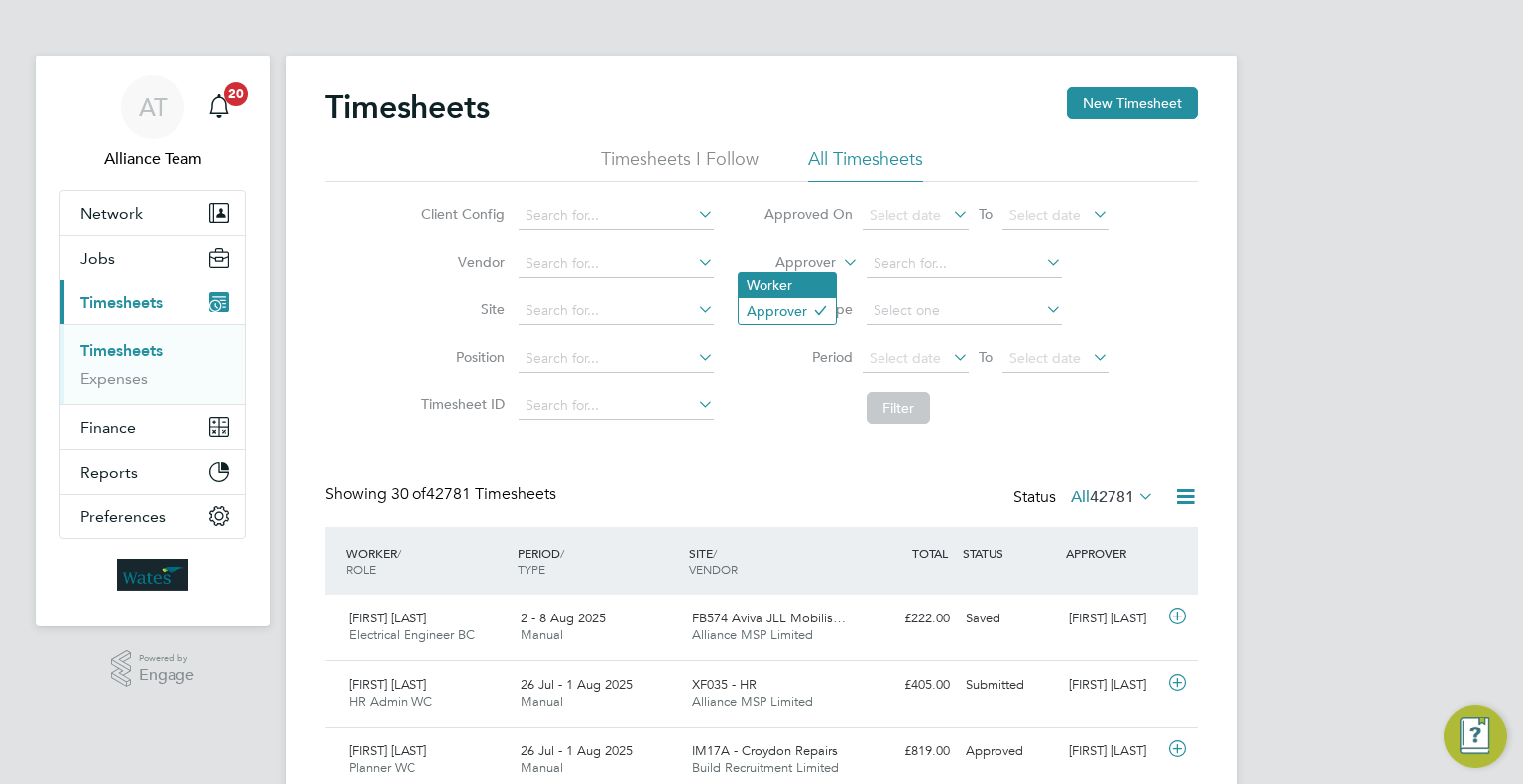 click on "Worker" 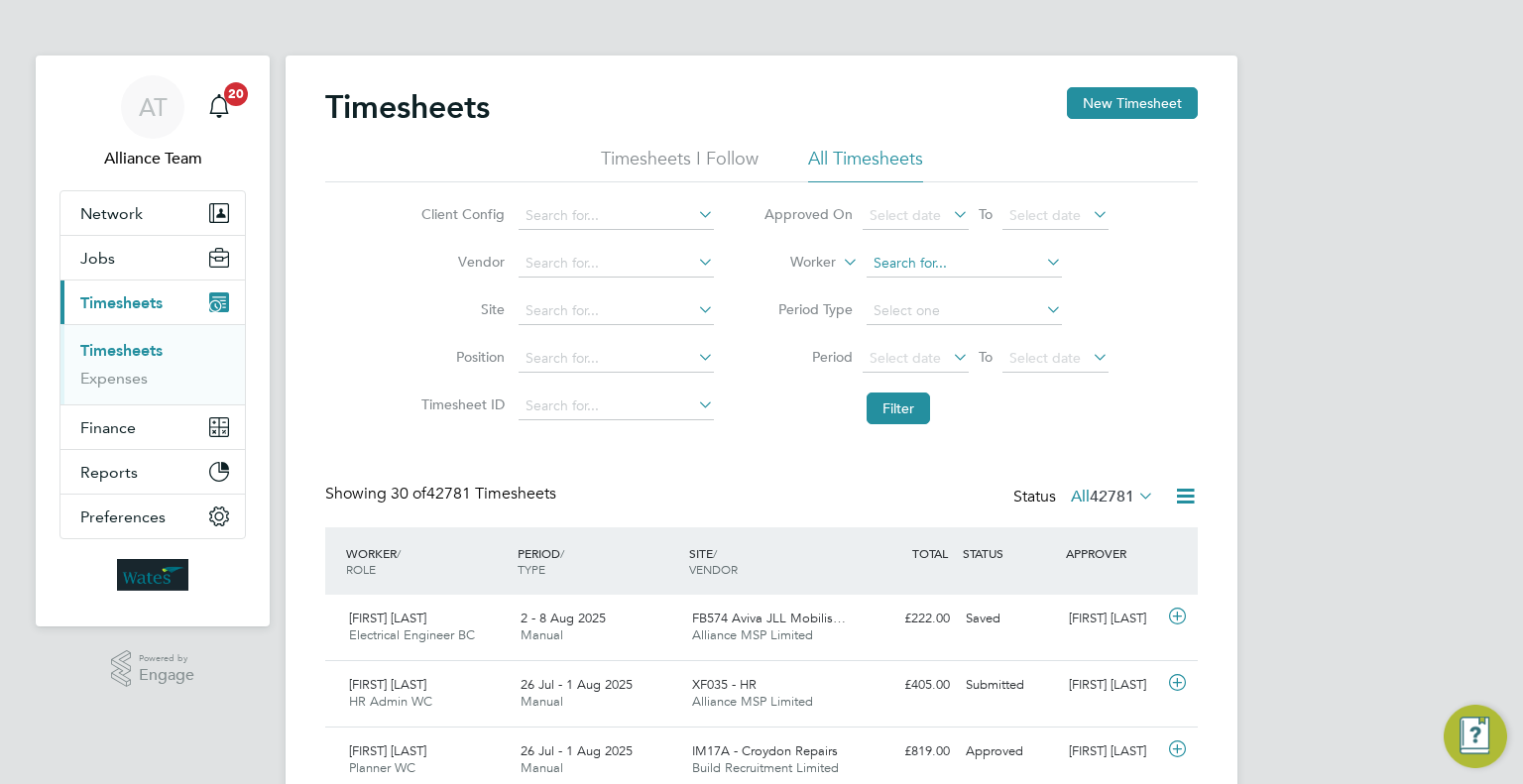 click 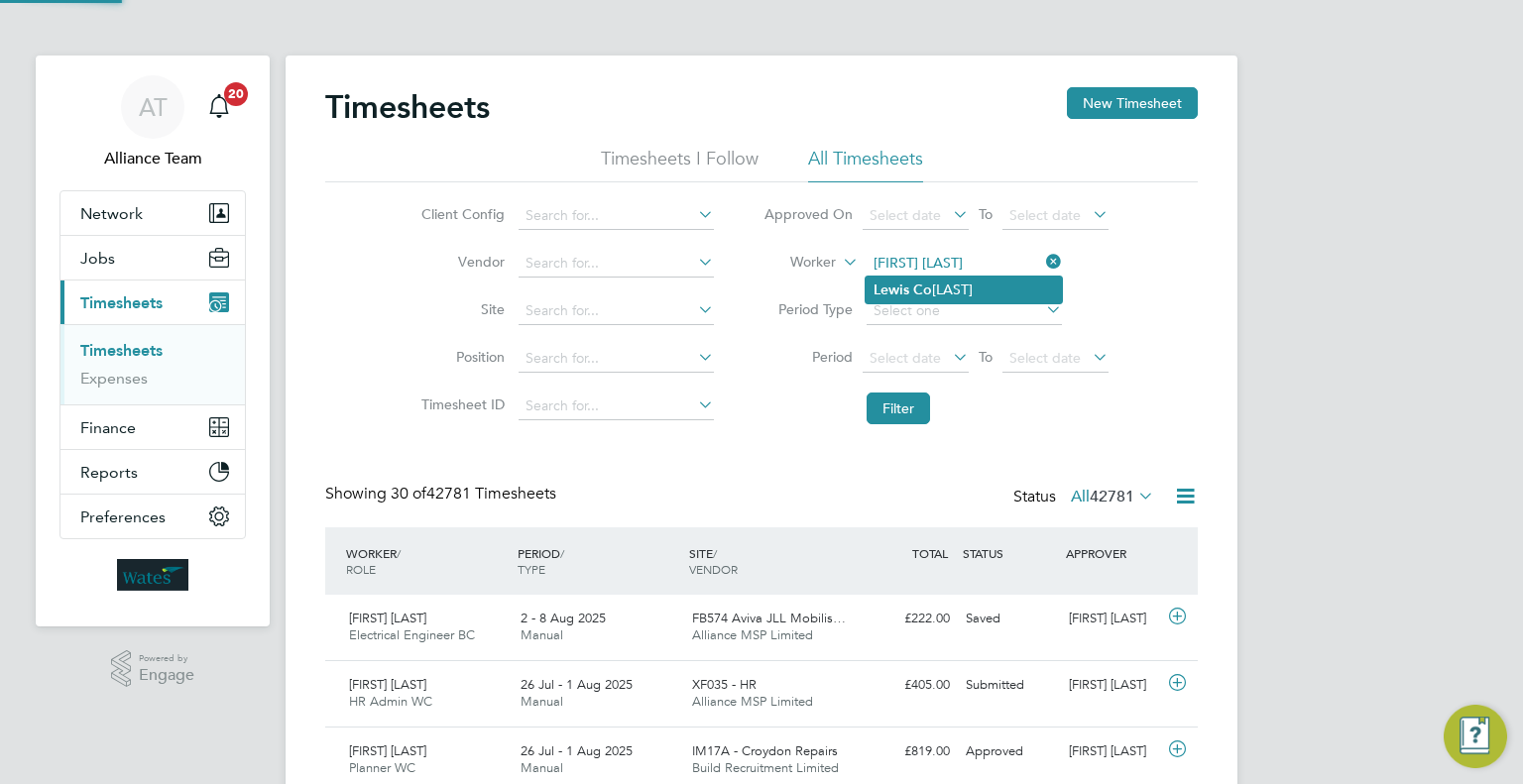 click on "Lewis   Co lman" 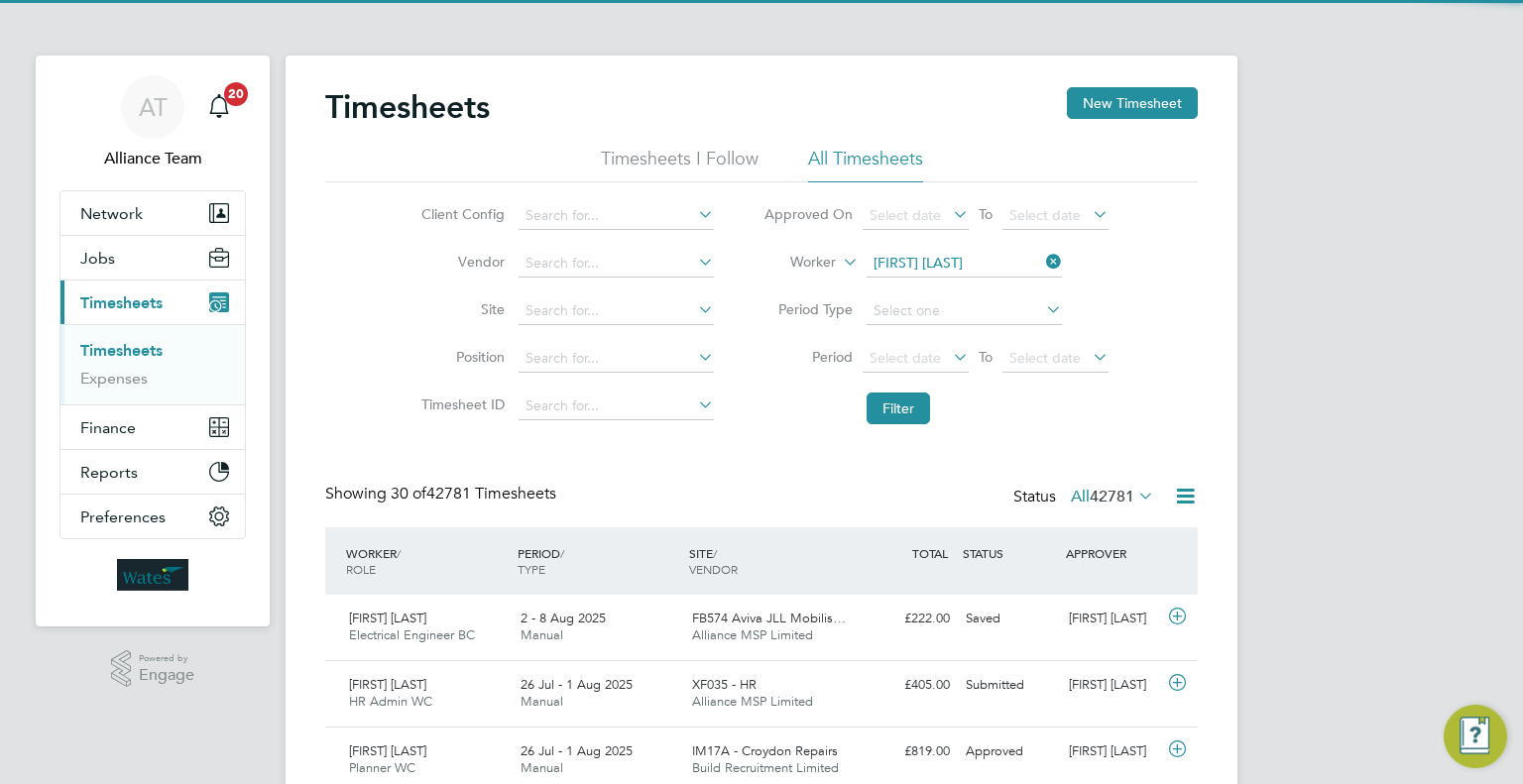 type on "[FIRST] [LAST]" 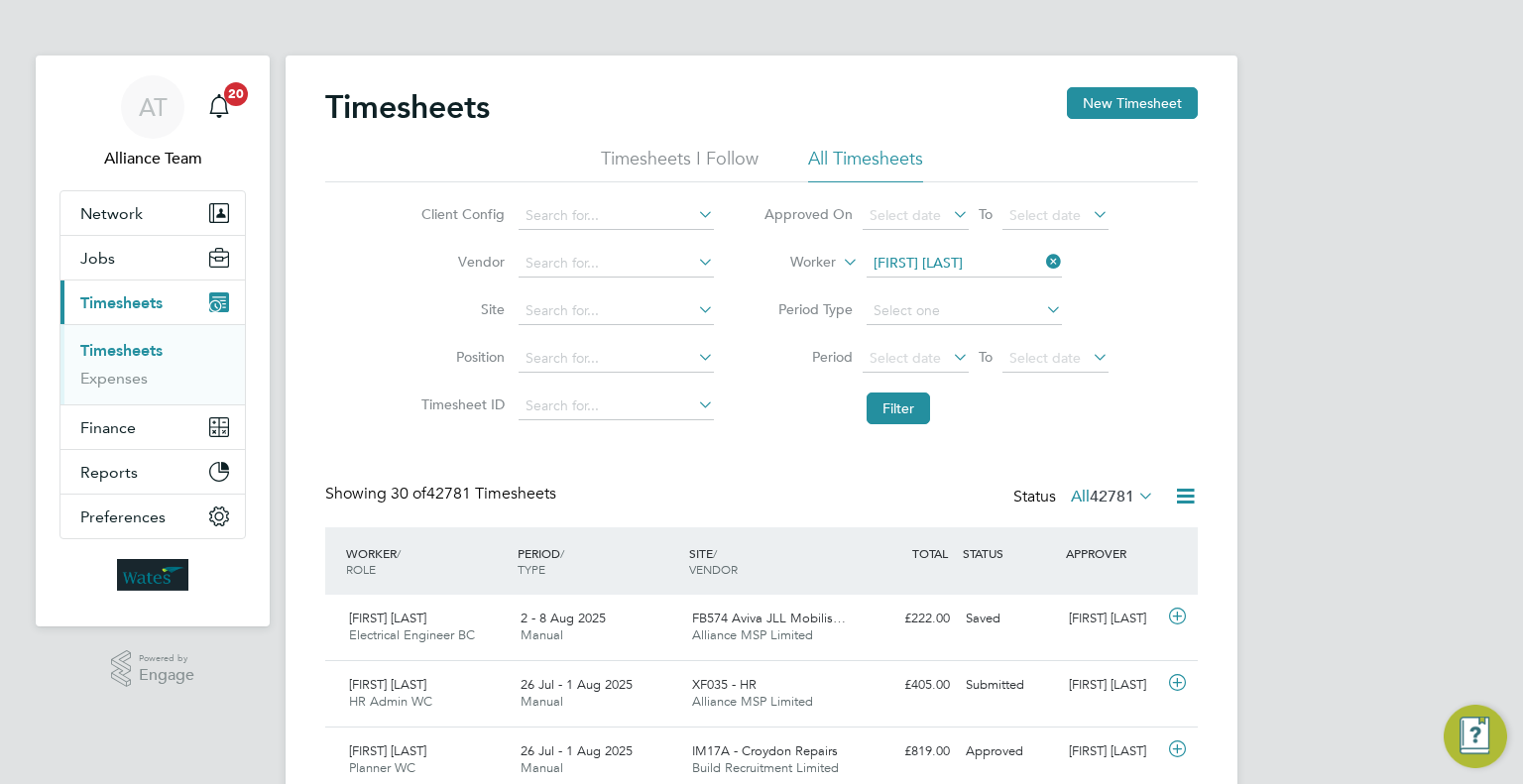 click on "Filter" 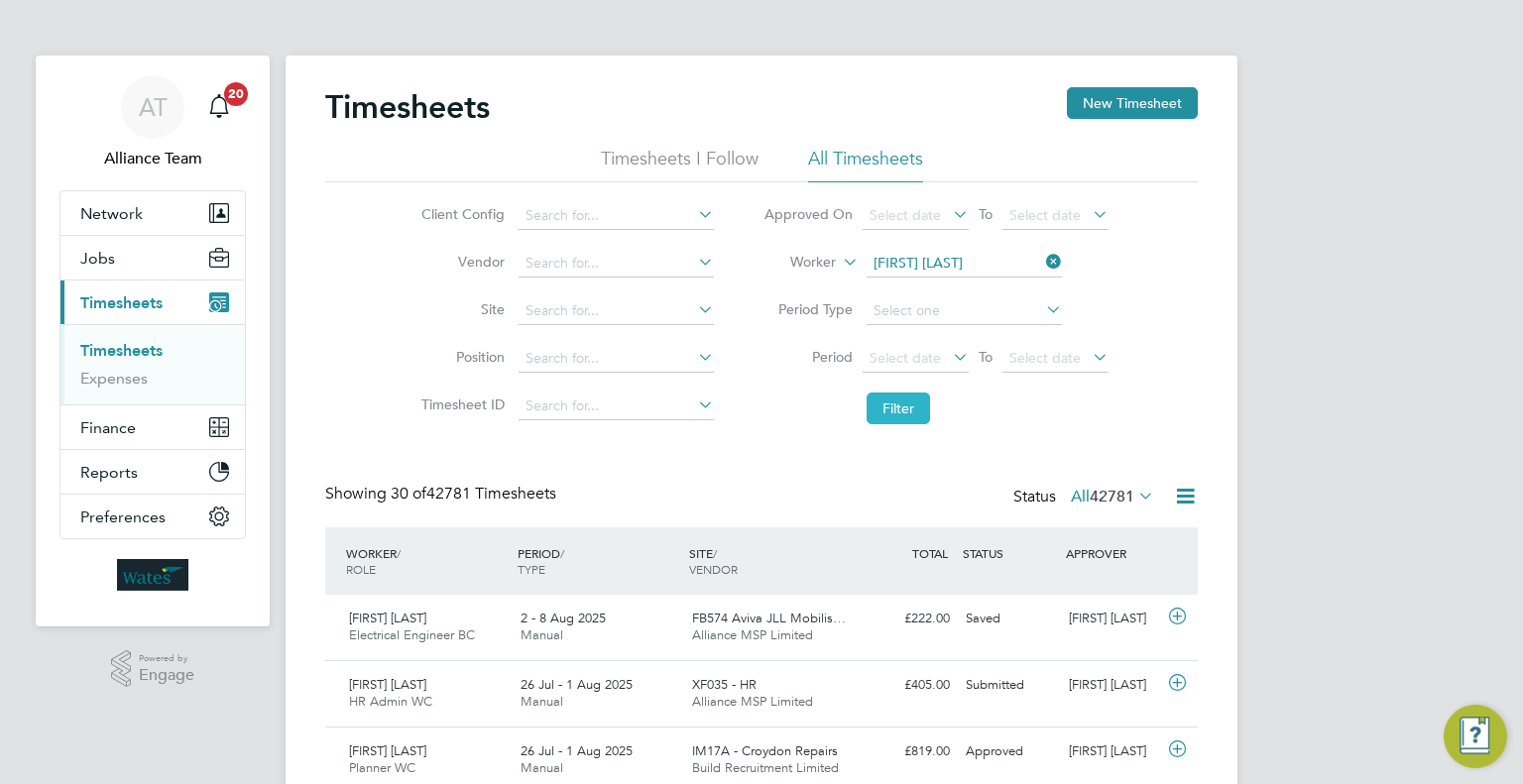 click on "Filter" 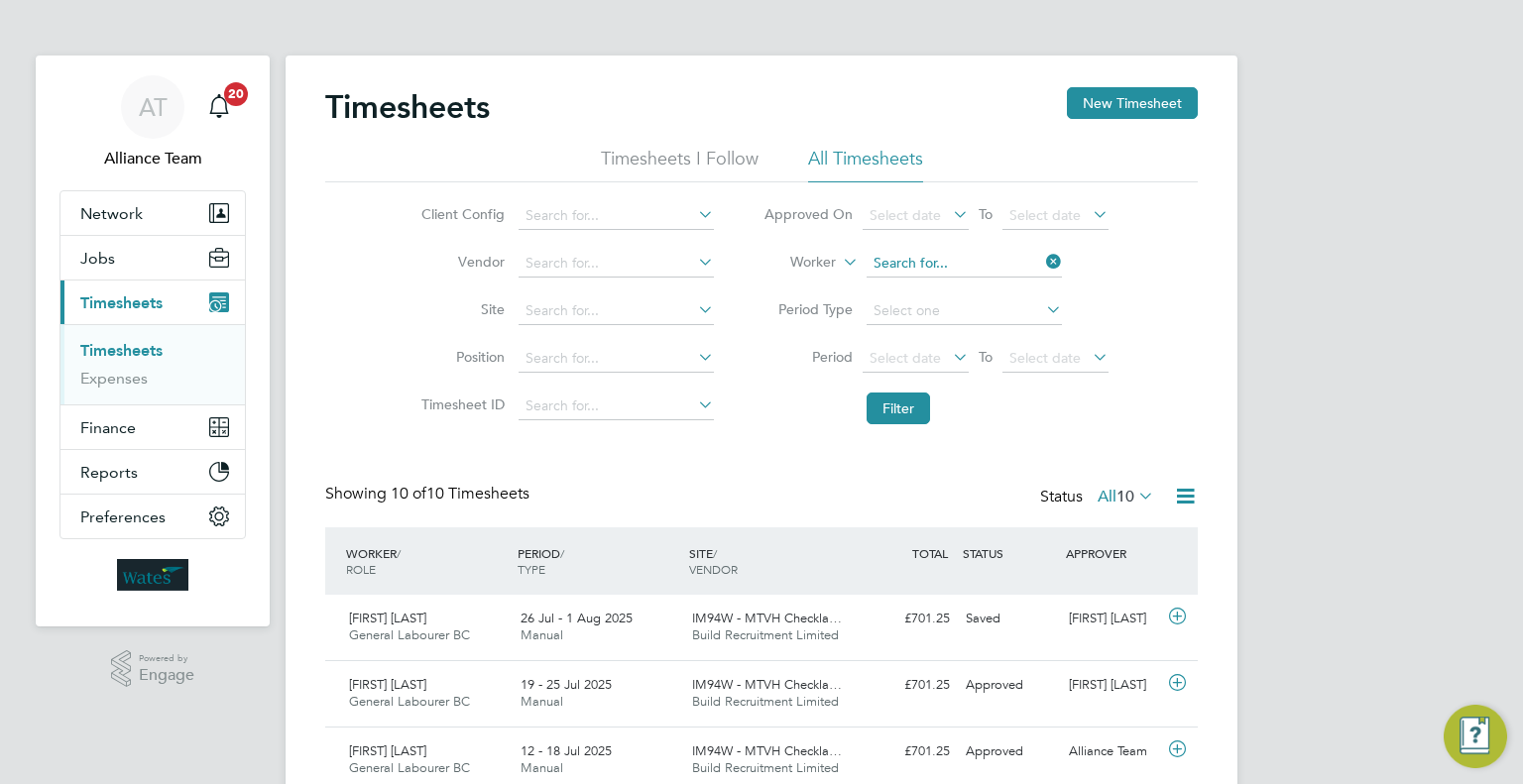 click 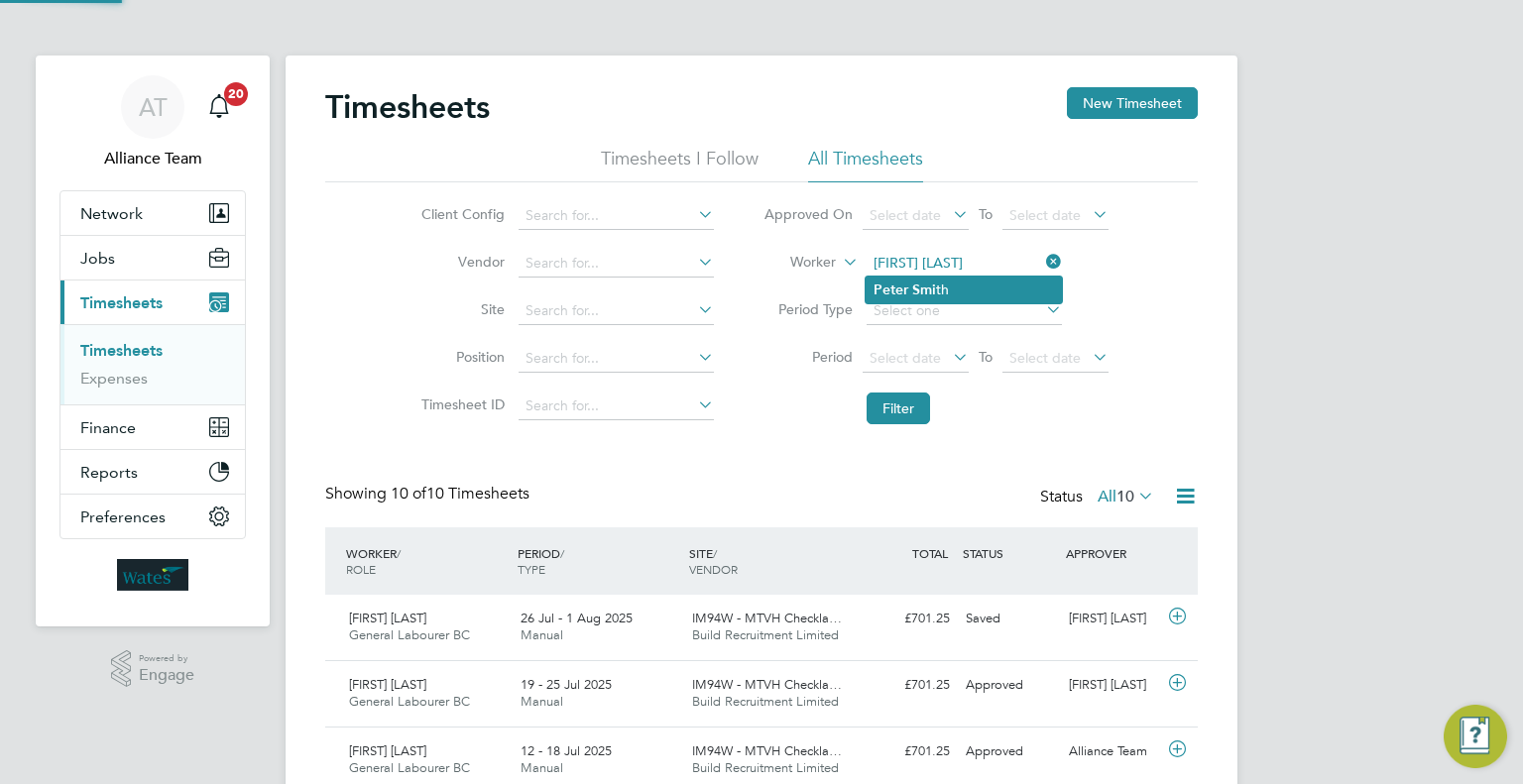 click on "Peter   Smi th" 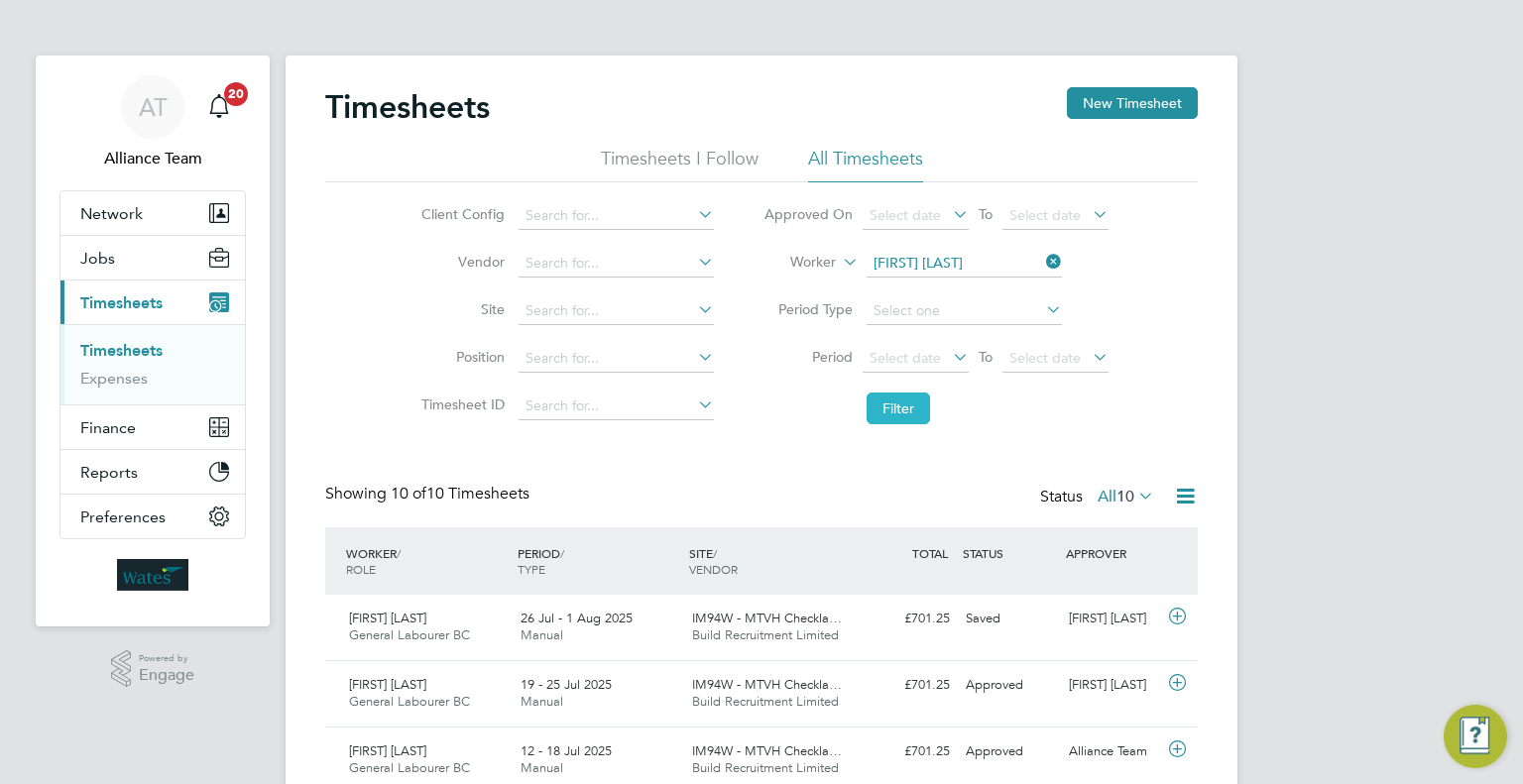 click on "Filter" 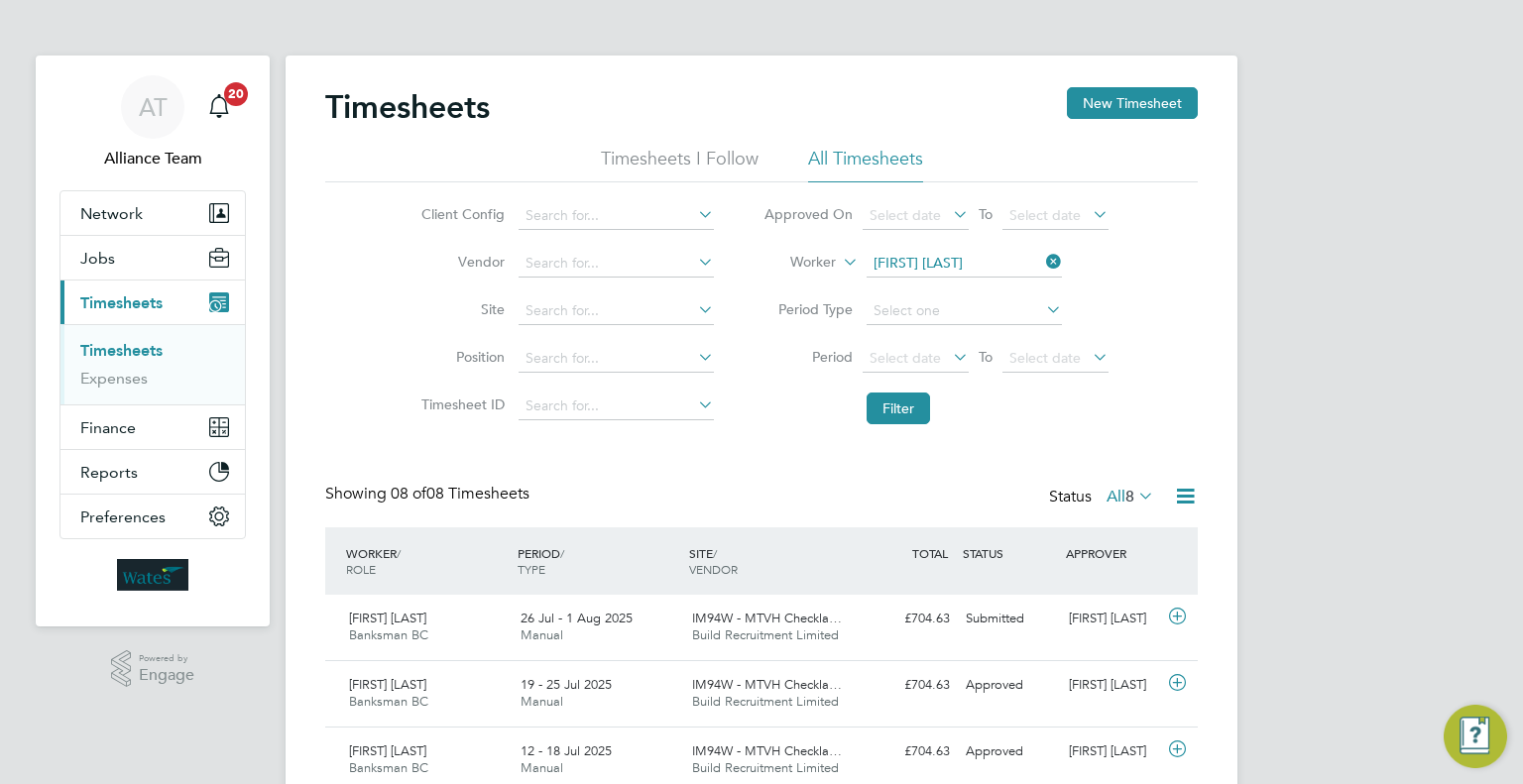 type 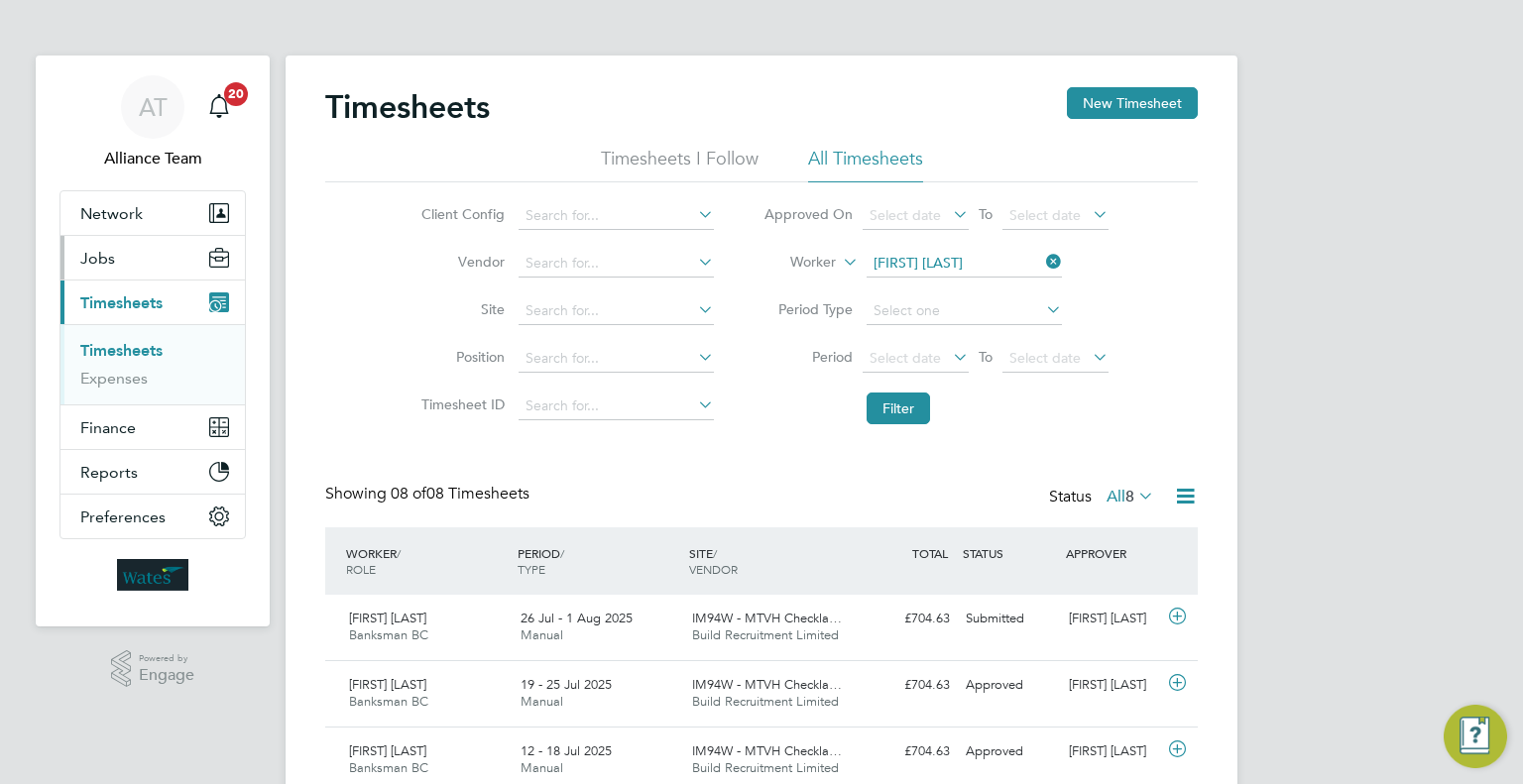 click on "Jobs" at bounding box center (153, 258) 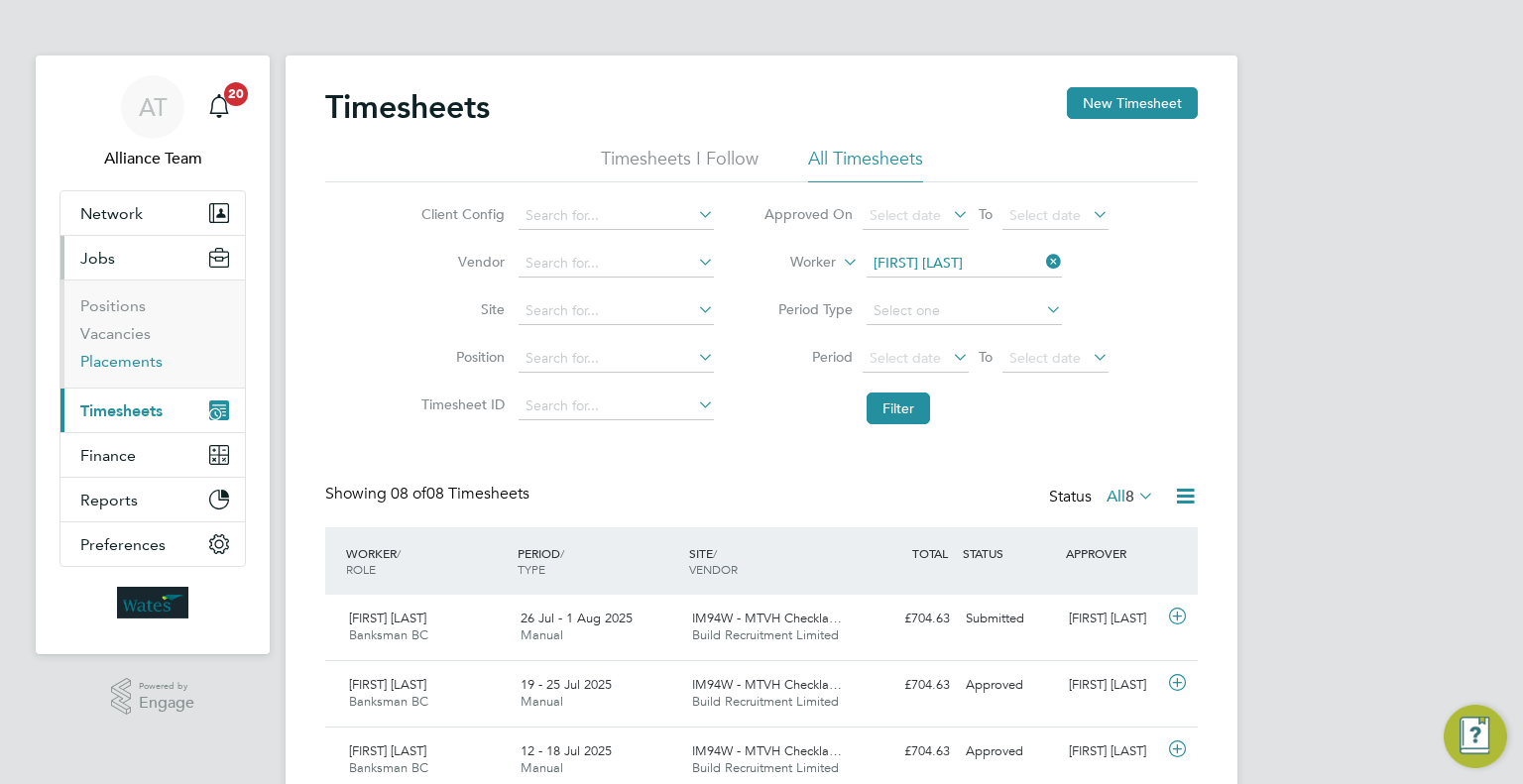 click on "Placements" at bounding box center [121, 361] 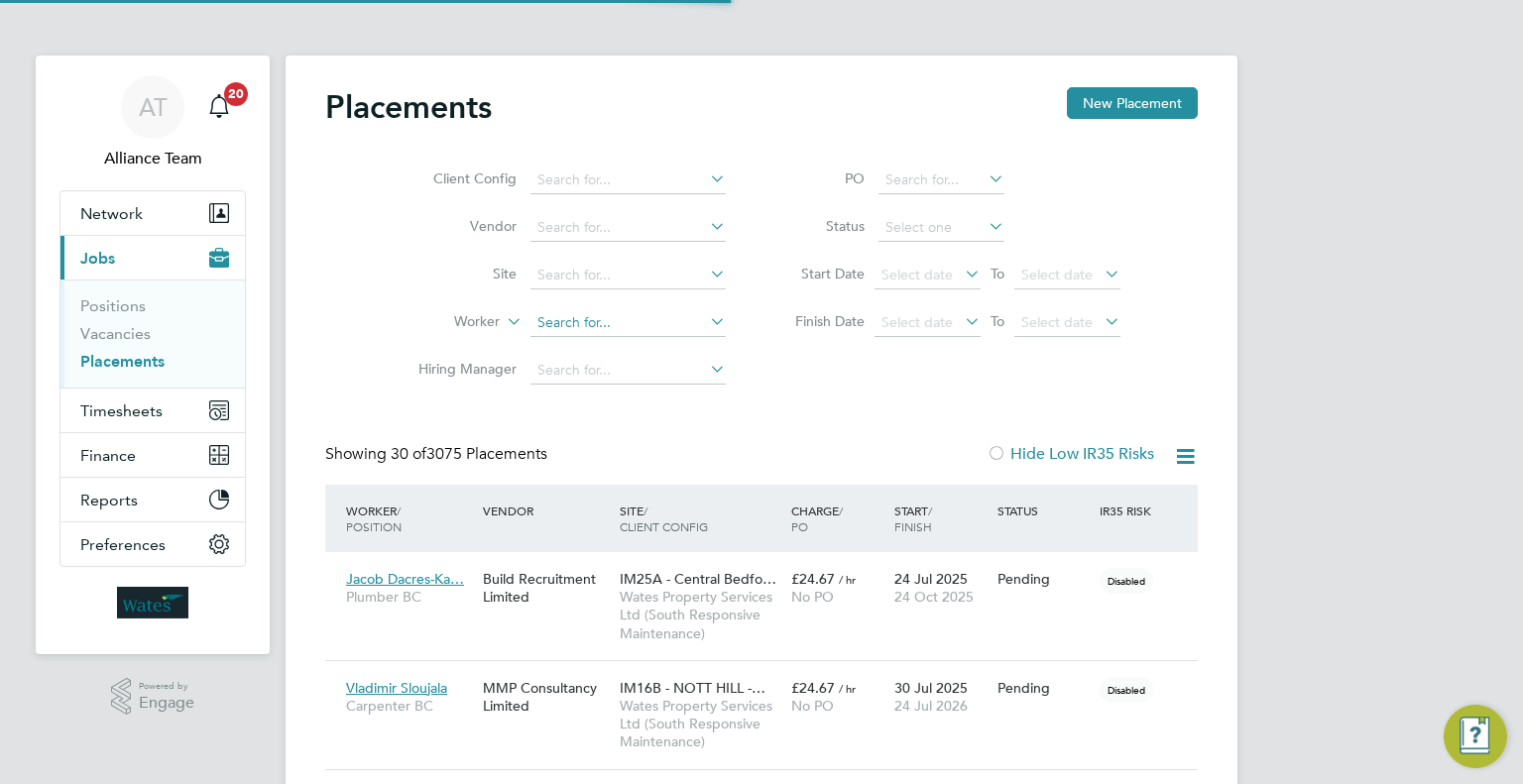 click 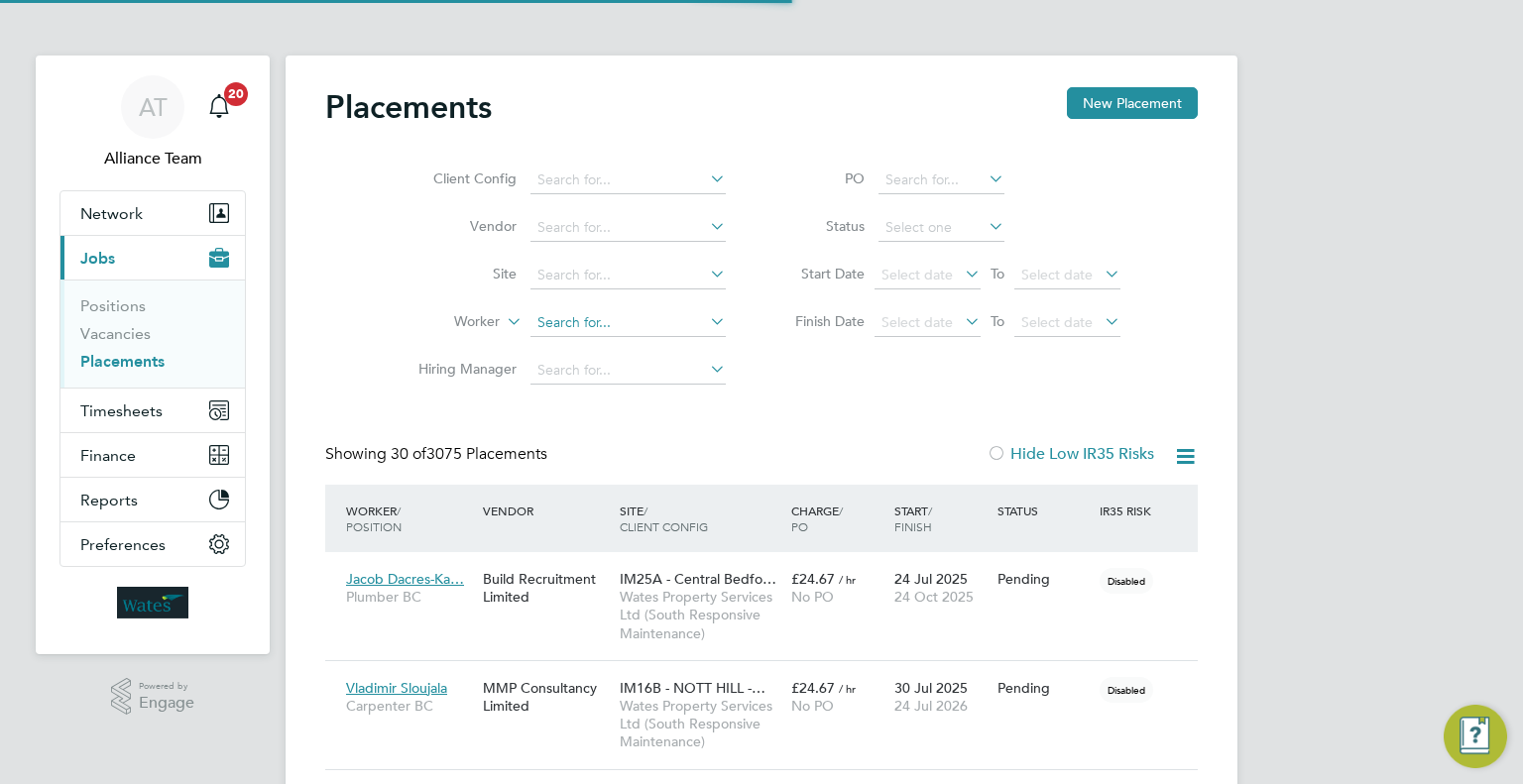 scroll, scrollTop: 9, scrollLeft: 9, axis: both 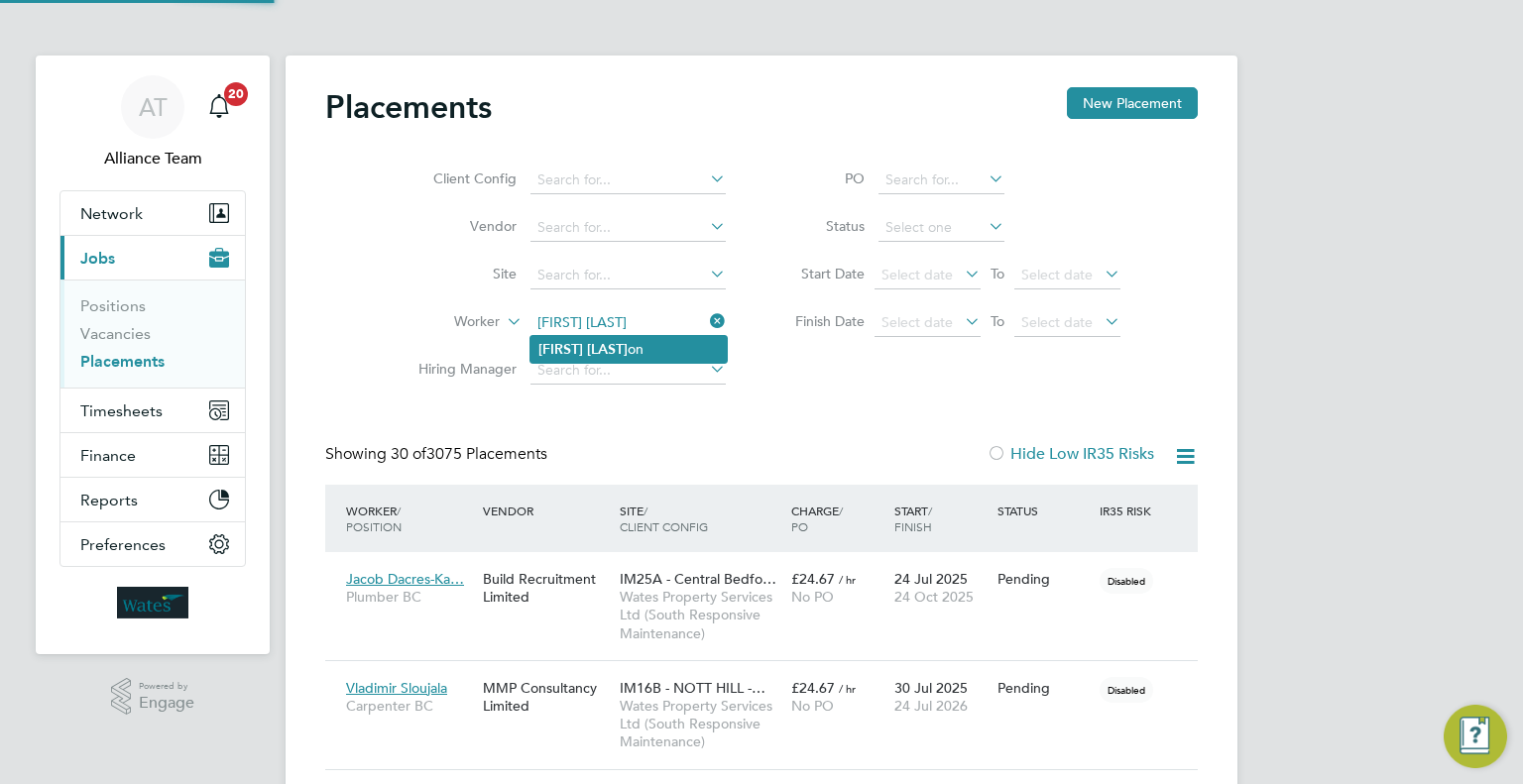 click on "Jake   Hans on" 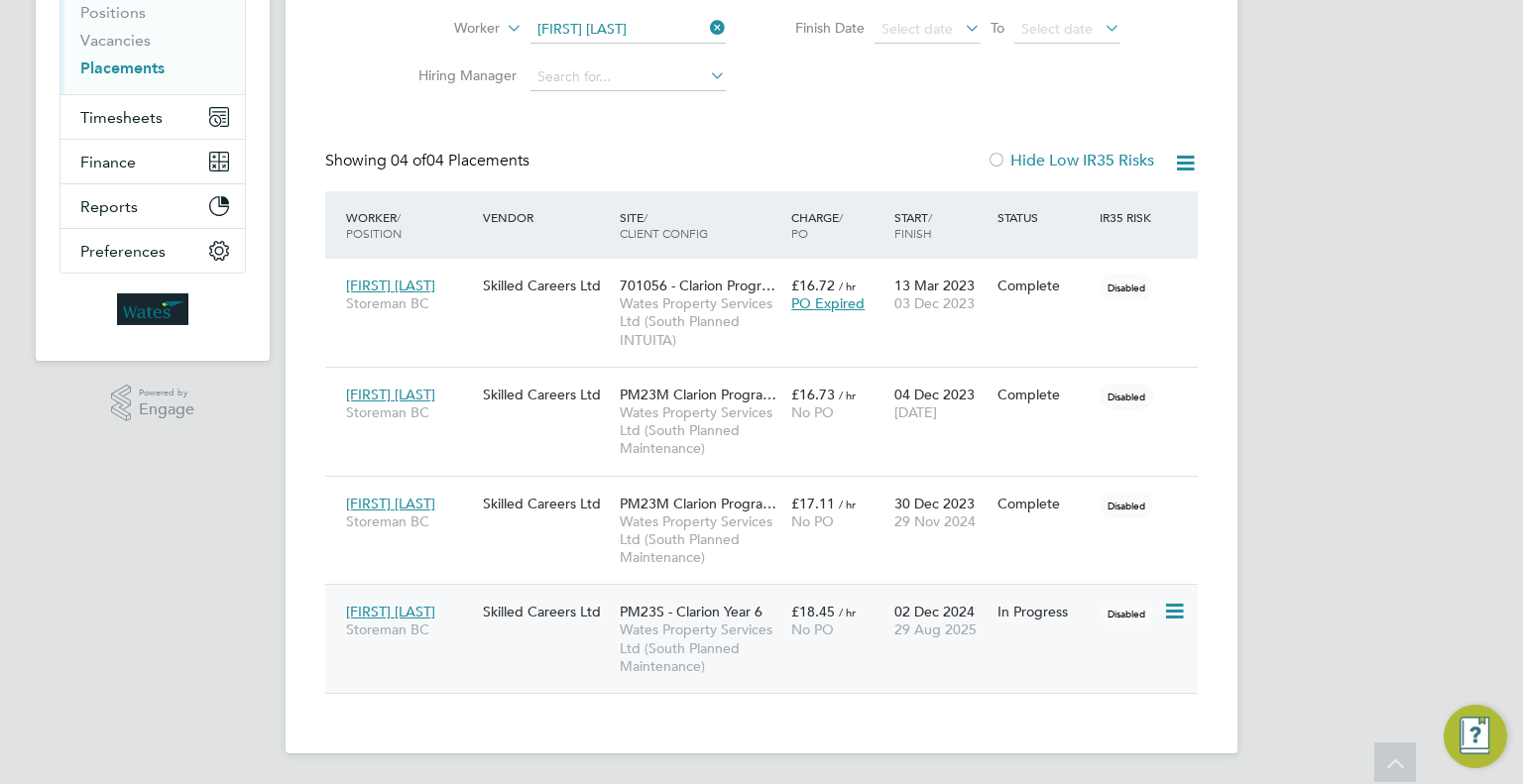 click on "Jake Hanson Storeman BC Skilled Careers Ltd PM23S - Clarion Year 6 Wates Property Services Ltd (South Planned Maintenance) £18.45   / hr No PO 02 Dec 2024 29 Aug 2025 In Progress Disabled" 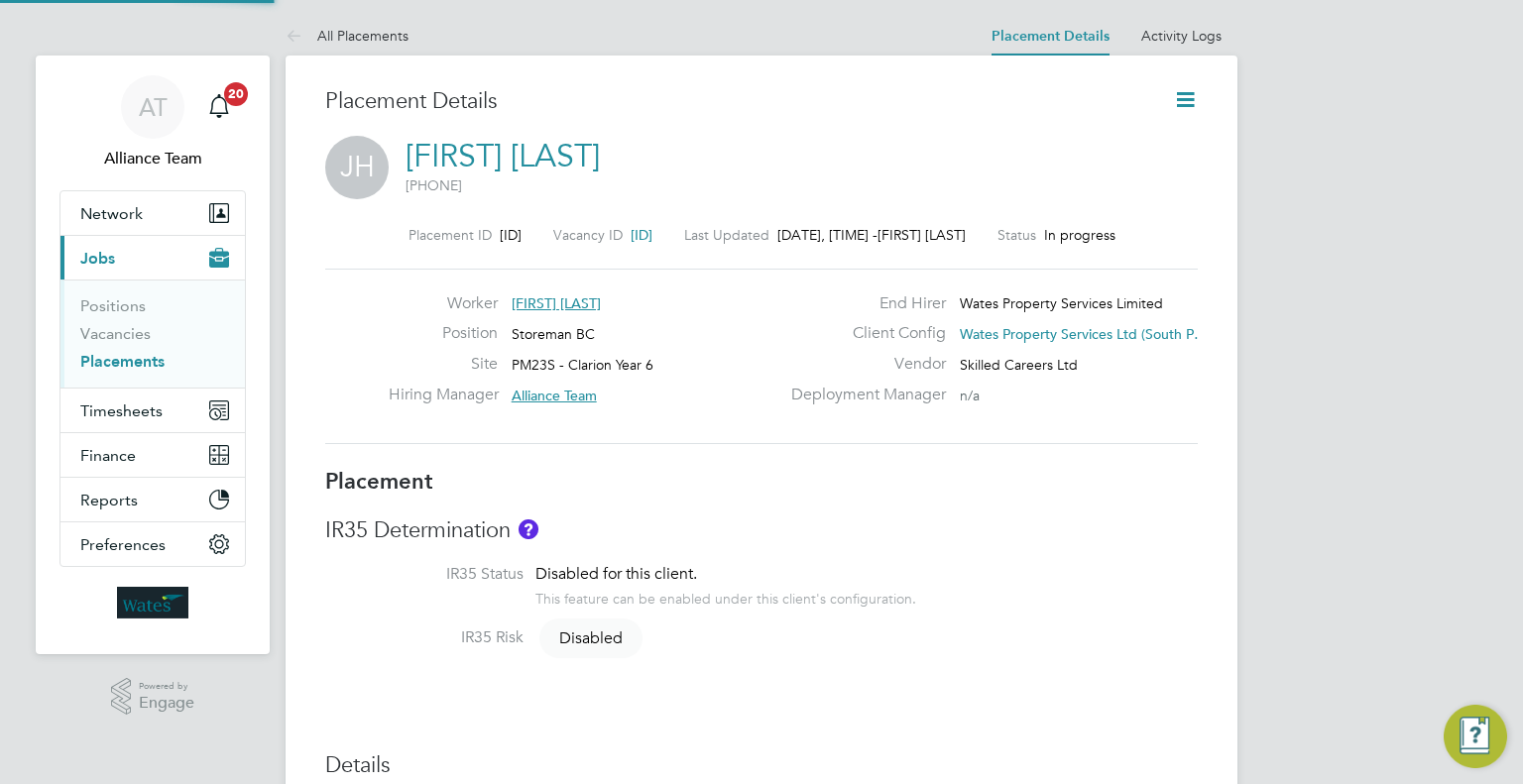 scroll, scrollTop: 0, scrollLeft: 0, axis: both 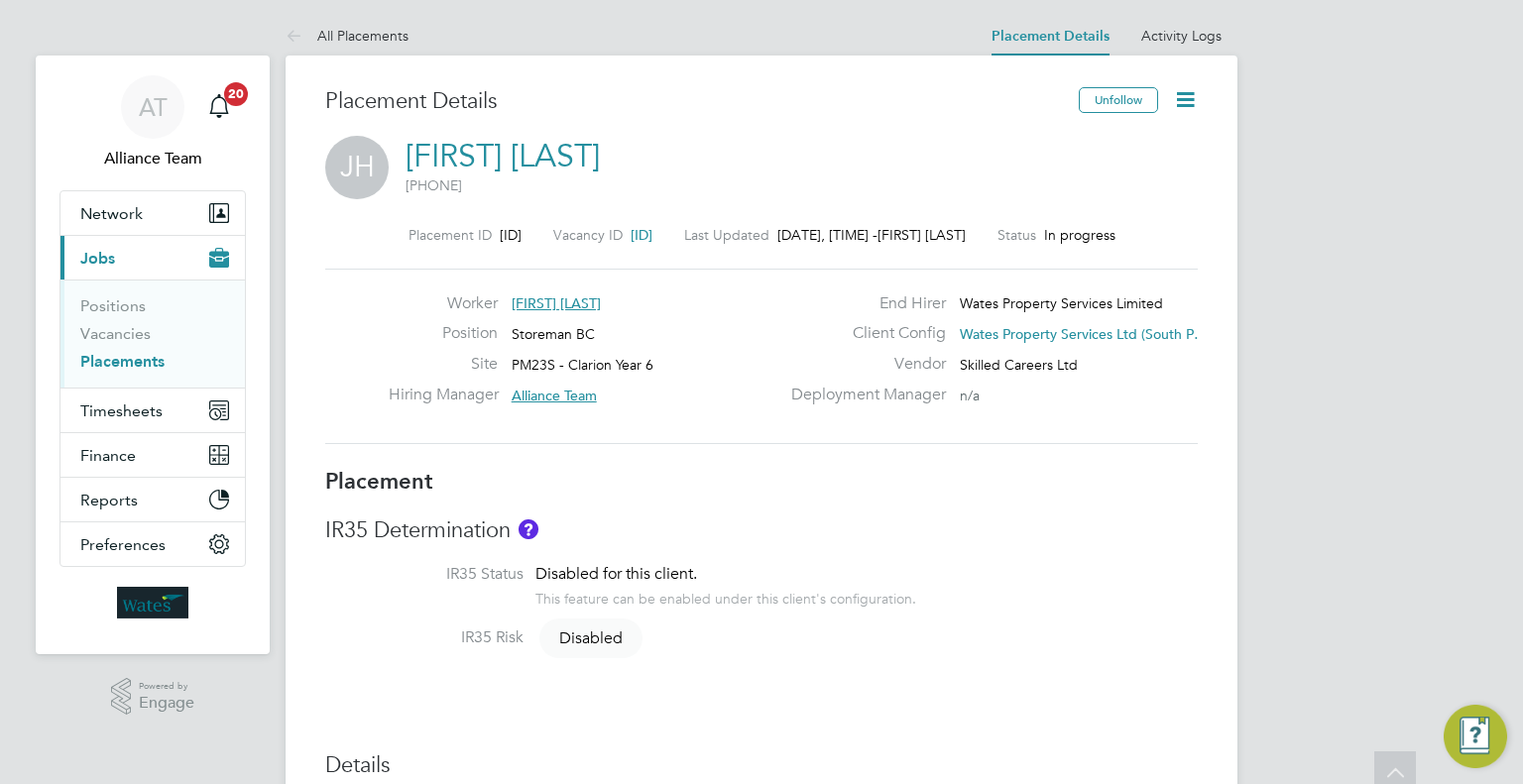 type 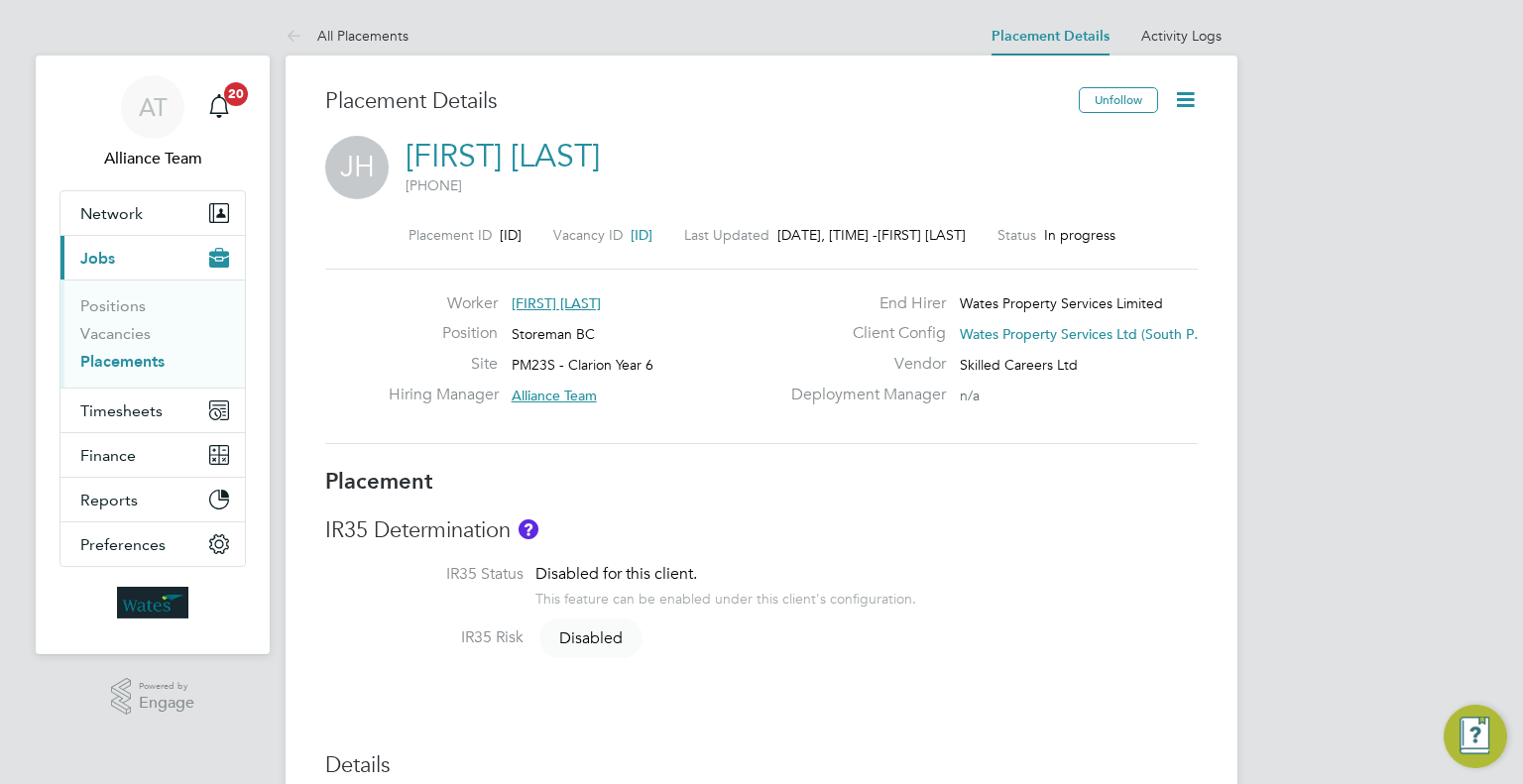 click on "Placements" at bounding box center (122, 361) 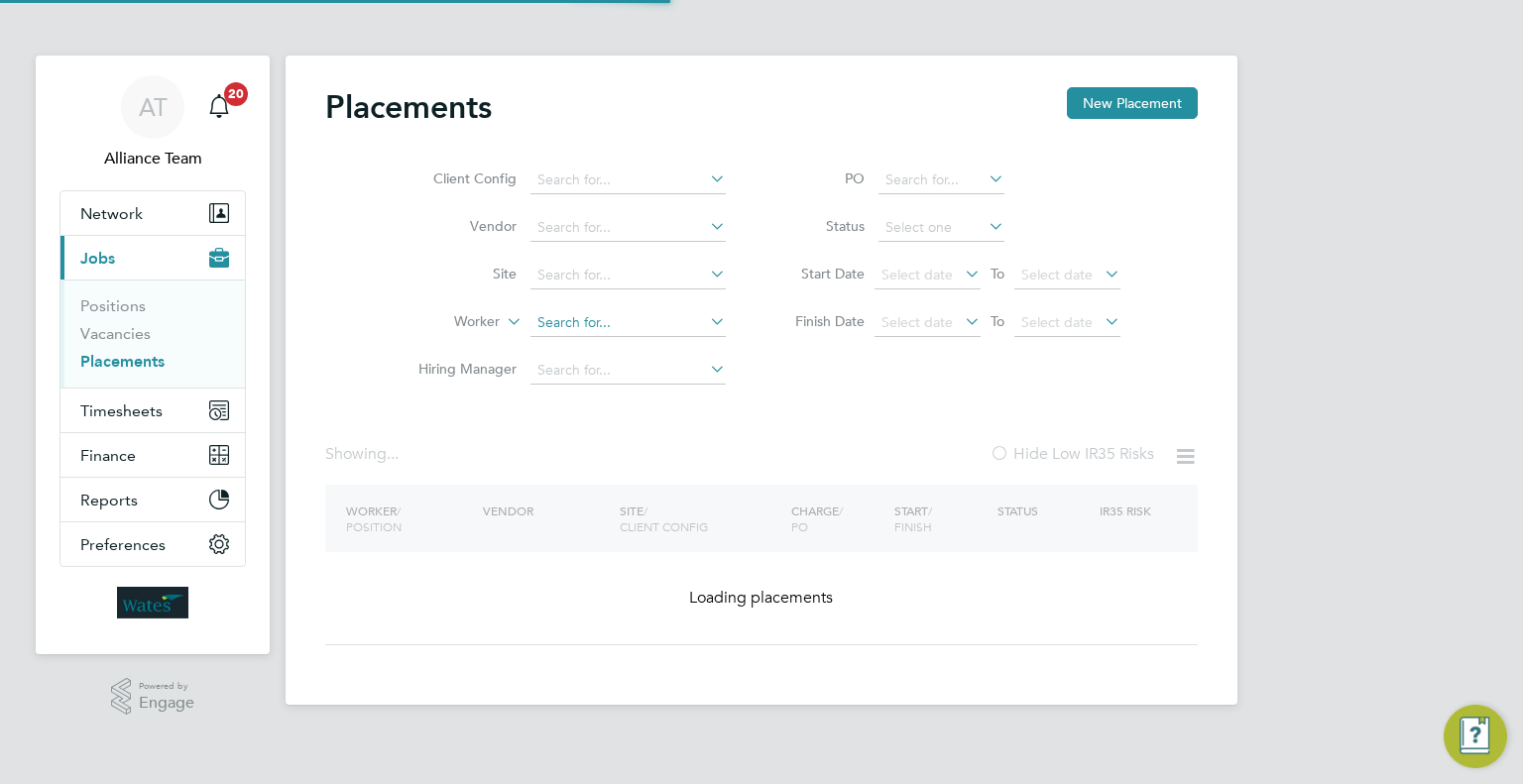 click 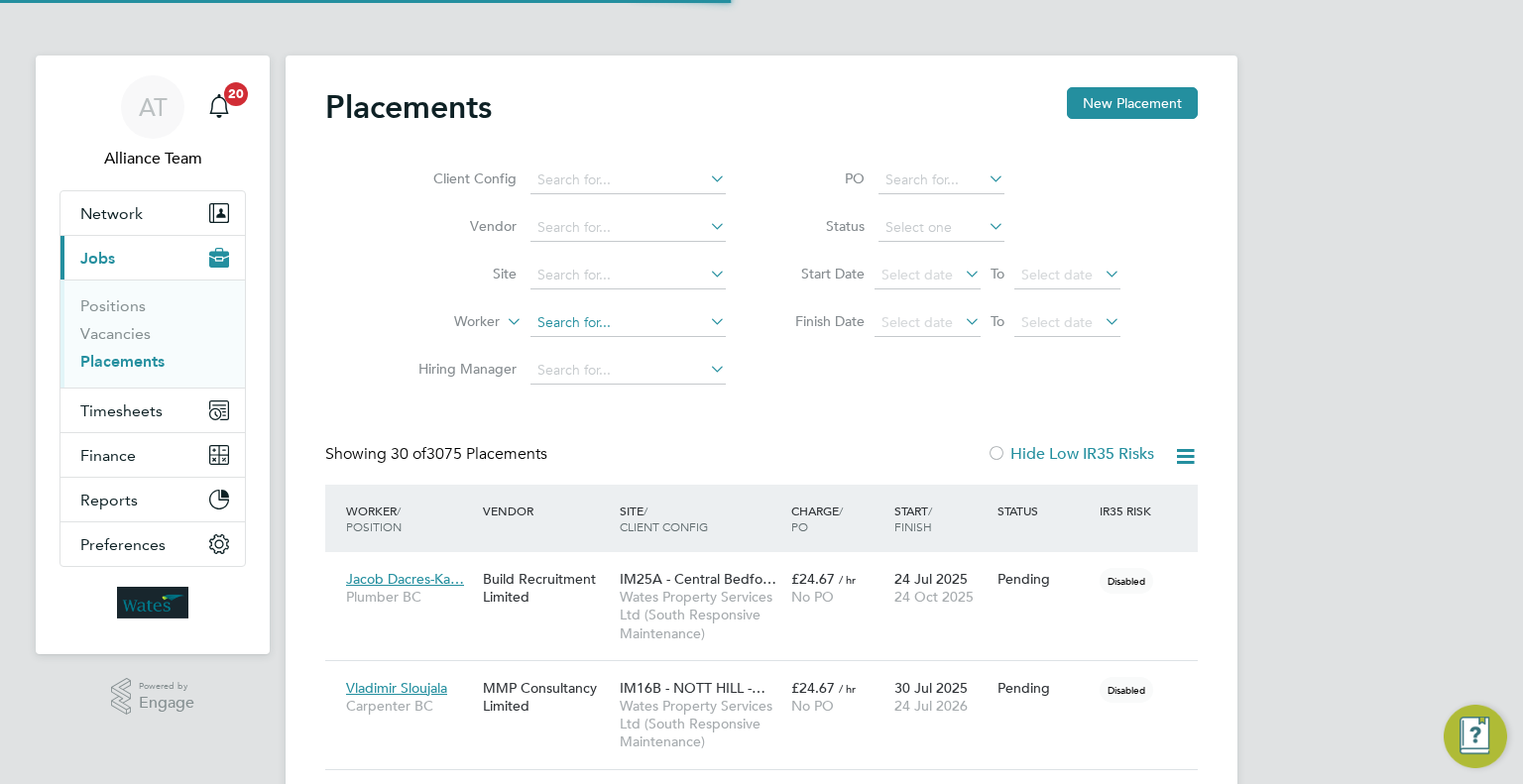 scroll, scrollTop: 9, scrollLeft: 9, axis: both 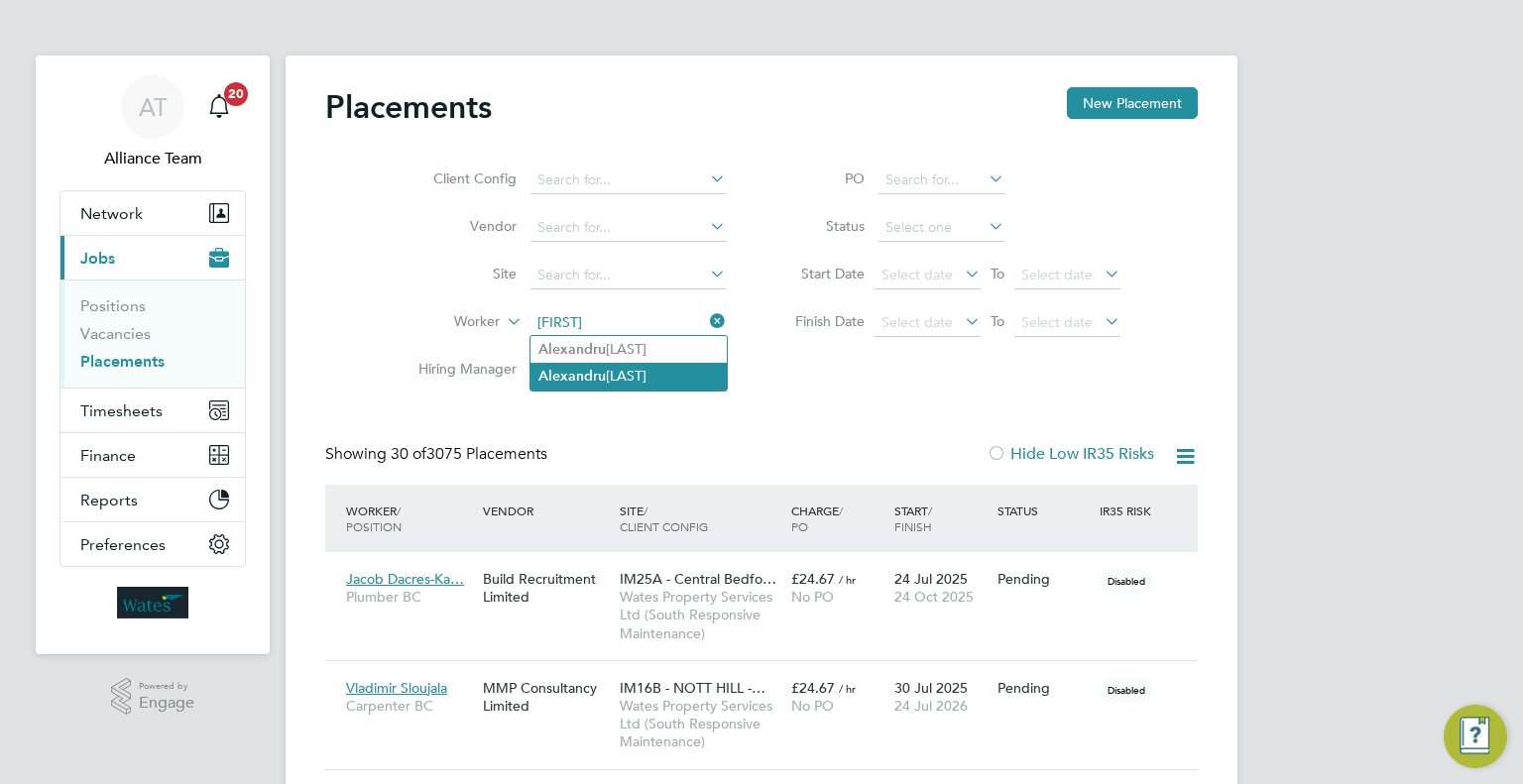 click on "[FIRST] [LAST]" 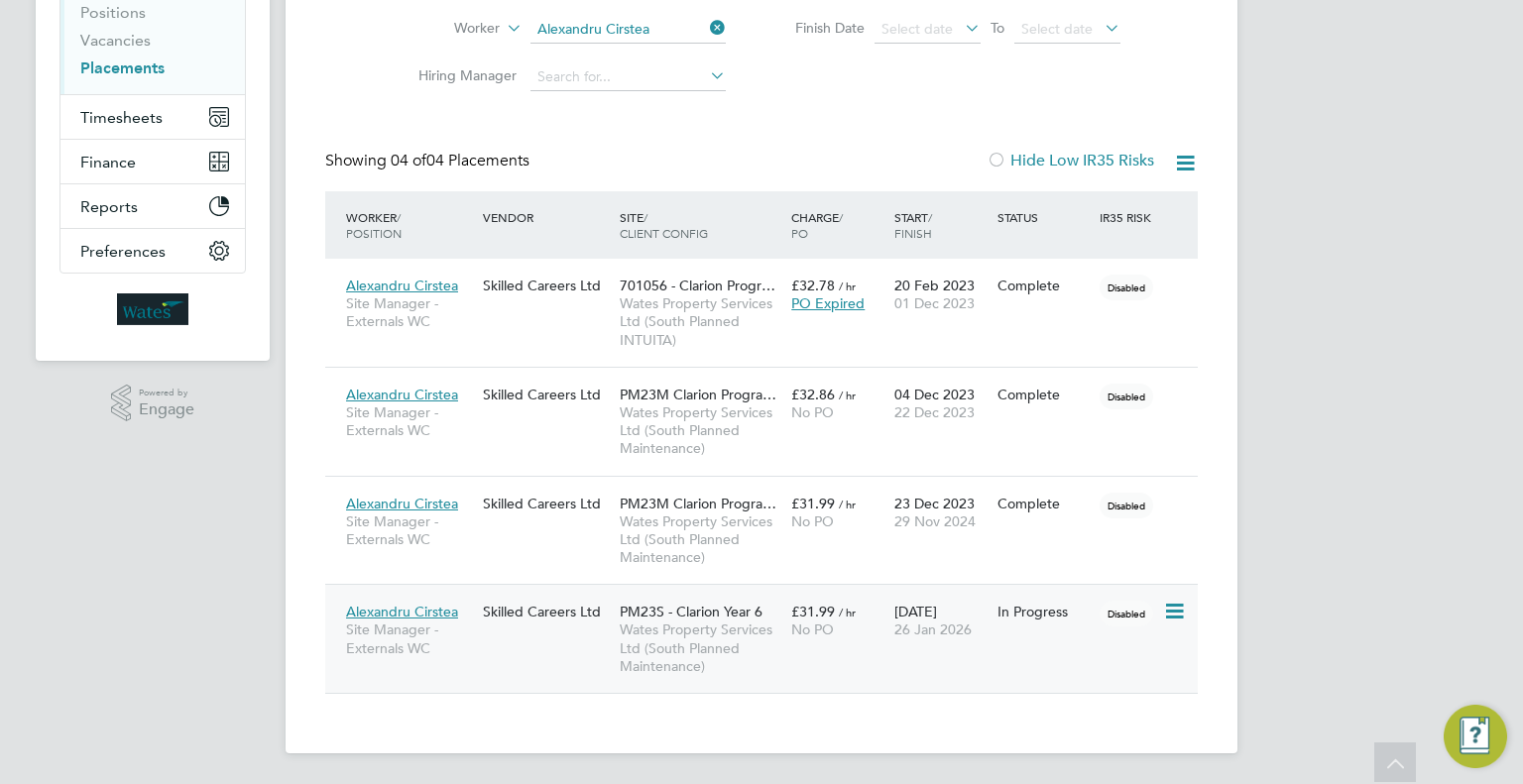 click on "PM23S - Clarion Year 6" 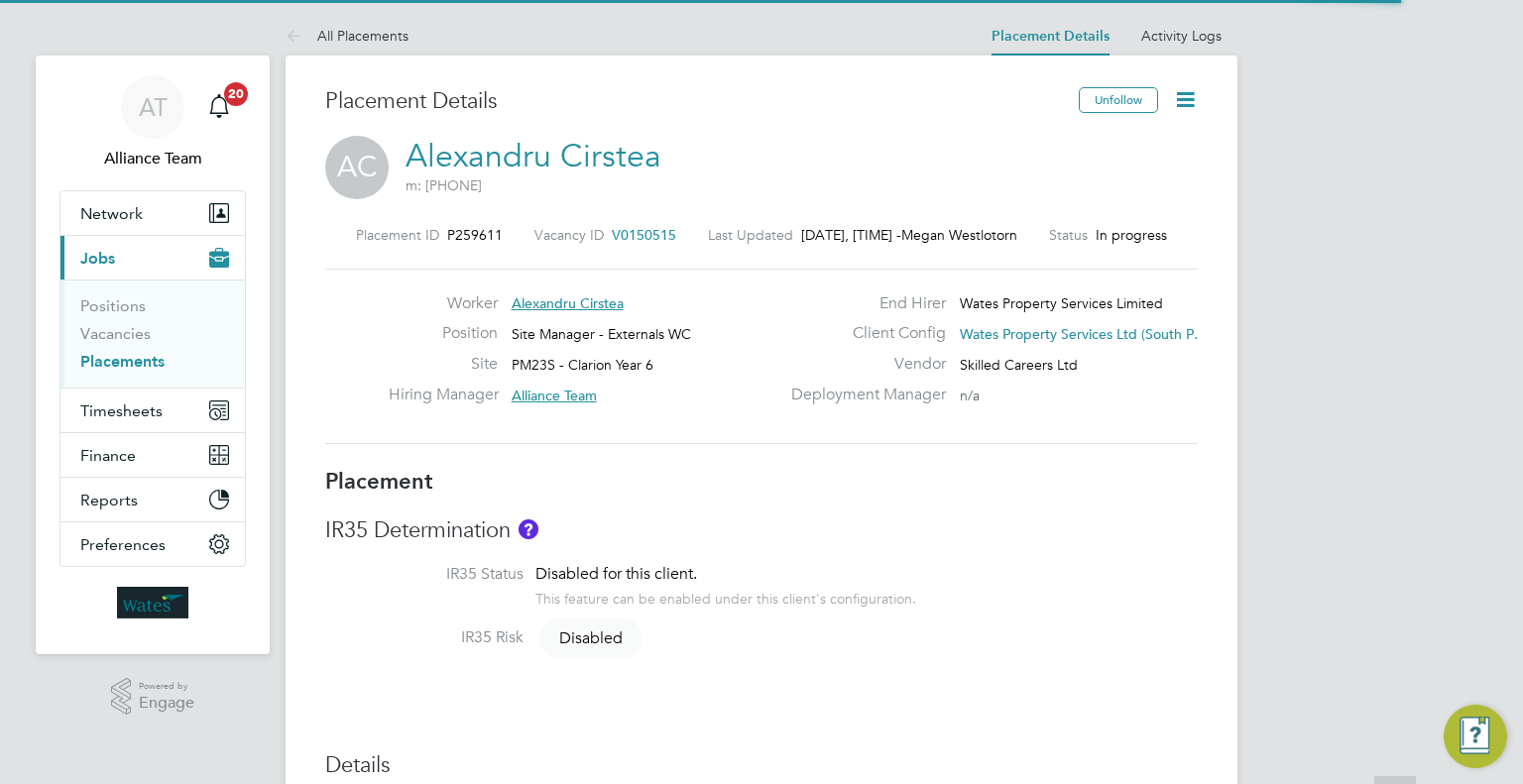 scroll, scrollTop: 1015, scrollLeft: 0, axis: vertical 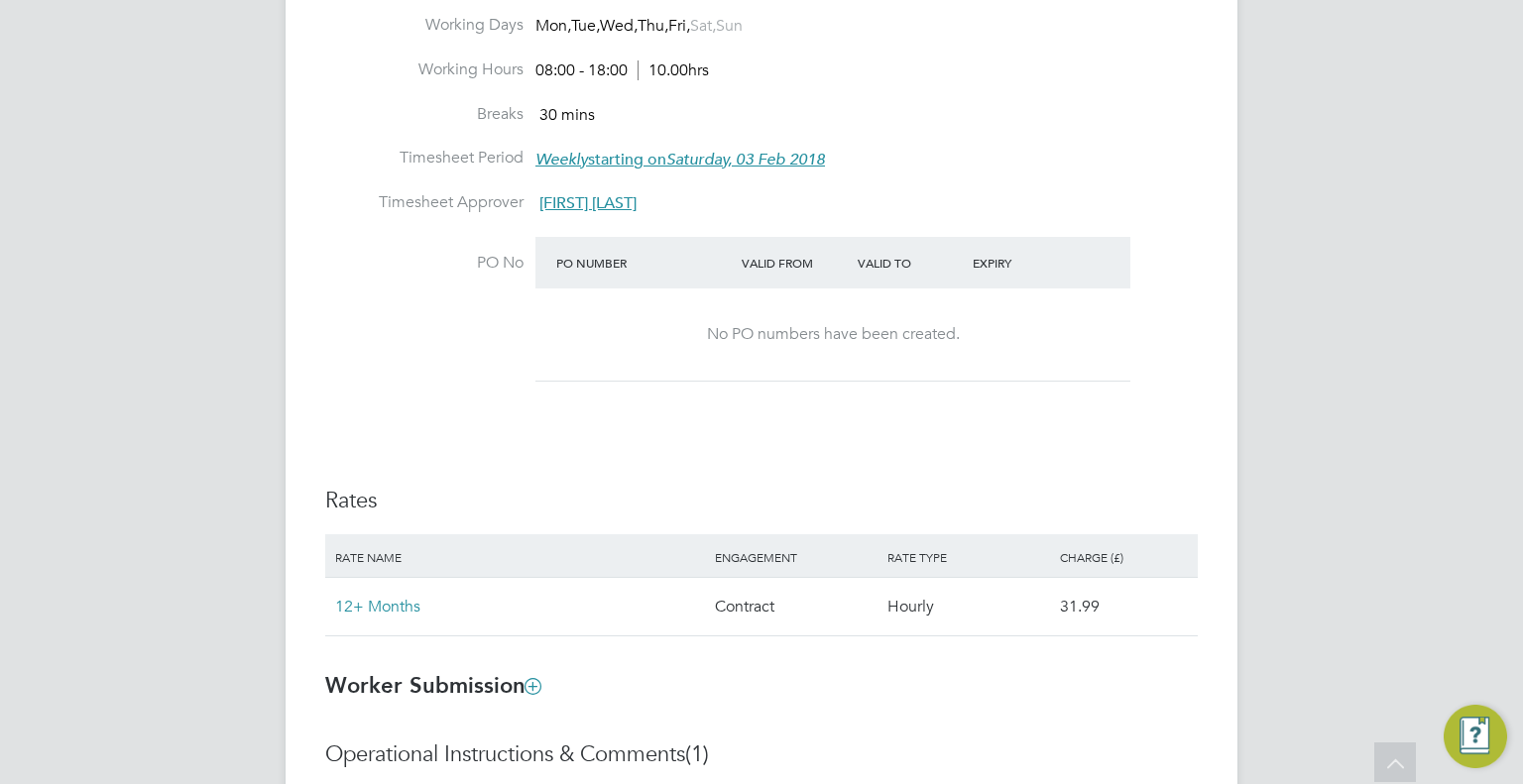 type 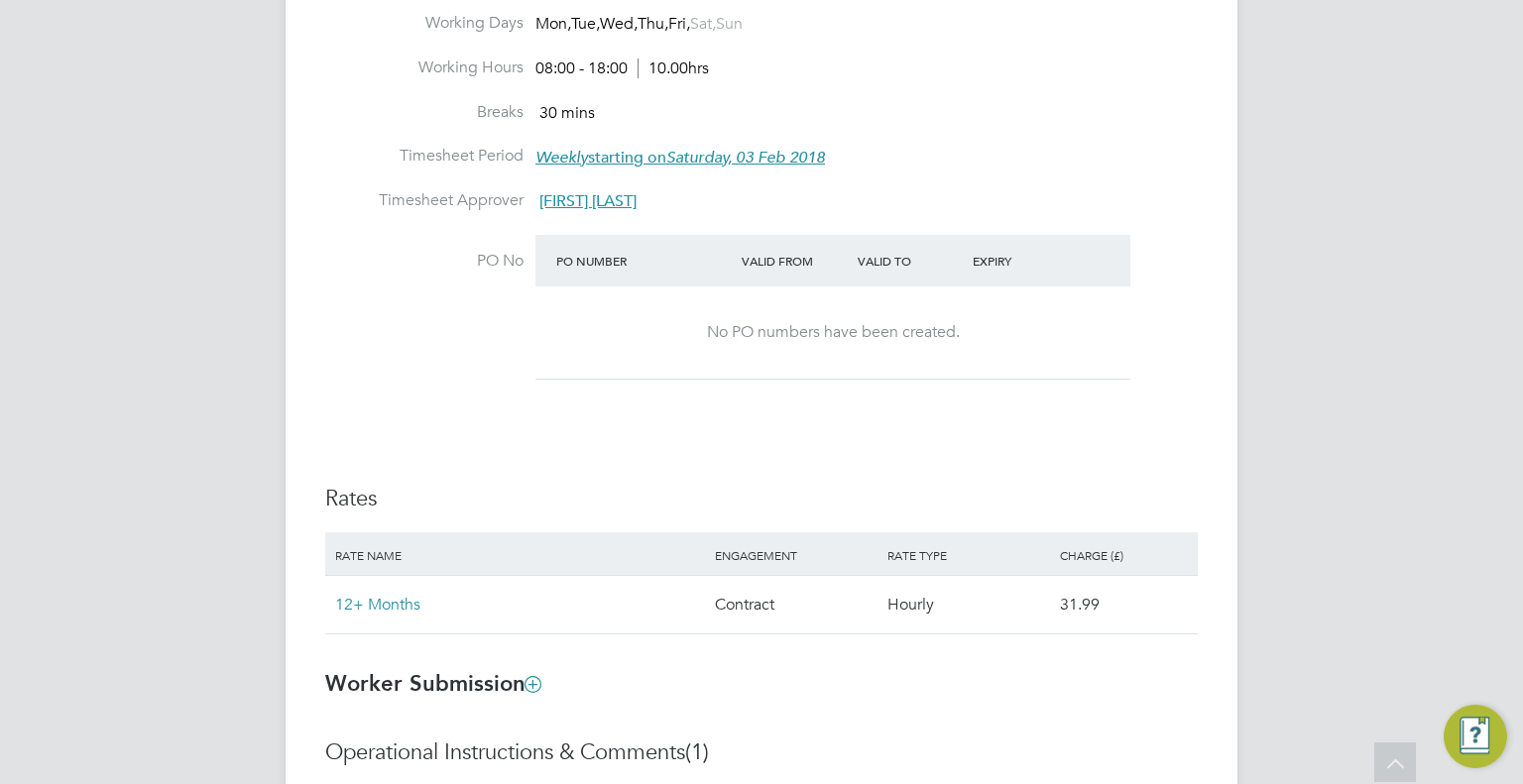 click on "Manual by [FIRST] [LAST]." at bounding box center (762, 224) 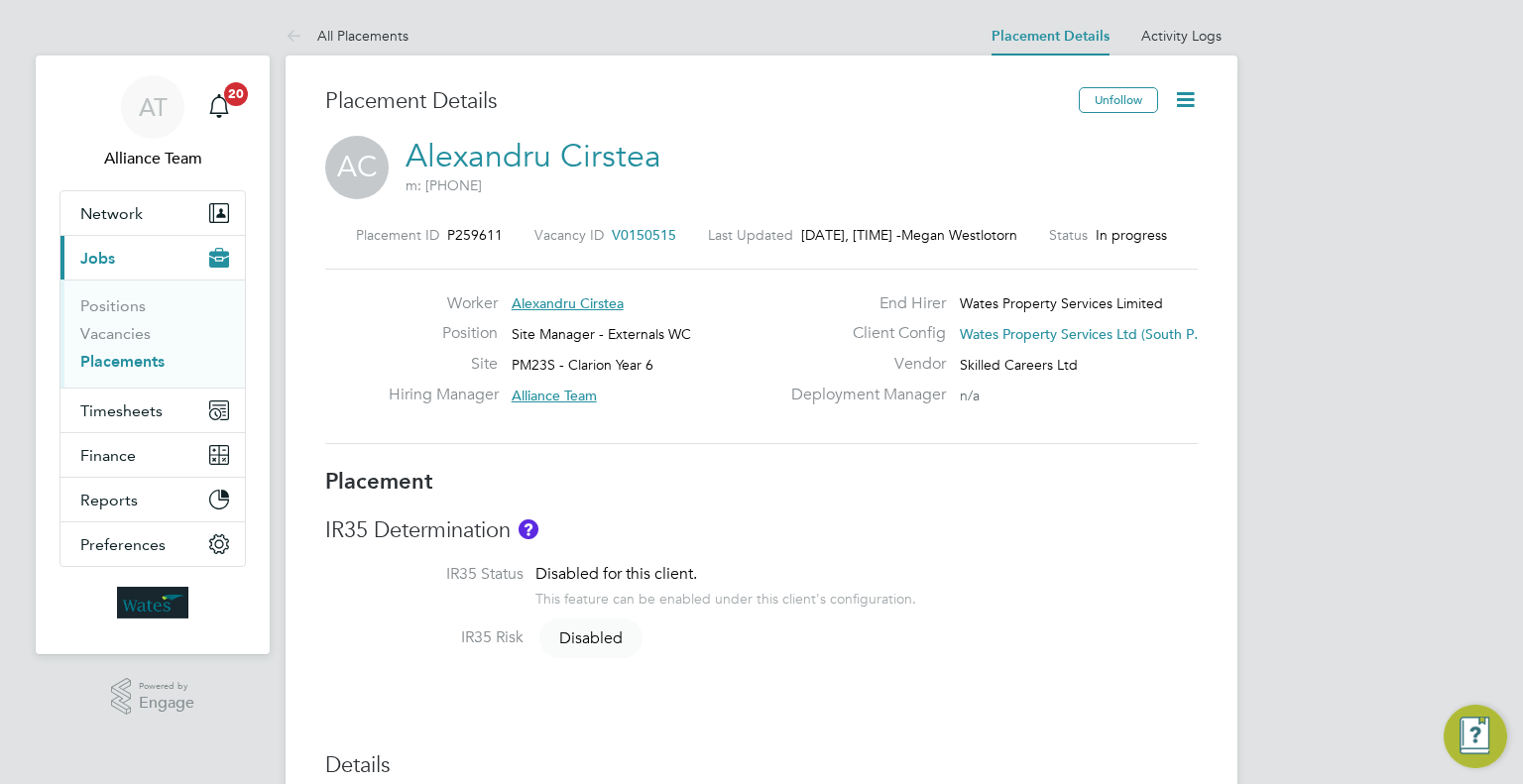 click on "Placement IR35 Determination IR35 Status Disabled for this client. This feature can be enabled under this client's configuration. IR35 Risk Disabled Details Start Date [DATE] DAYS (301 working days) Finish Date [DATE] Working Days Mon, Tue, Wed, Thu, Fri, Sat, Sun Working Hours 08:00 - 18:00 10.00hrs Breaks 30 mins Timesheet Period Weekly starting on Saturday, [DATE] Timesheet Approver [FIRST] [LAST] PO No PO Number Valid From Valid To Expiry No PO numbers have been created. Rates Rate name Engagement Rate type Charge (£) 12+ Months Contract Hourly 31.99" 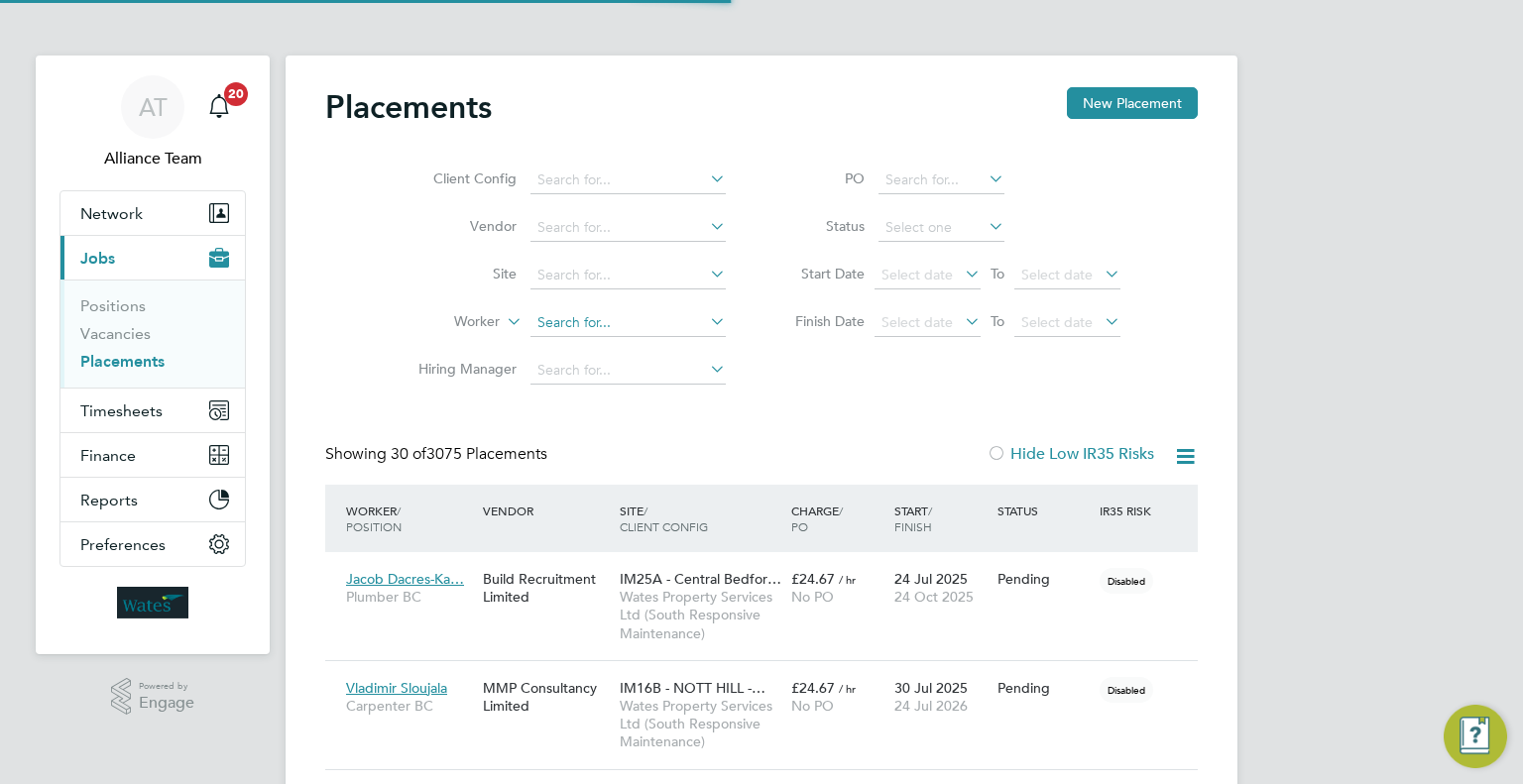click 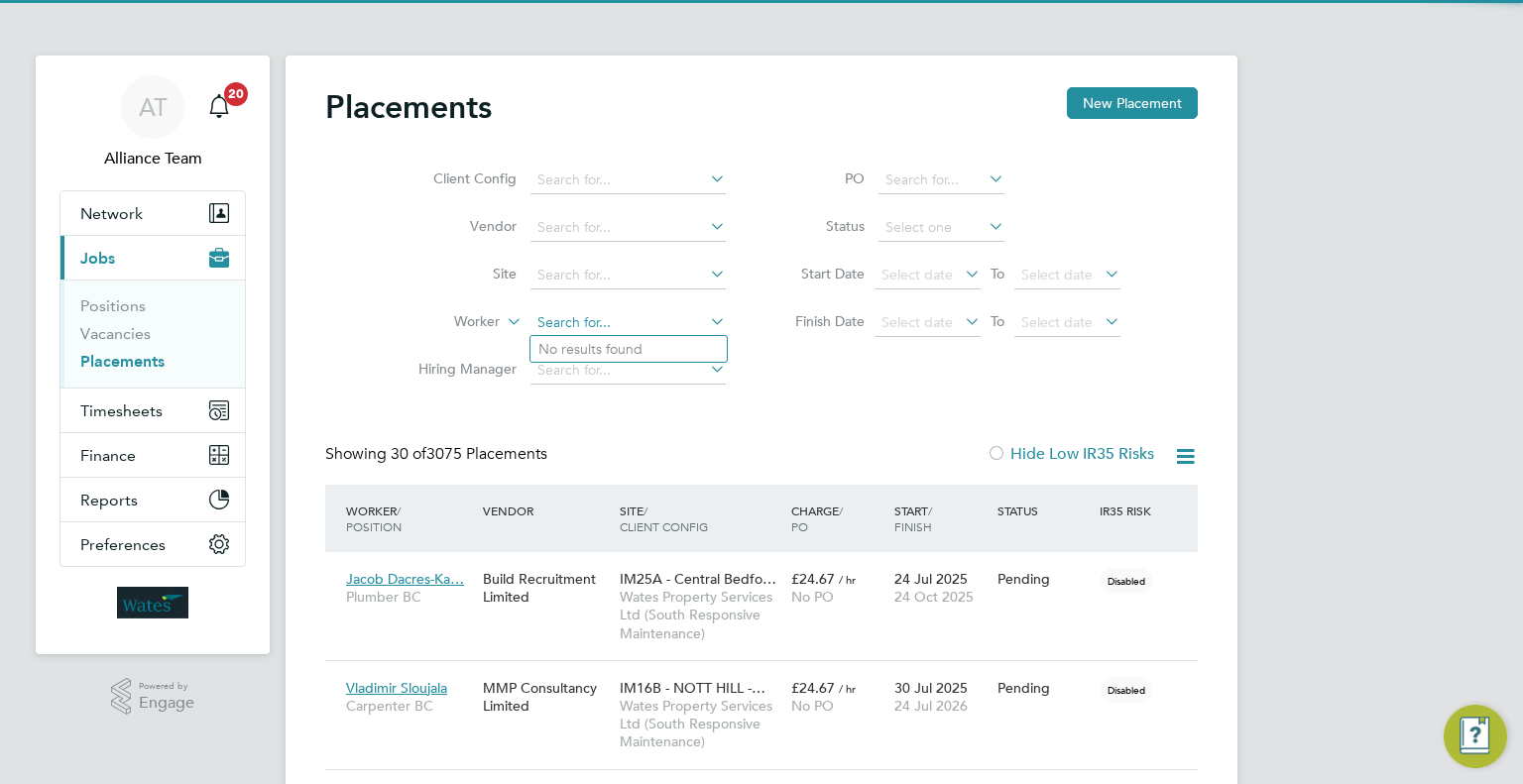 scroll, scrollTop: 9, scrollLeft: 9, axis: both 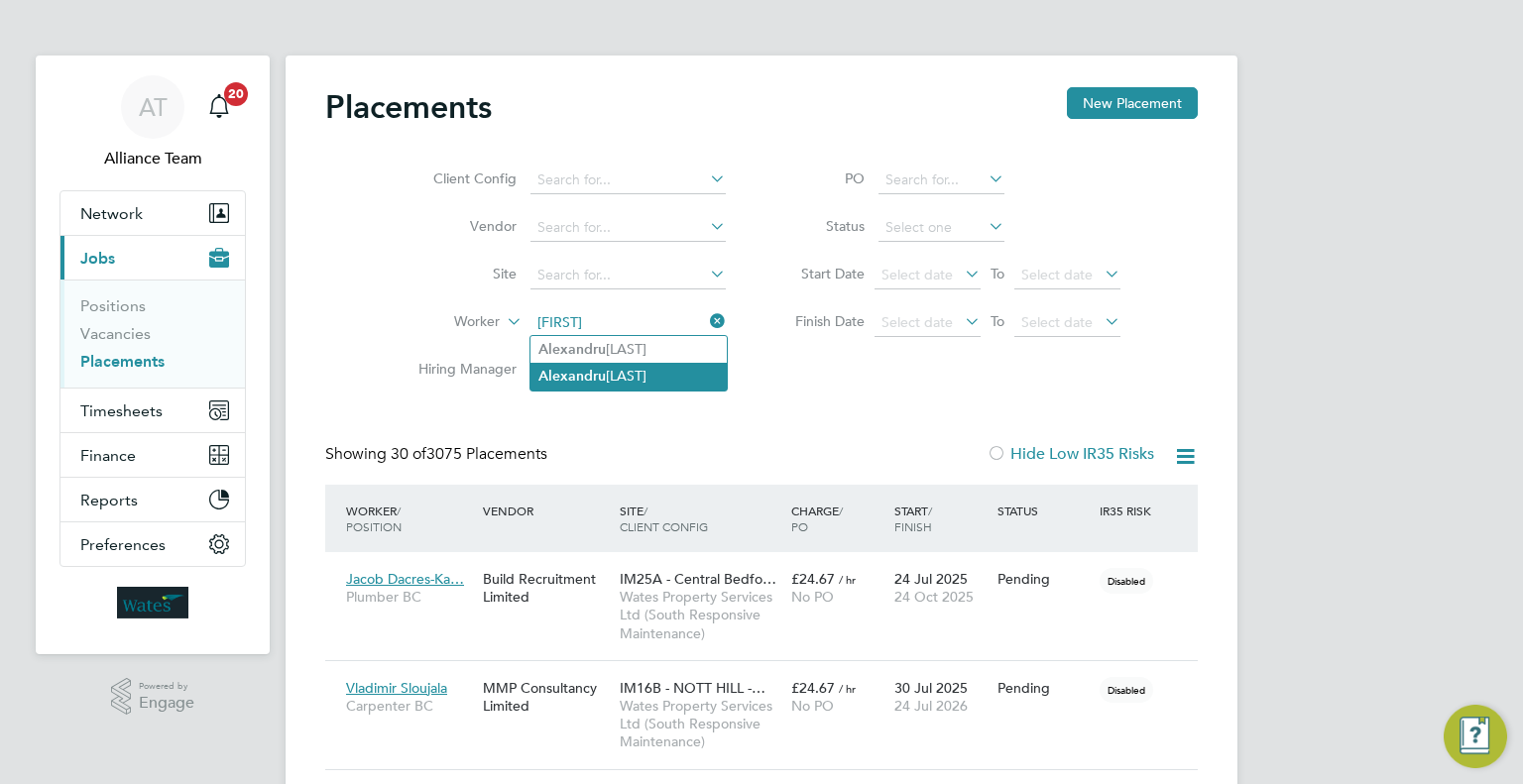 click on "Alexandru  Cirstea" 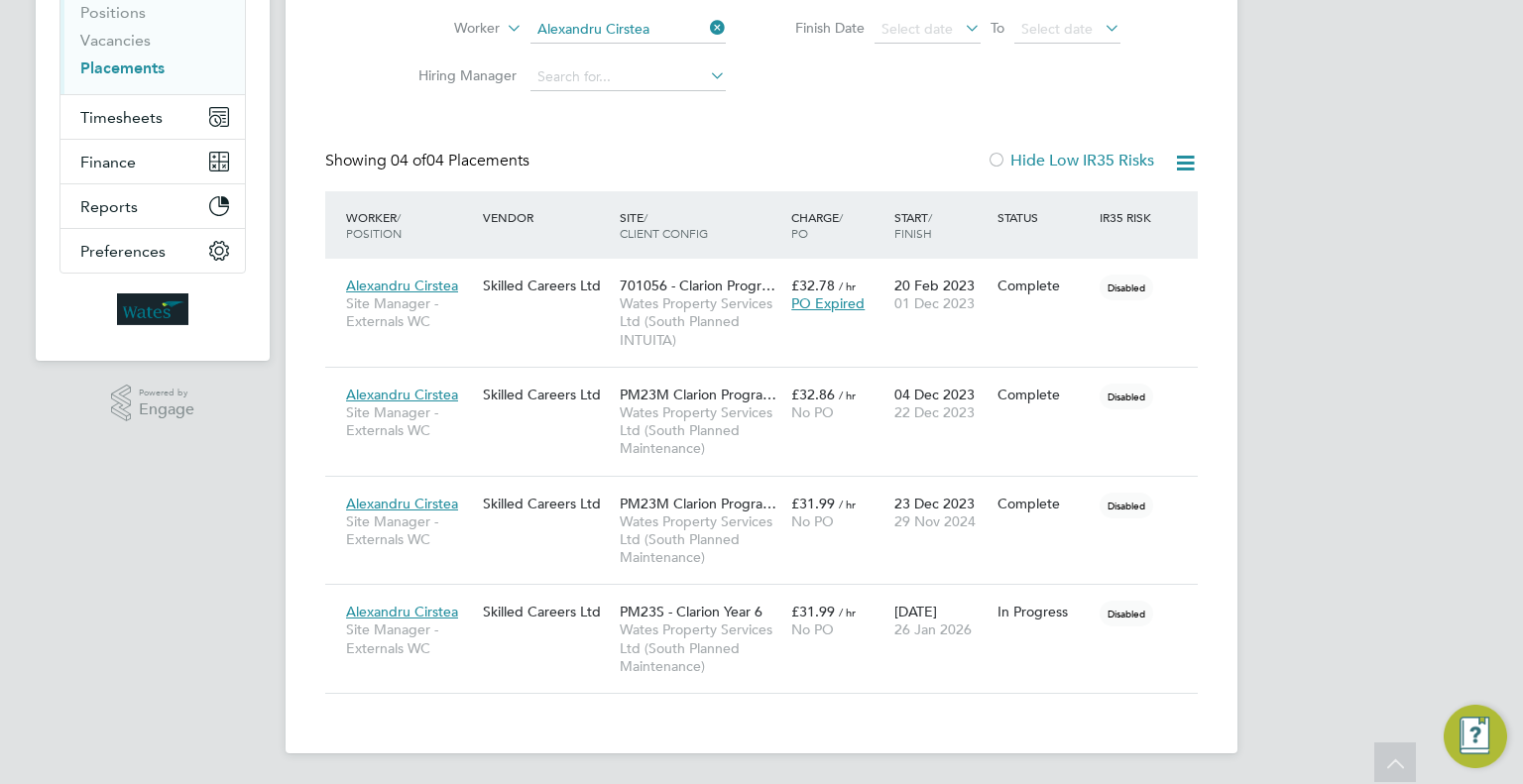 click on "Placements" at bounding box center [122, 67] 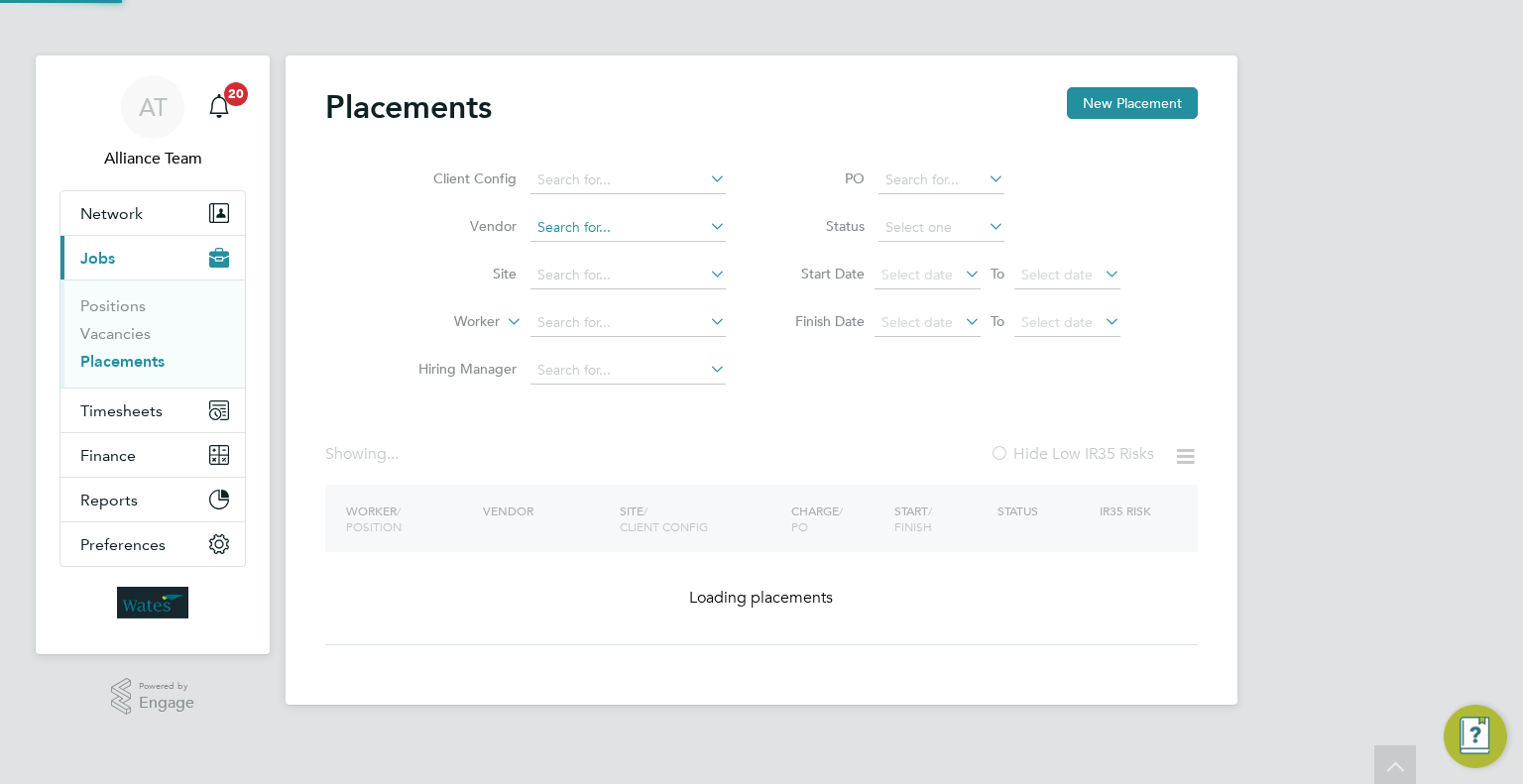 scroll, scrollTop: 0, scrollLeft: 0, axis: both 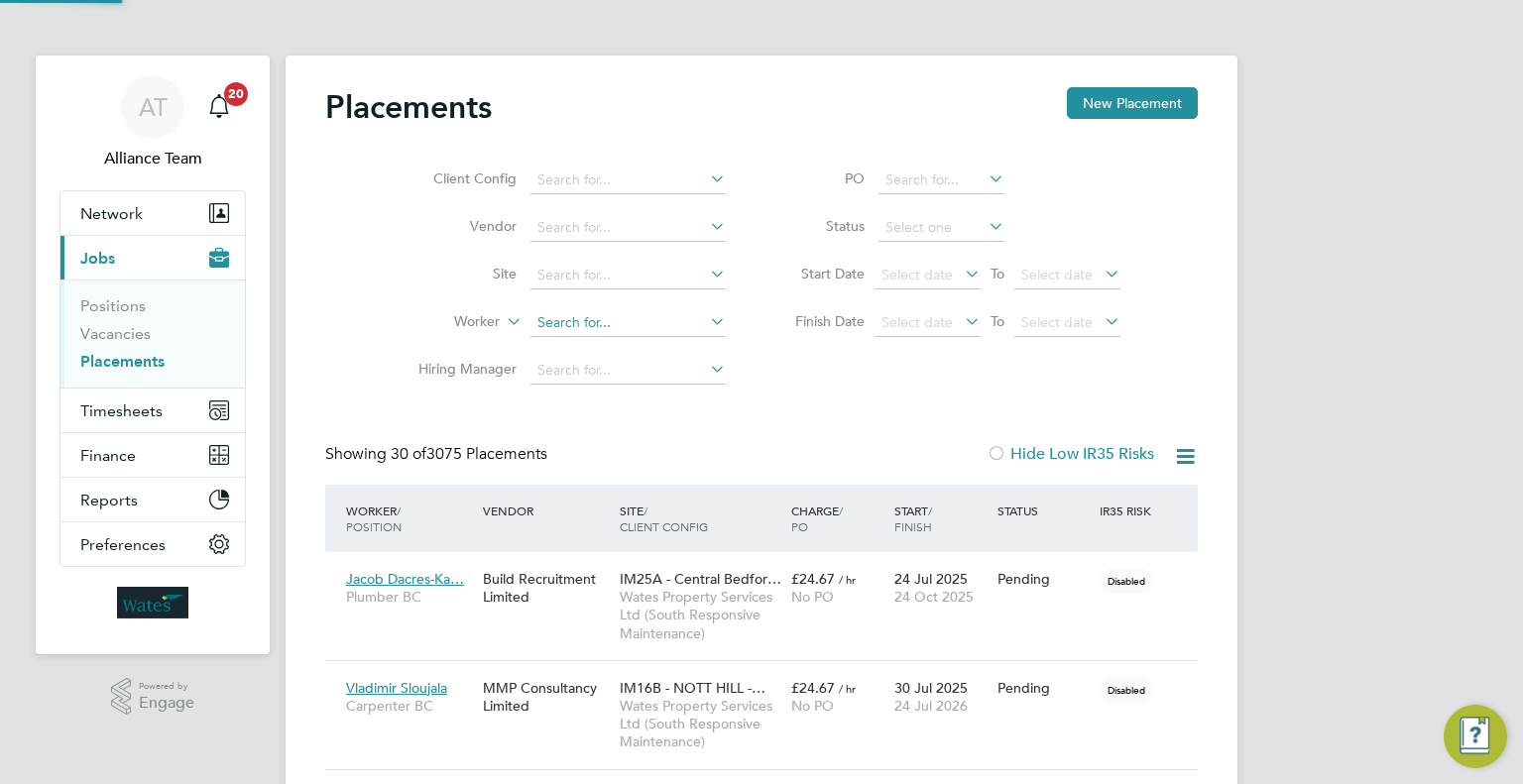click 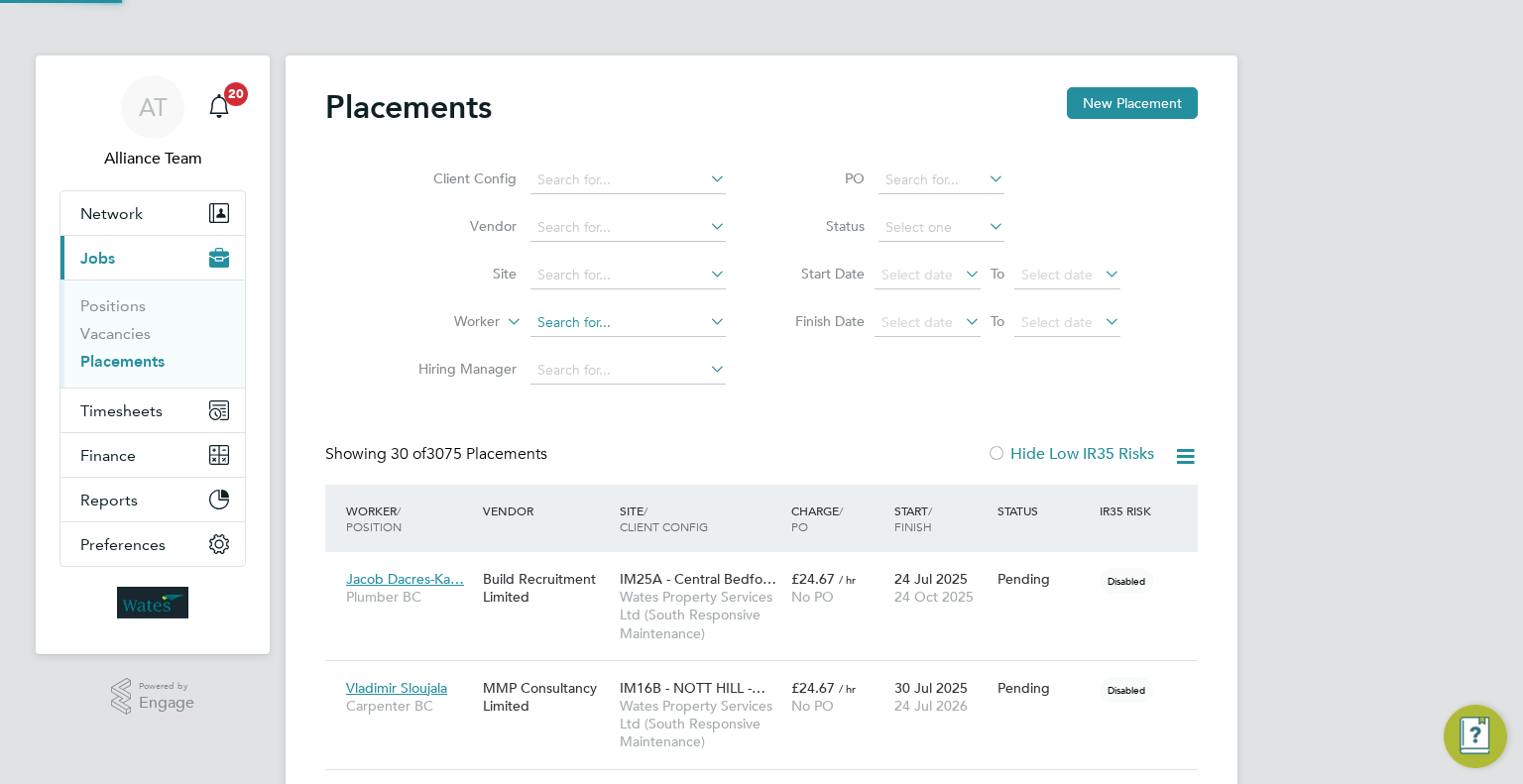 scroll, scrollTop: 9, scrollLeft: 9, axis: both 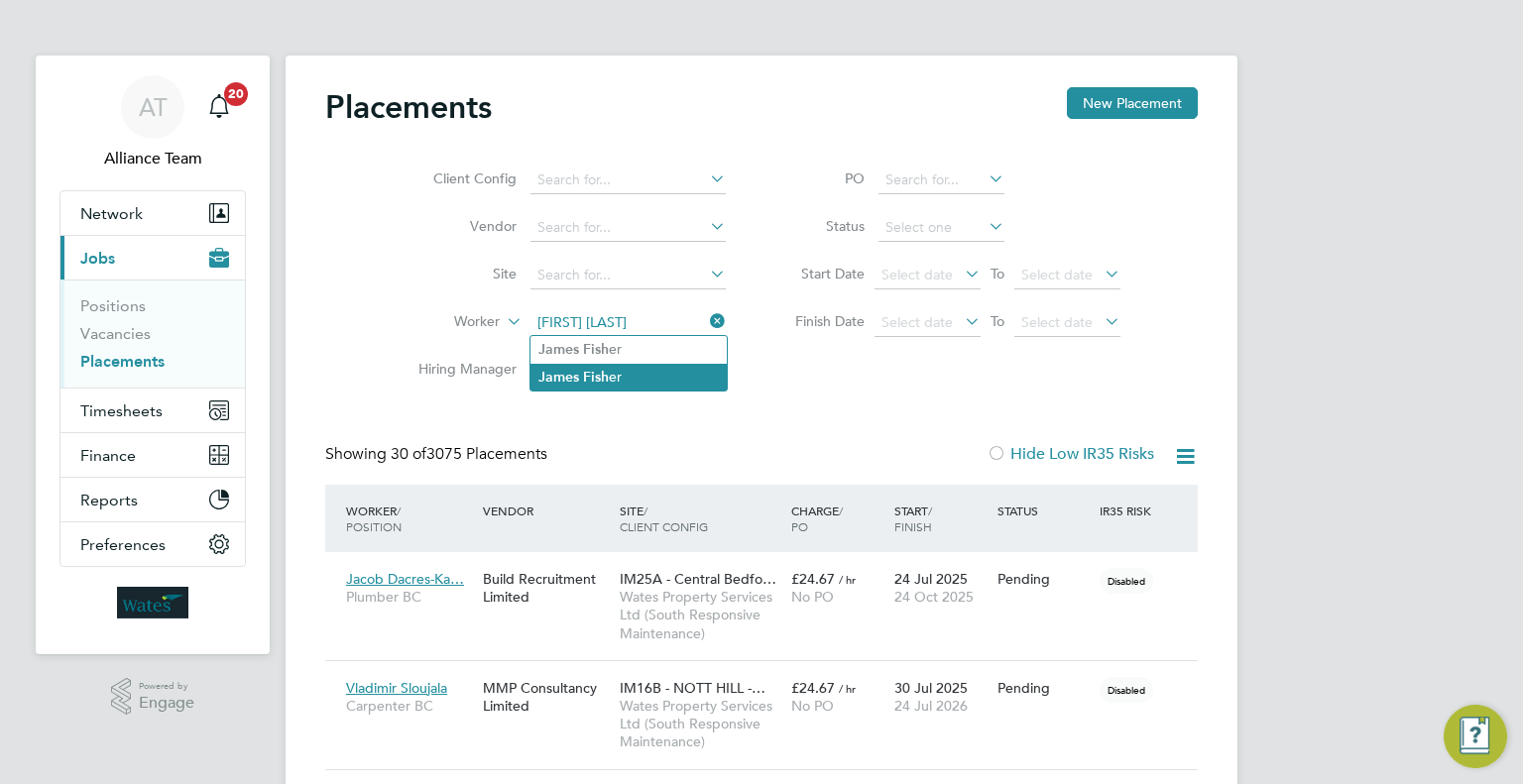 click on "James   Fish er" 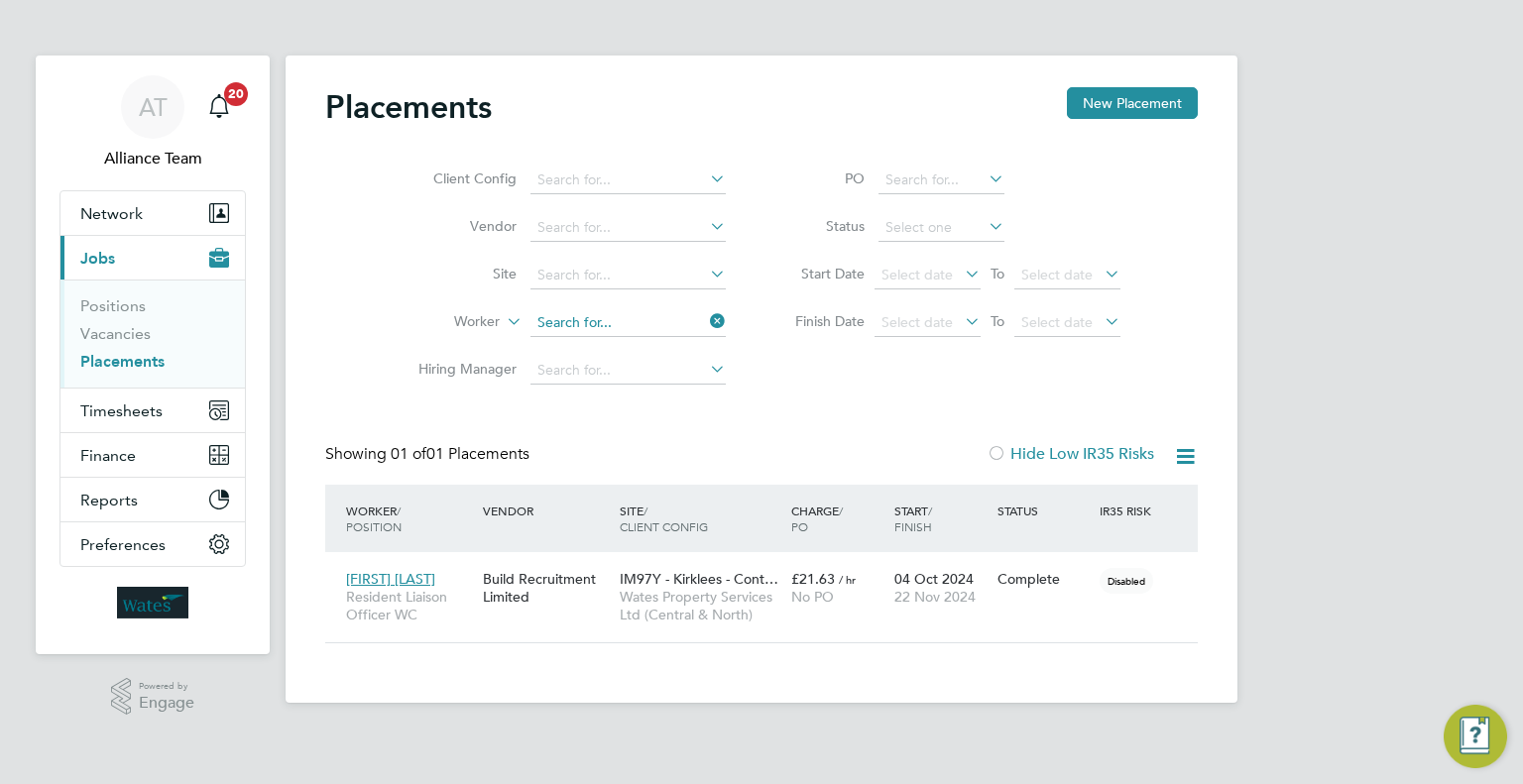 click 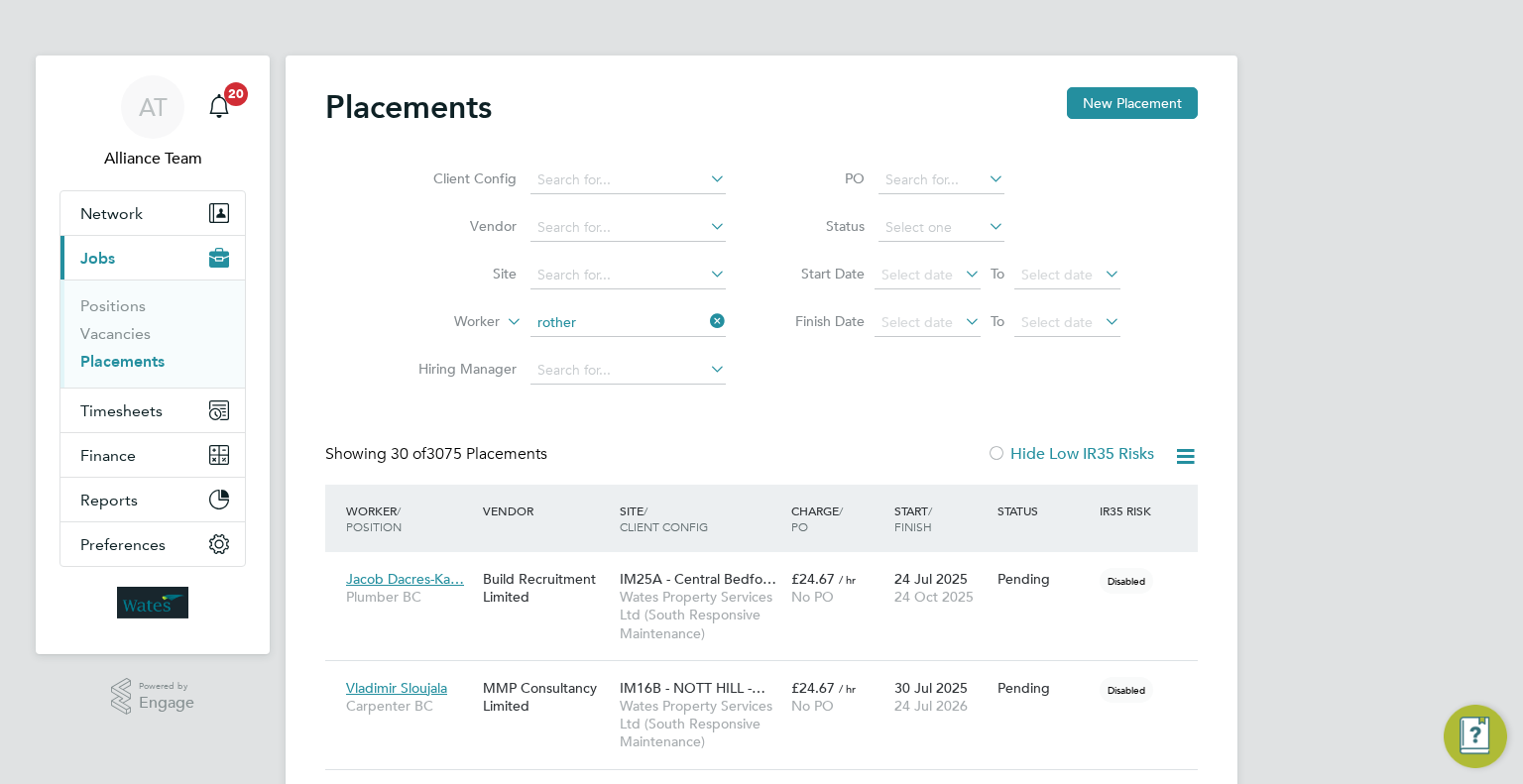 click on "Teresa  Rother ham" 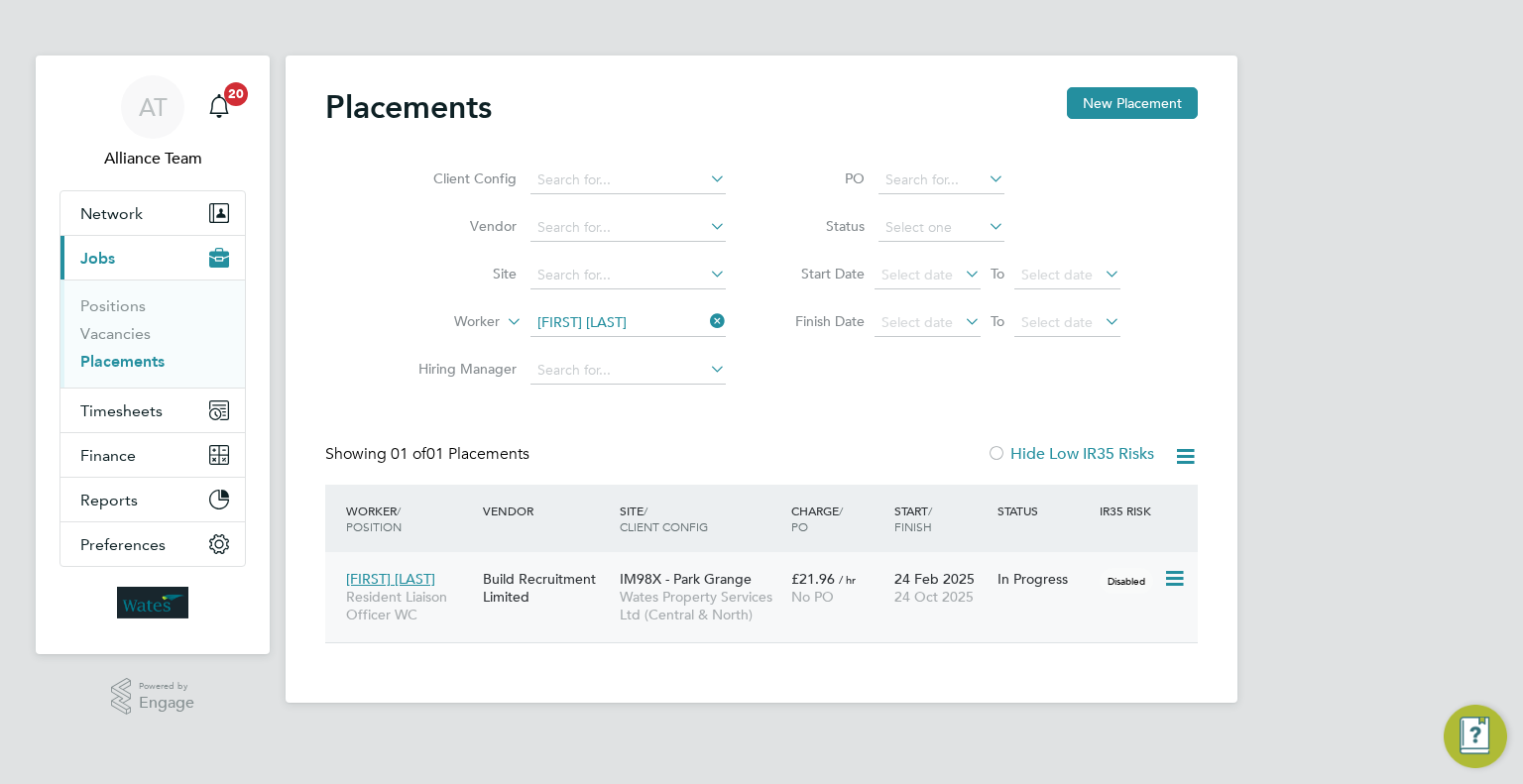 click on "Wates Property Services Ltd (Central & North)" 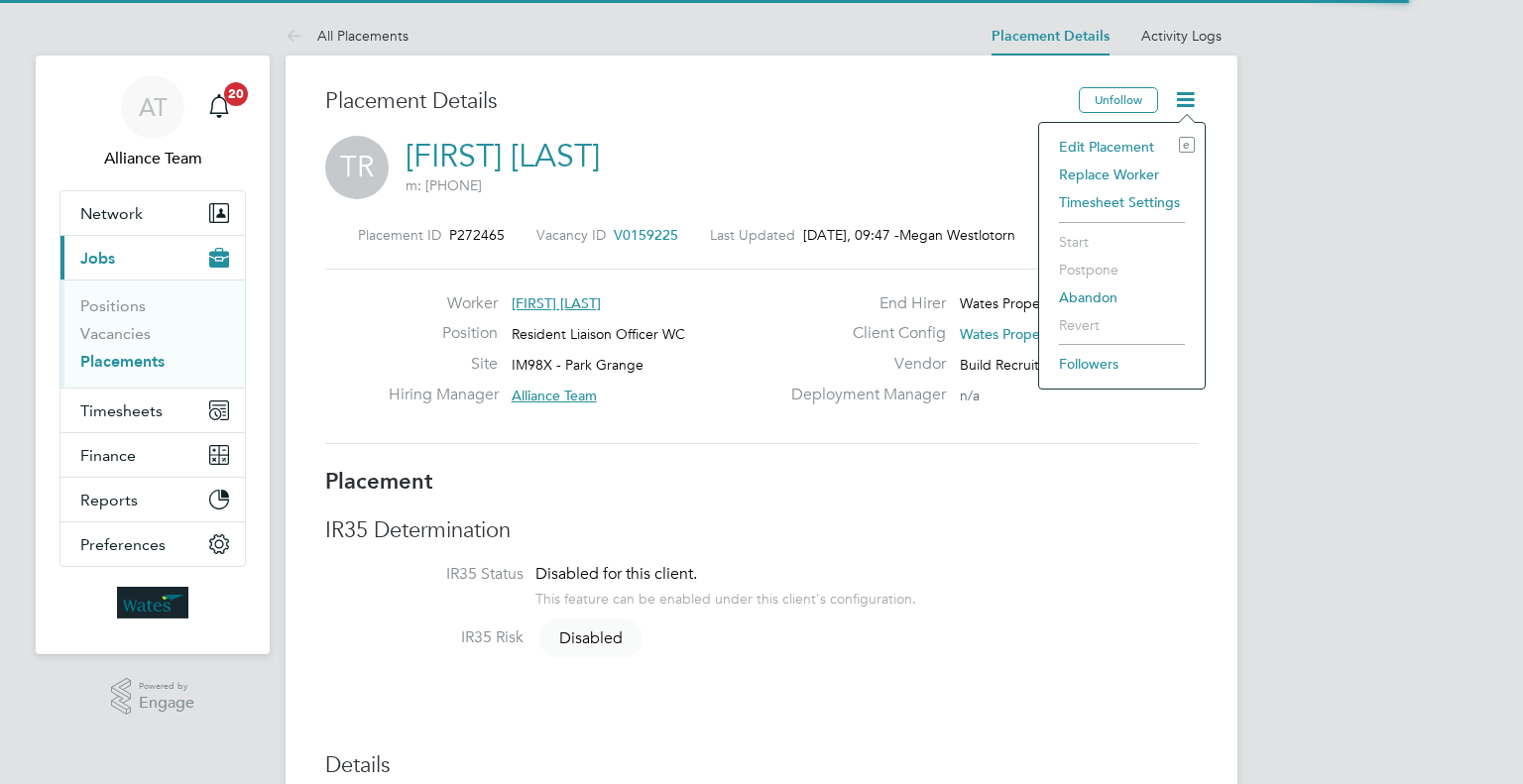 scroll, scrollTop: 0, scrollLeft: 0, axis: both 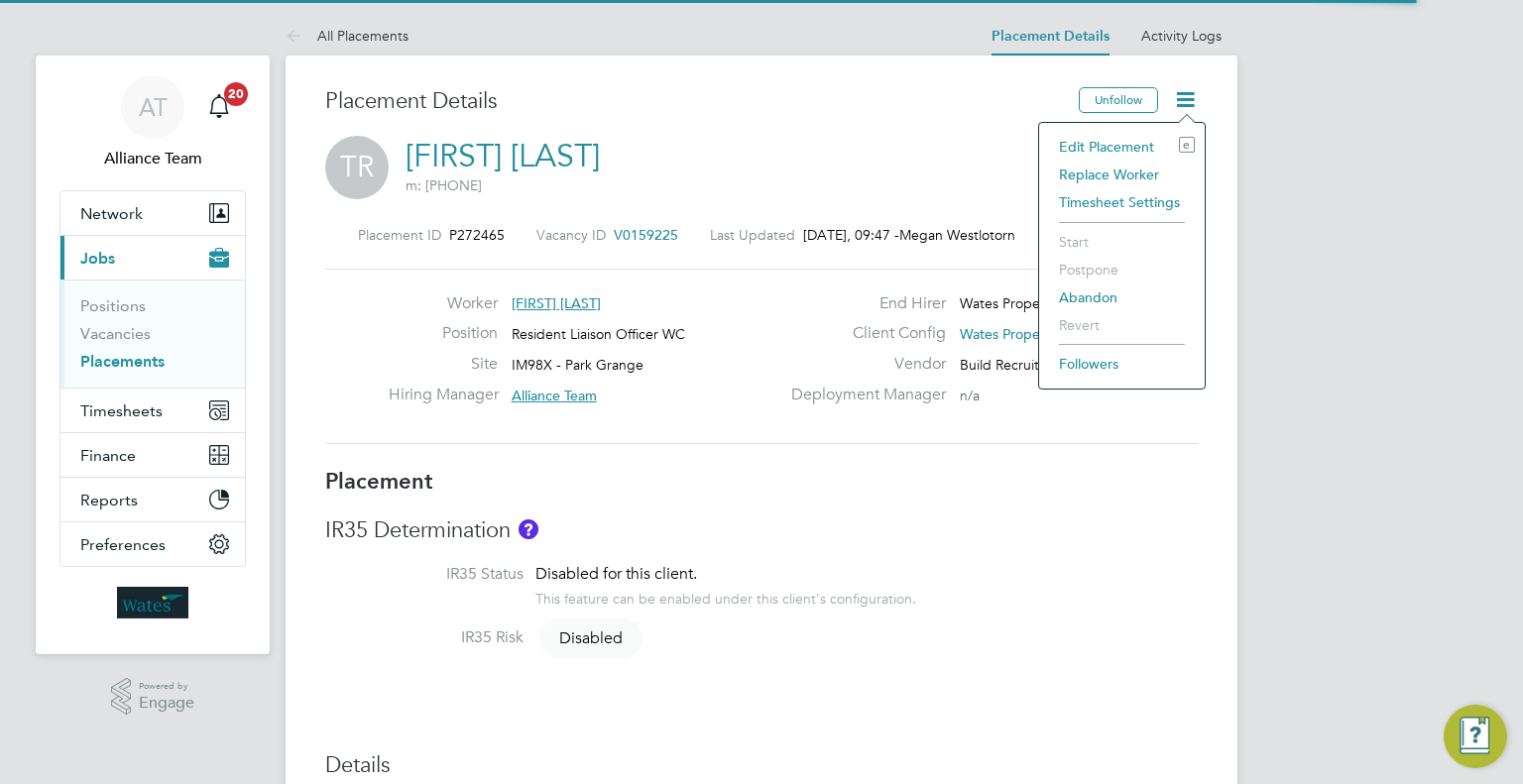 click on "Edit Placement e" 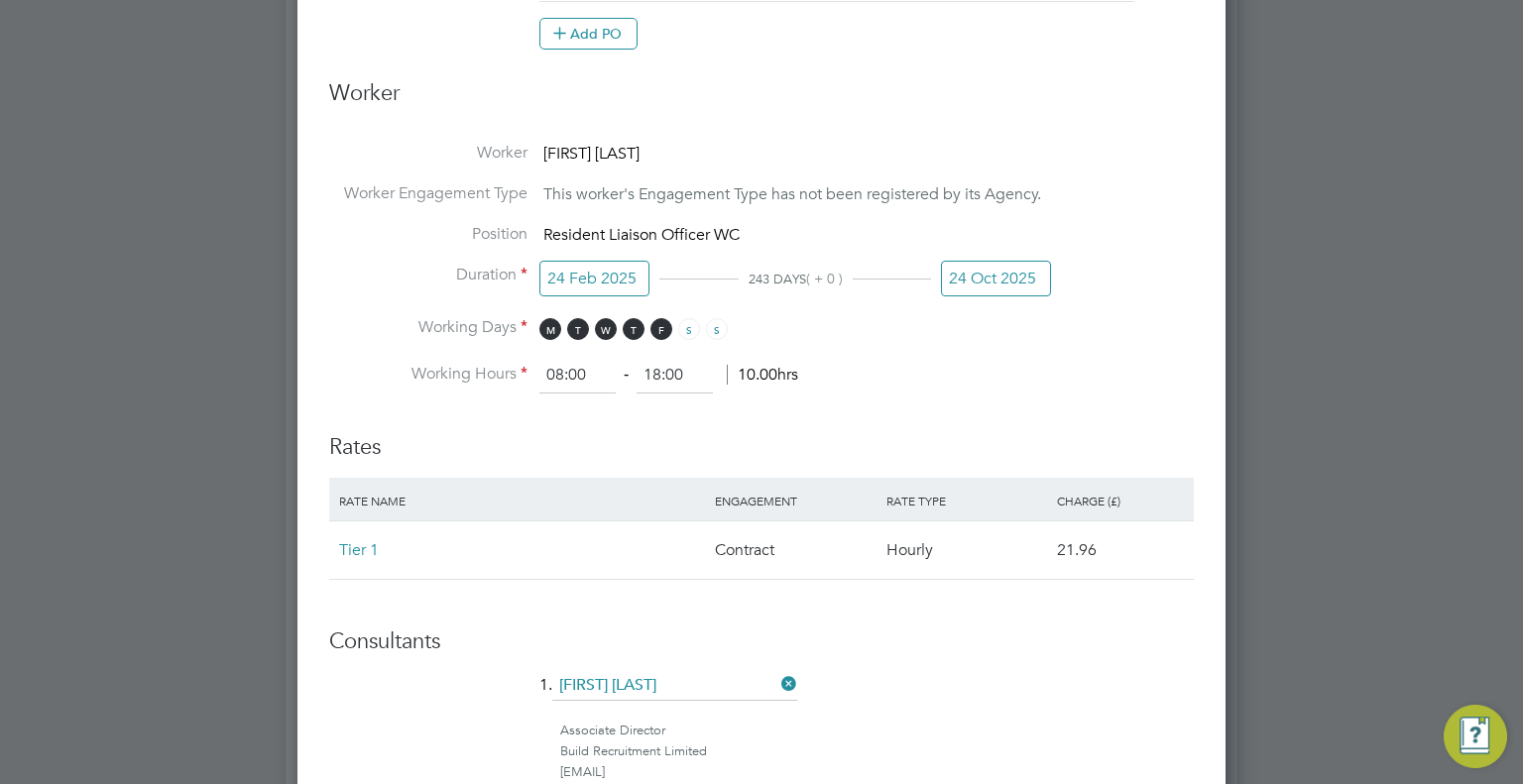 click on "Position   Resident Liaison Officer WC" at bounding box center [762, 244] 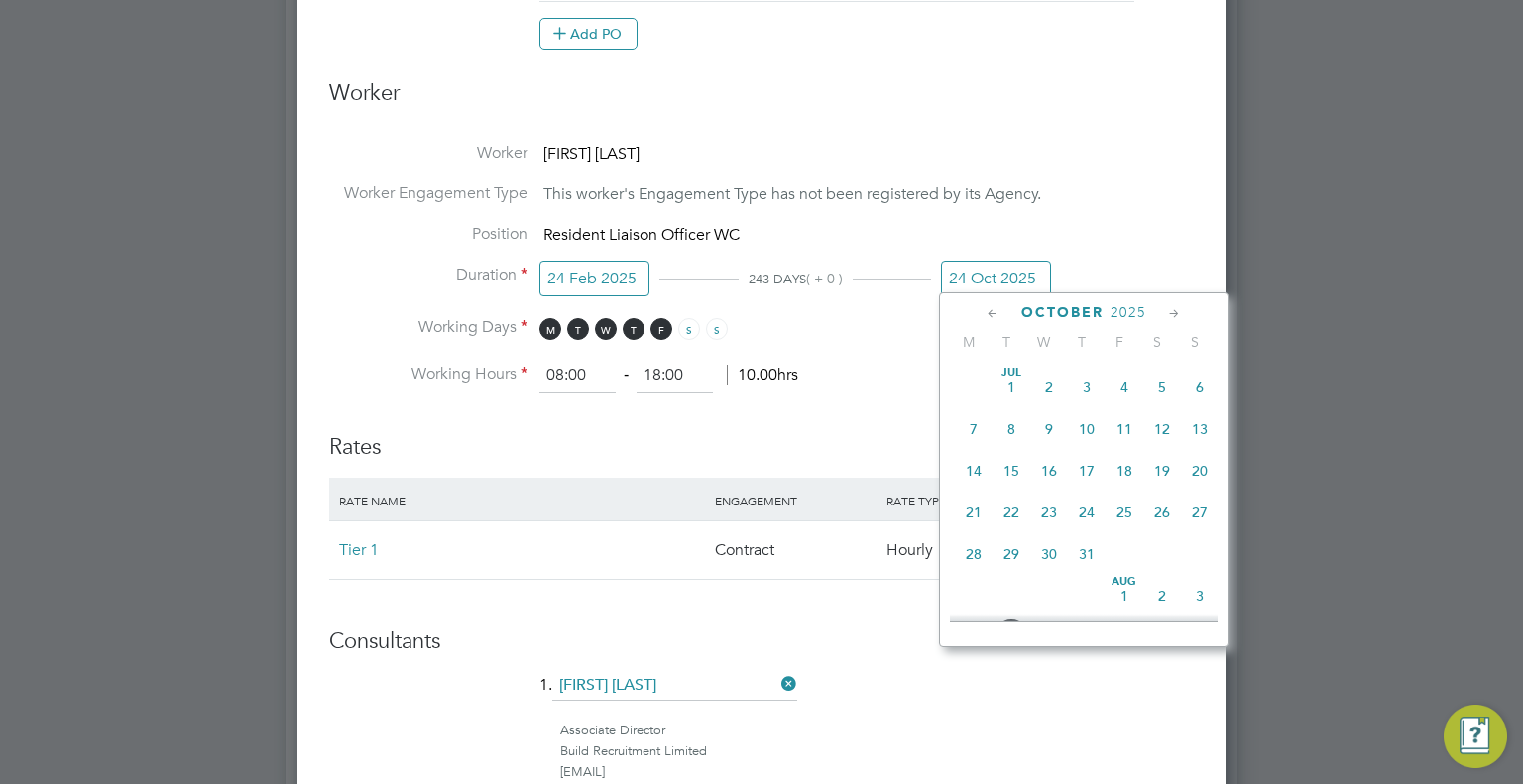 click on "24 Oct 2025" at bounding box center [996, 279] 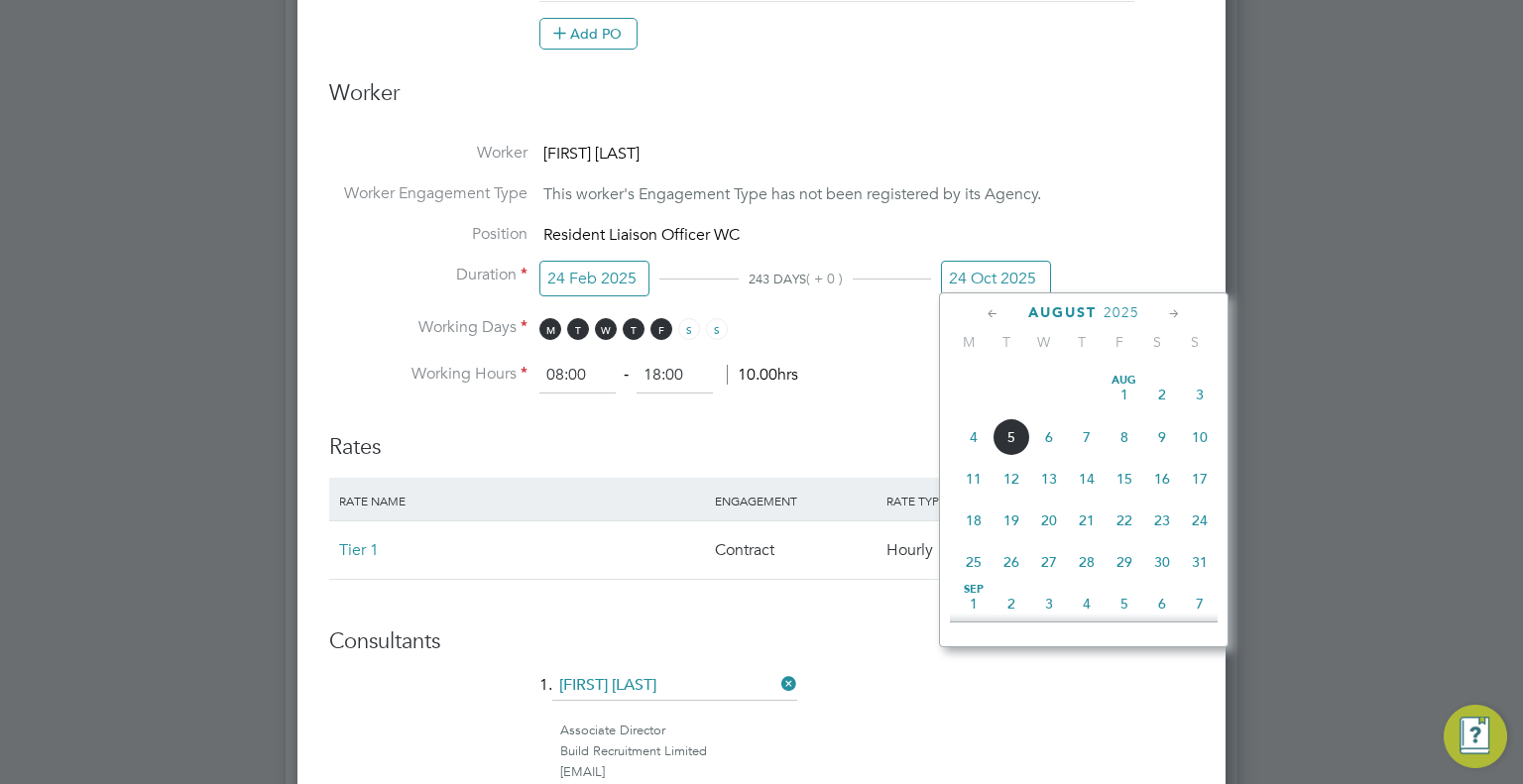 click on "8" 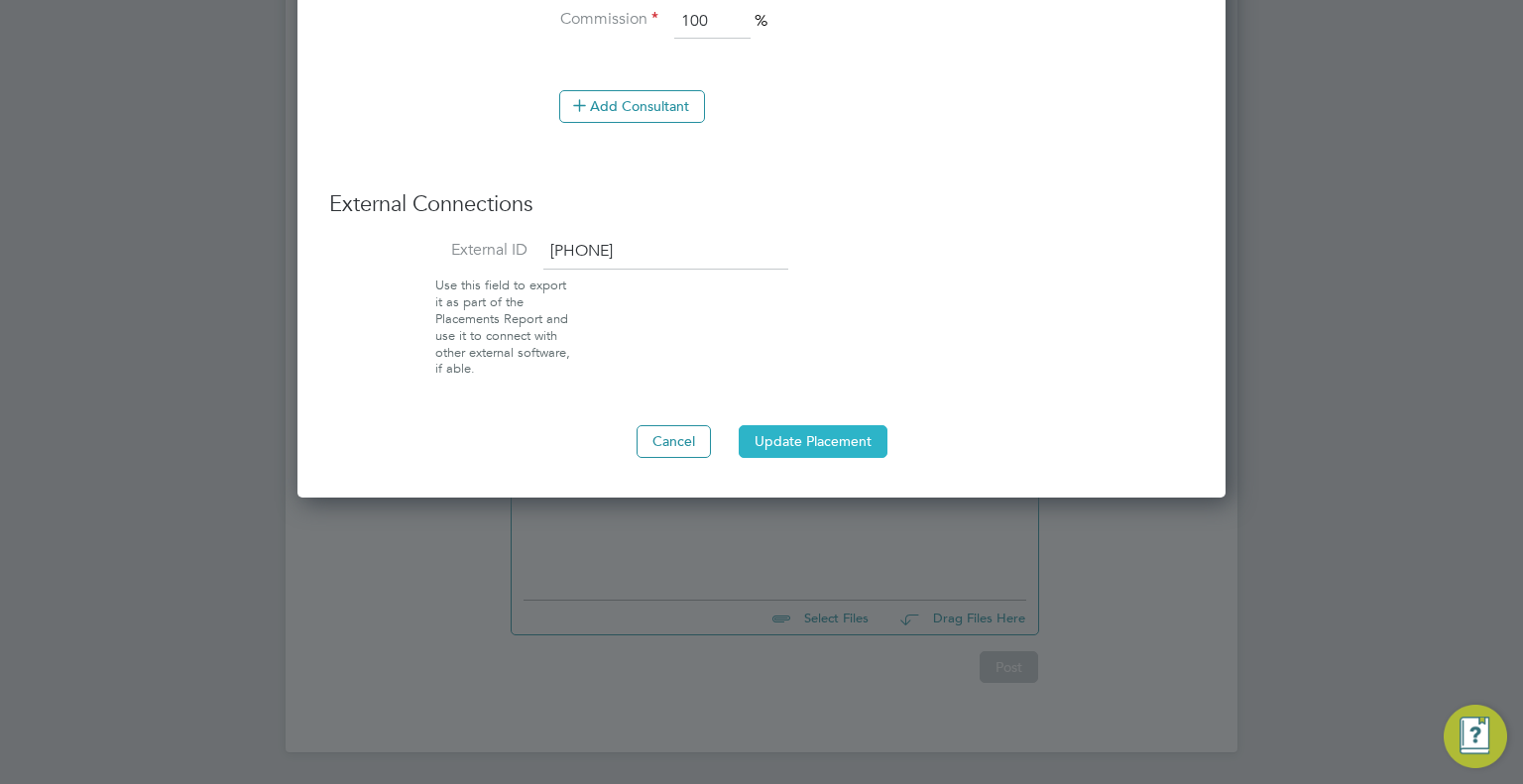 click on "Update Placement" at bounding box center [813, 441] 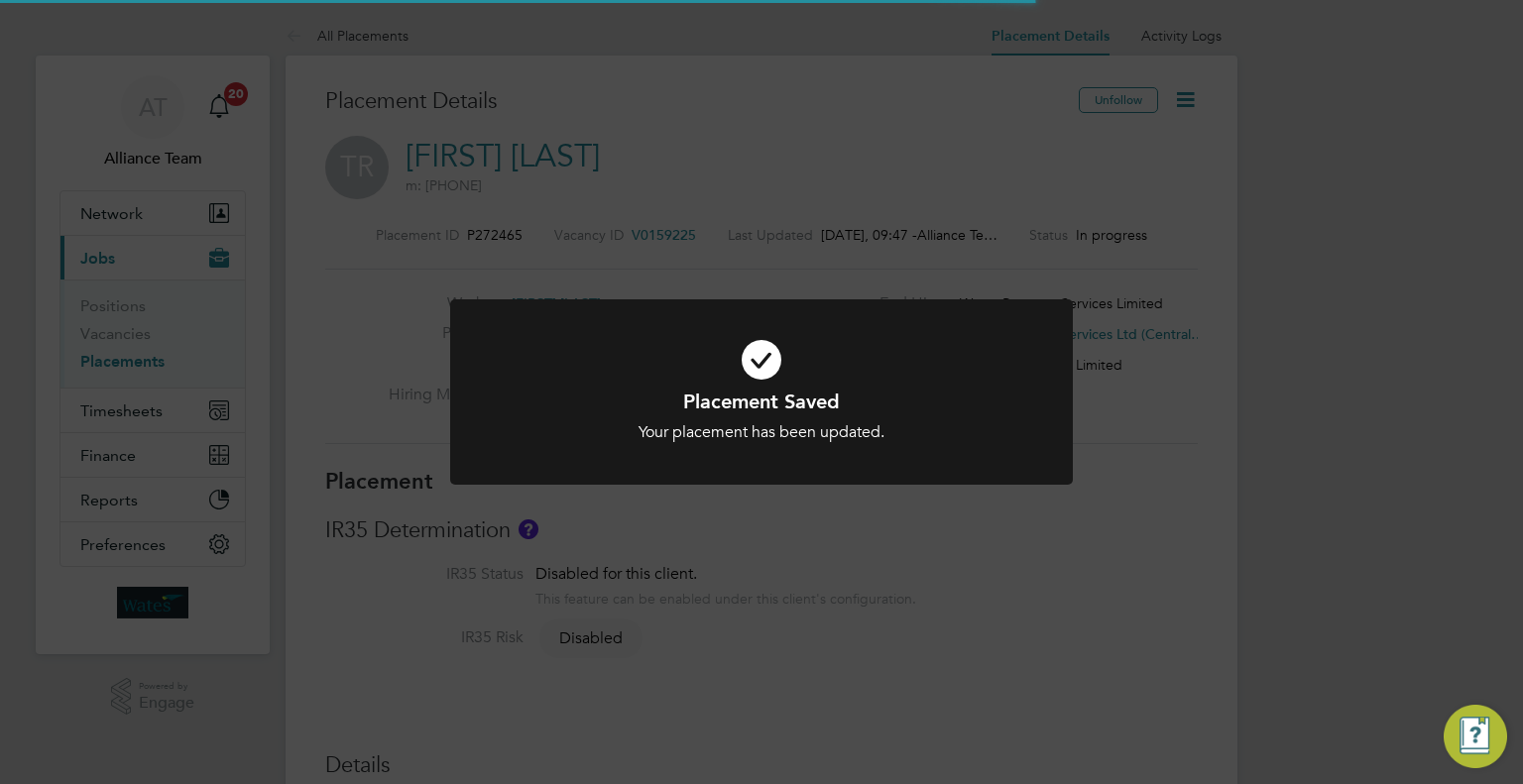 click on "Placement Saved Your placement has been updated. Cancel Okay" 